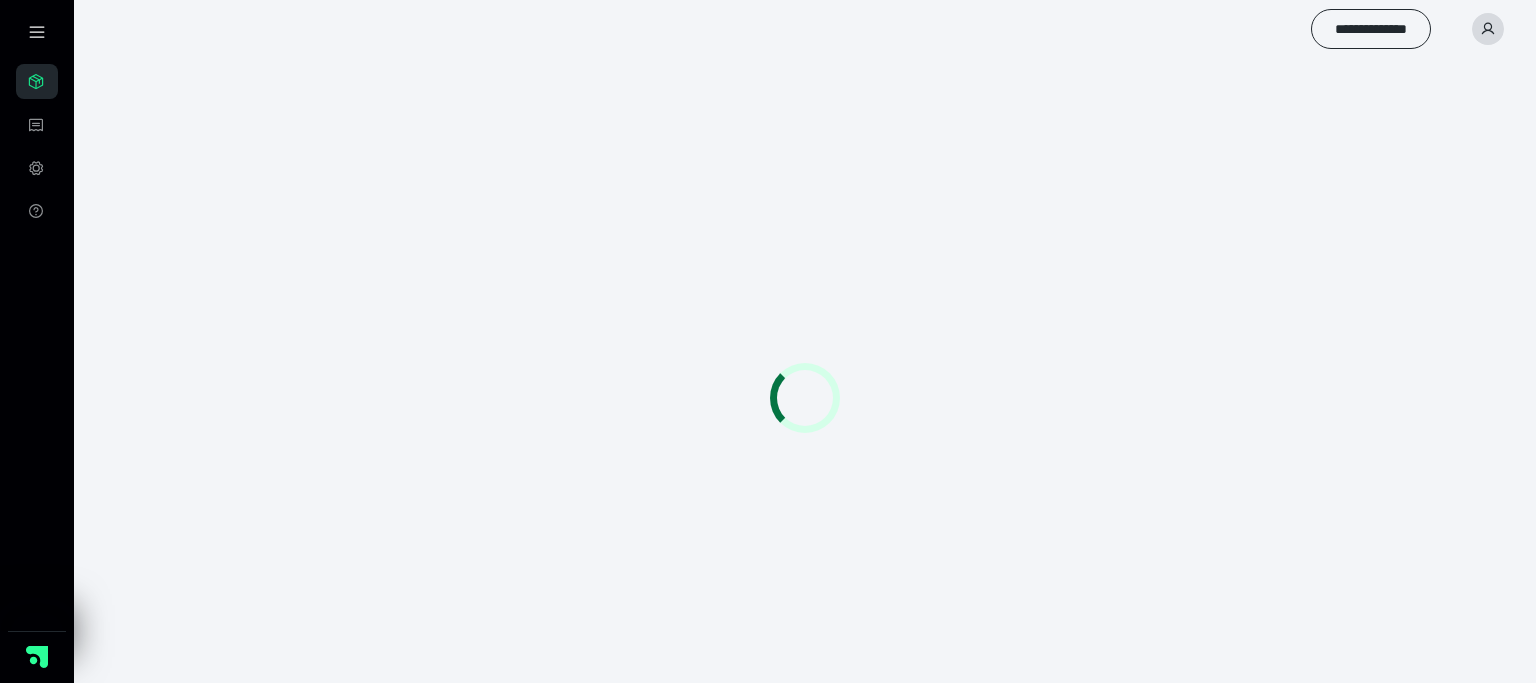 scroll, scrollTop: 0, scrollLeft: 0, axis: both 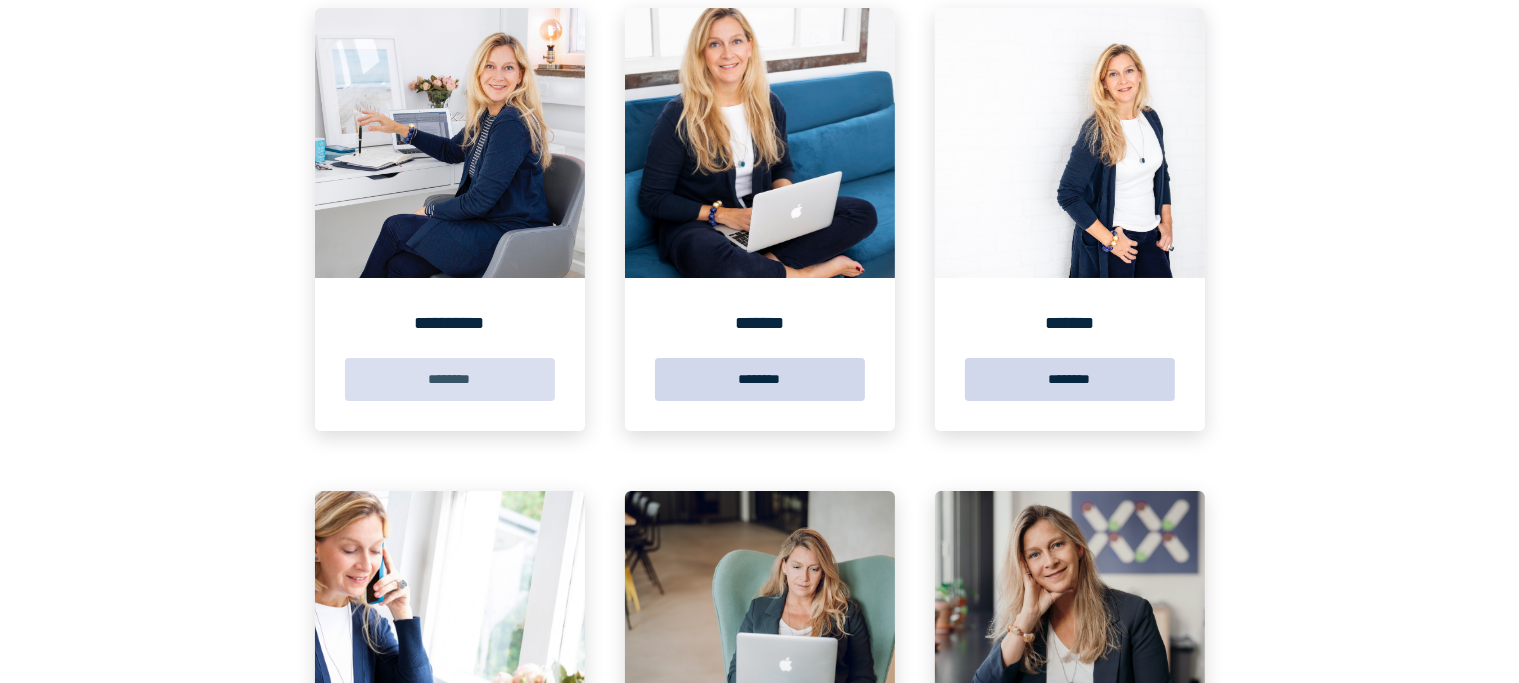 click on "********" at bounding box center [450, 379] 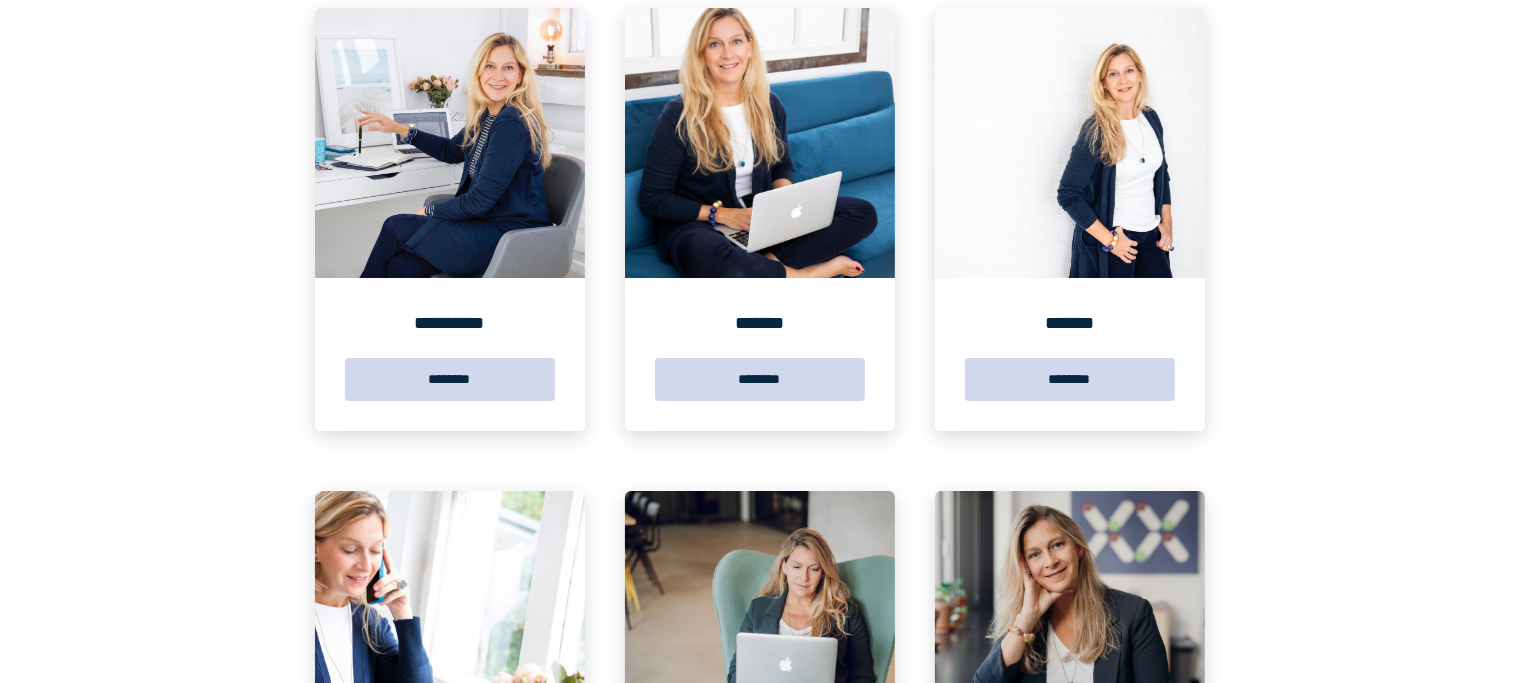 scroll, scrollTop: 0, scrollLeft: 0, axis: both 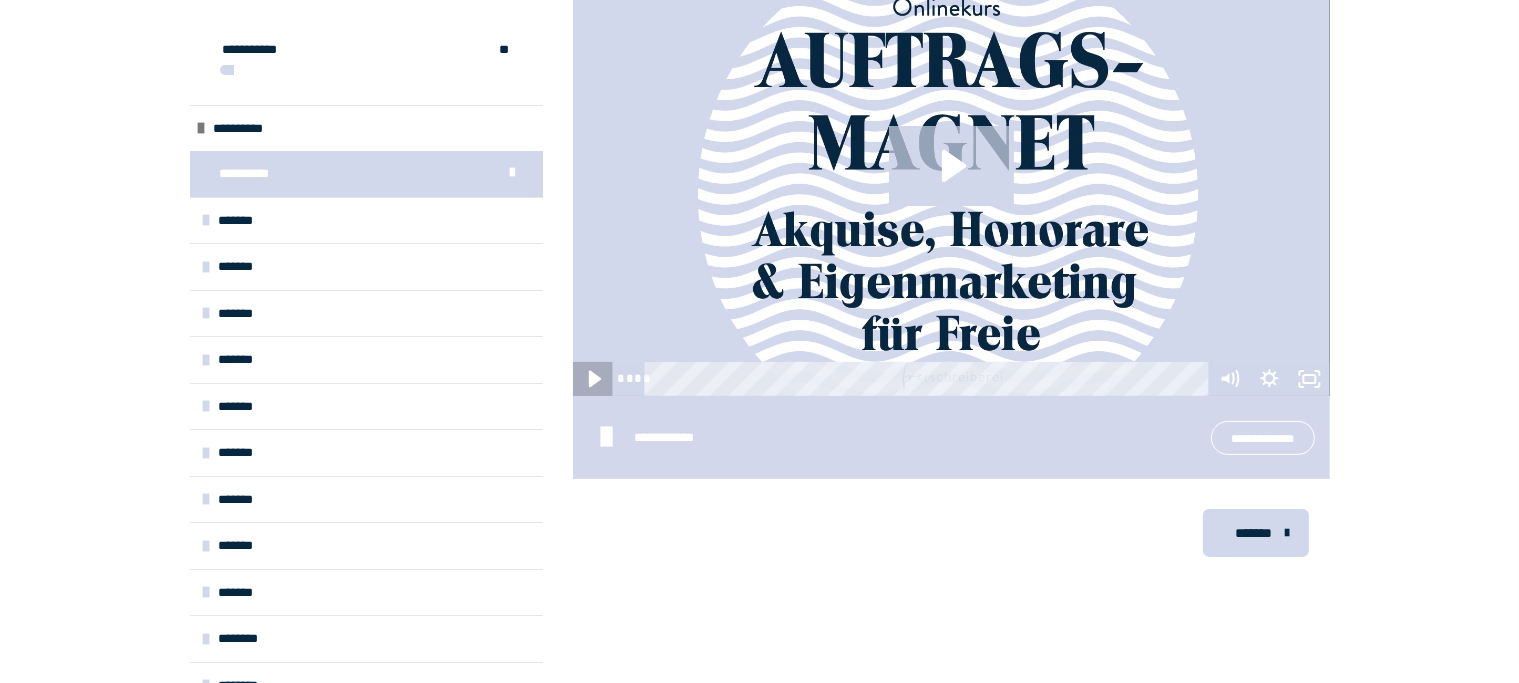 click 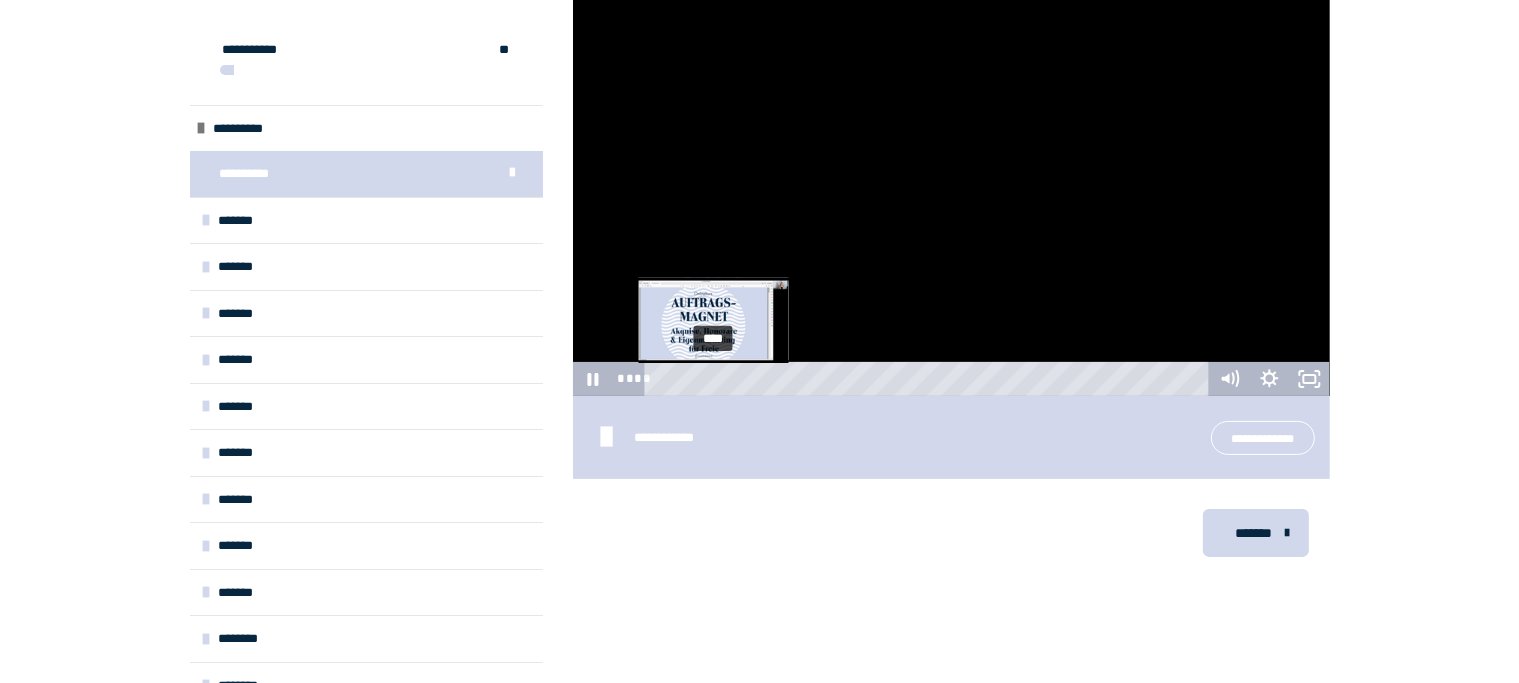 click on "****" at bounding box center [929, 379] 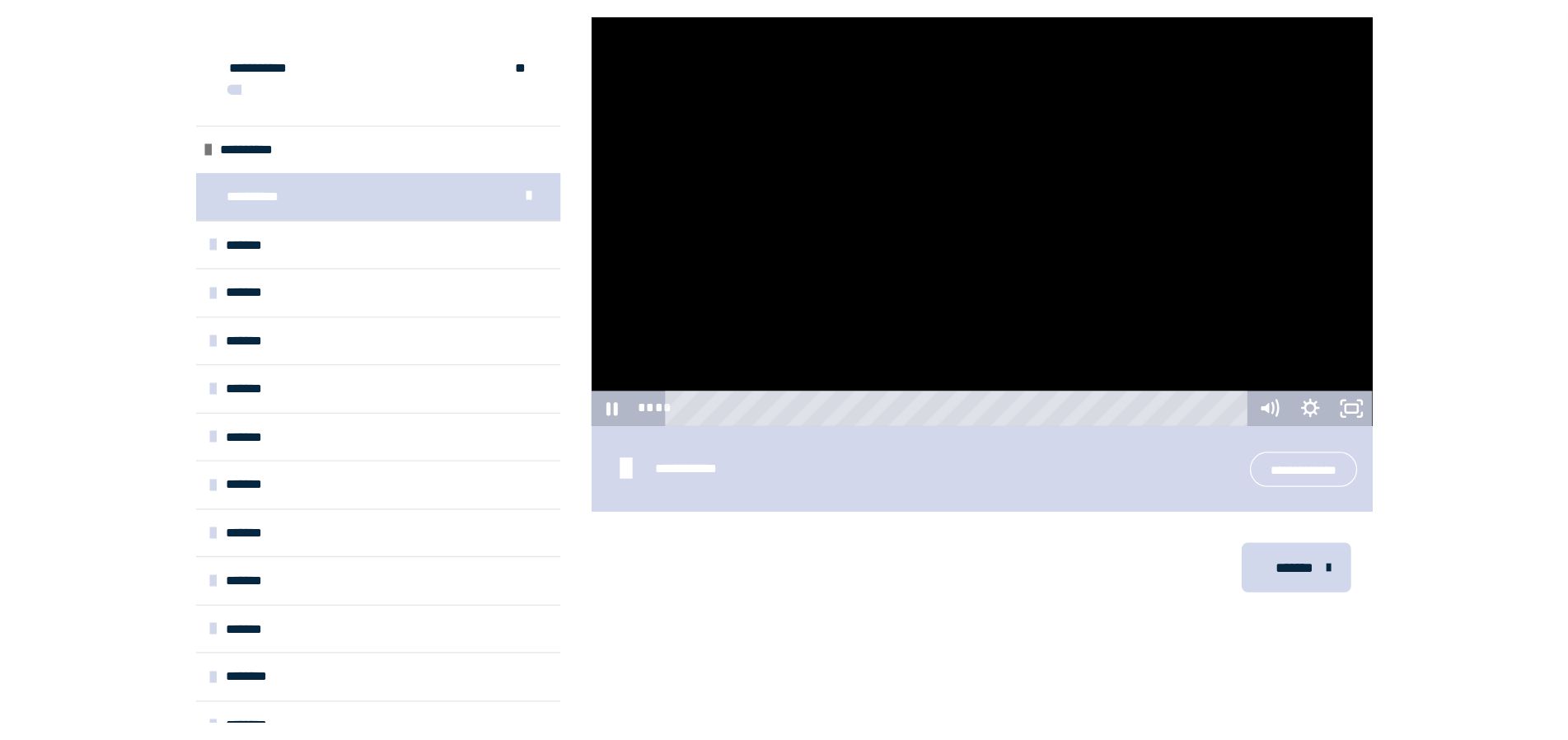 scroll, scrollTop: 204, scrollLeft: 0, axis: vertical 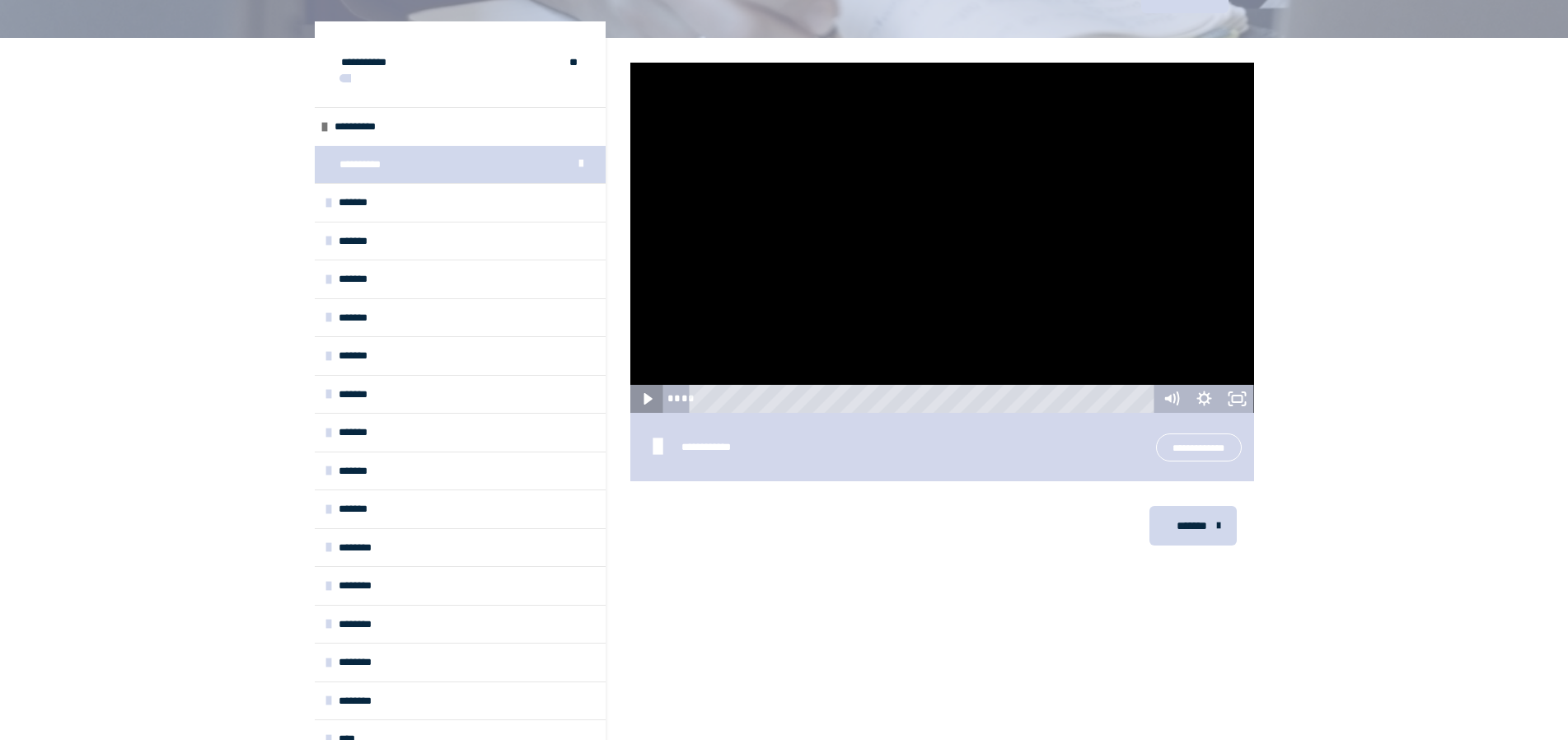 click 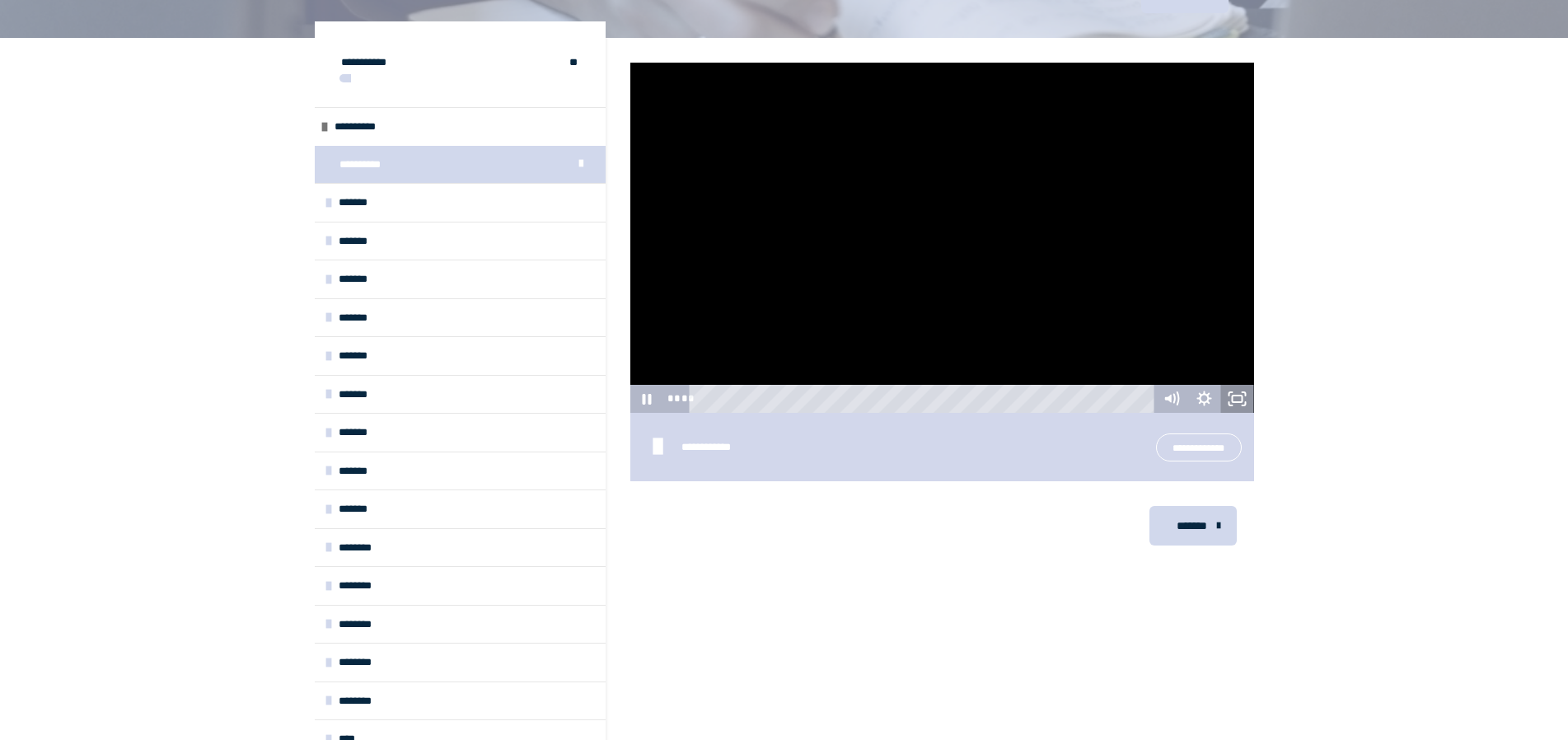 click 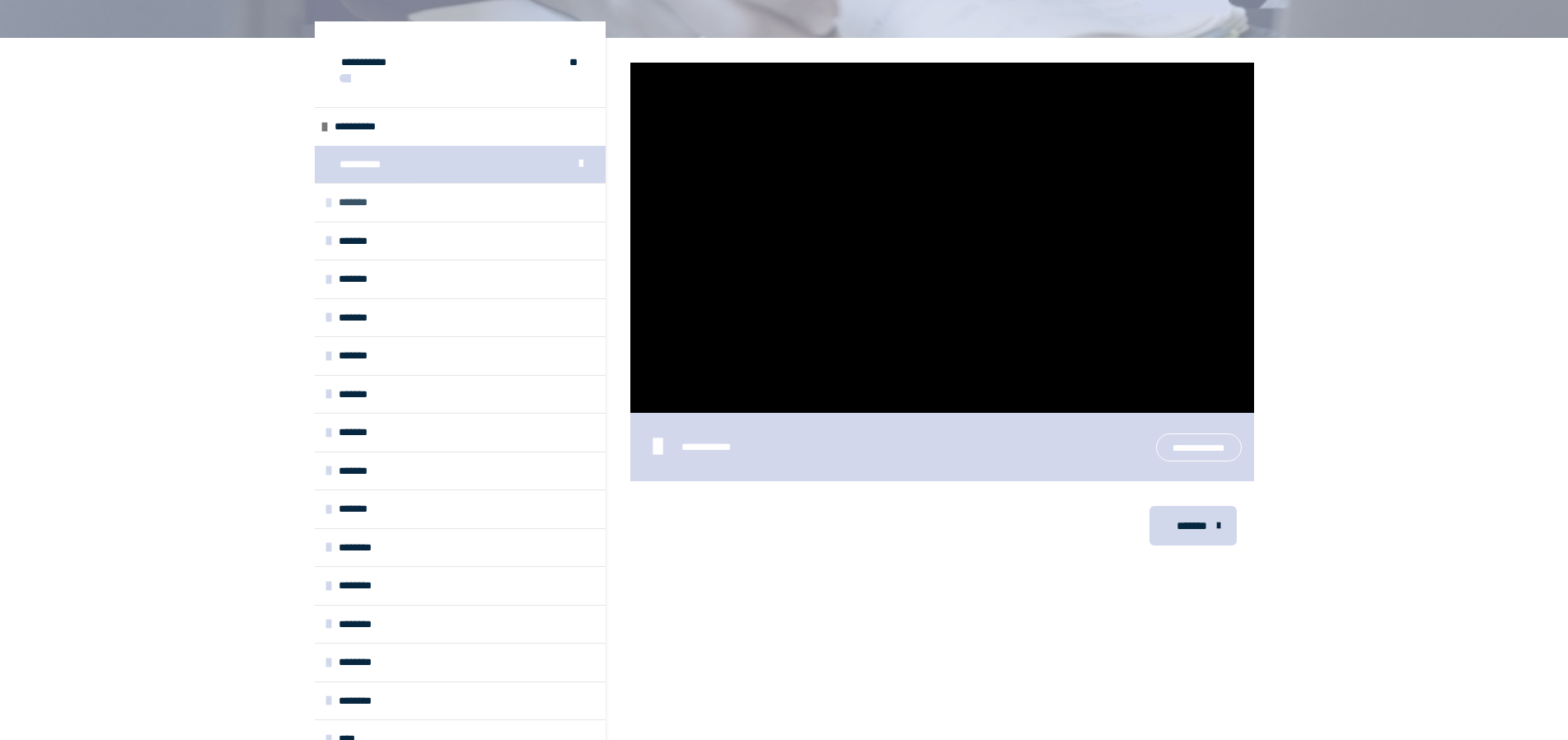 click at bounding box center (329, 203) 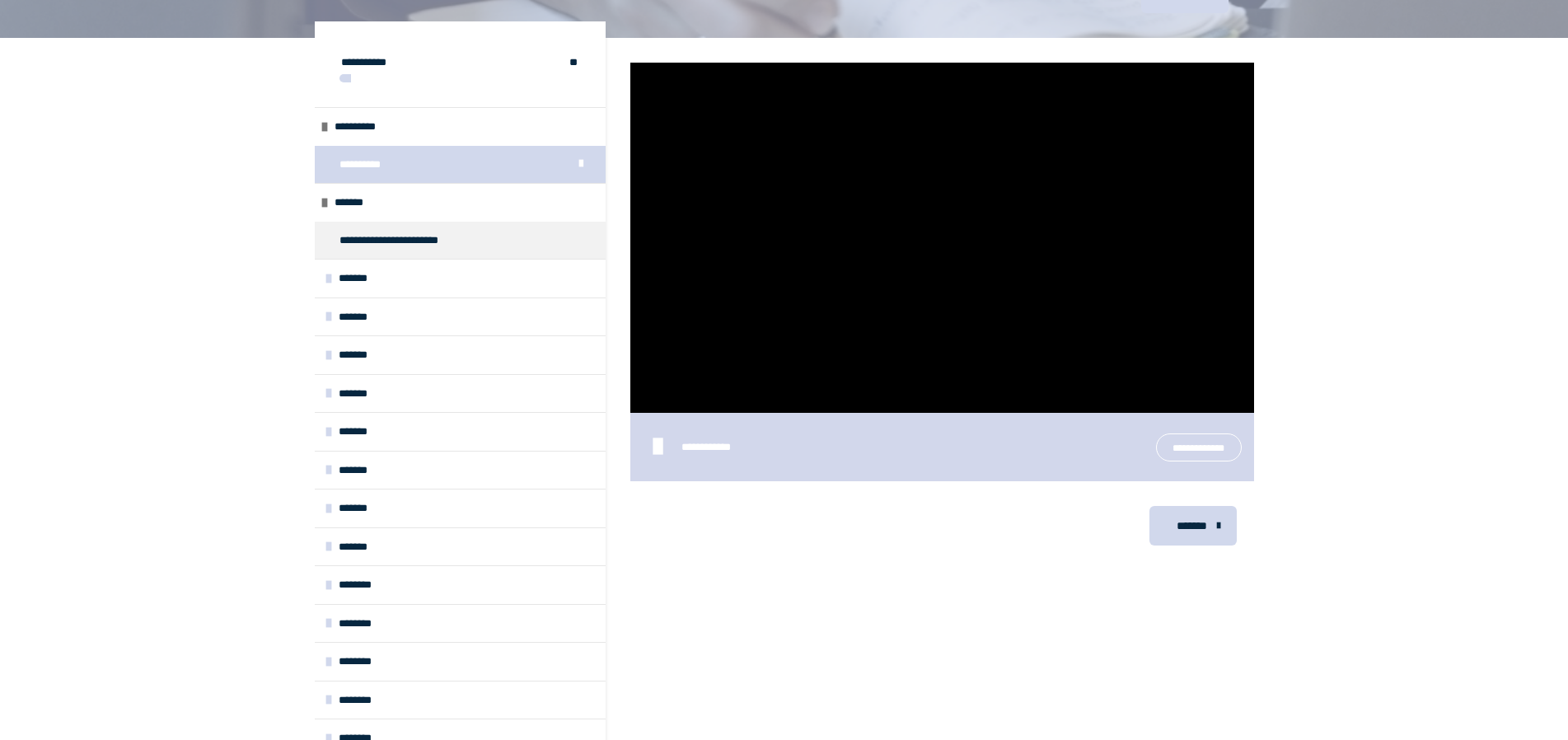 click on "*******" at bounding box center [1191, 526] 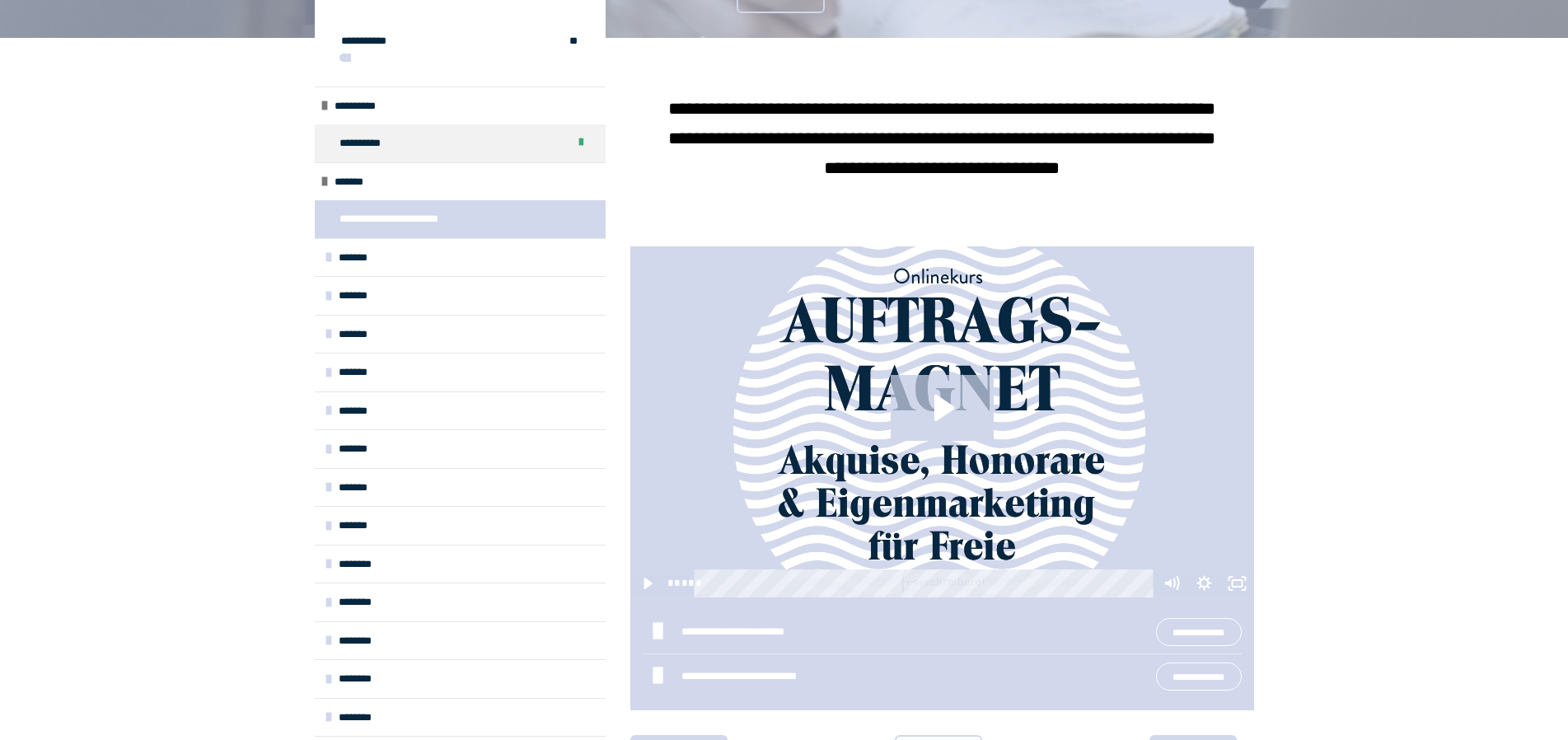 scroll, scrollTop: 291, scrollLeft: 0, axis: vertical 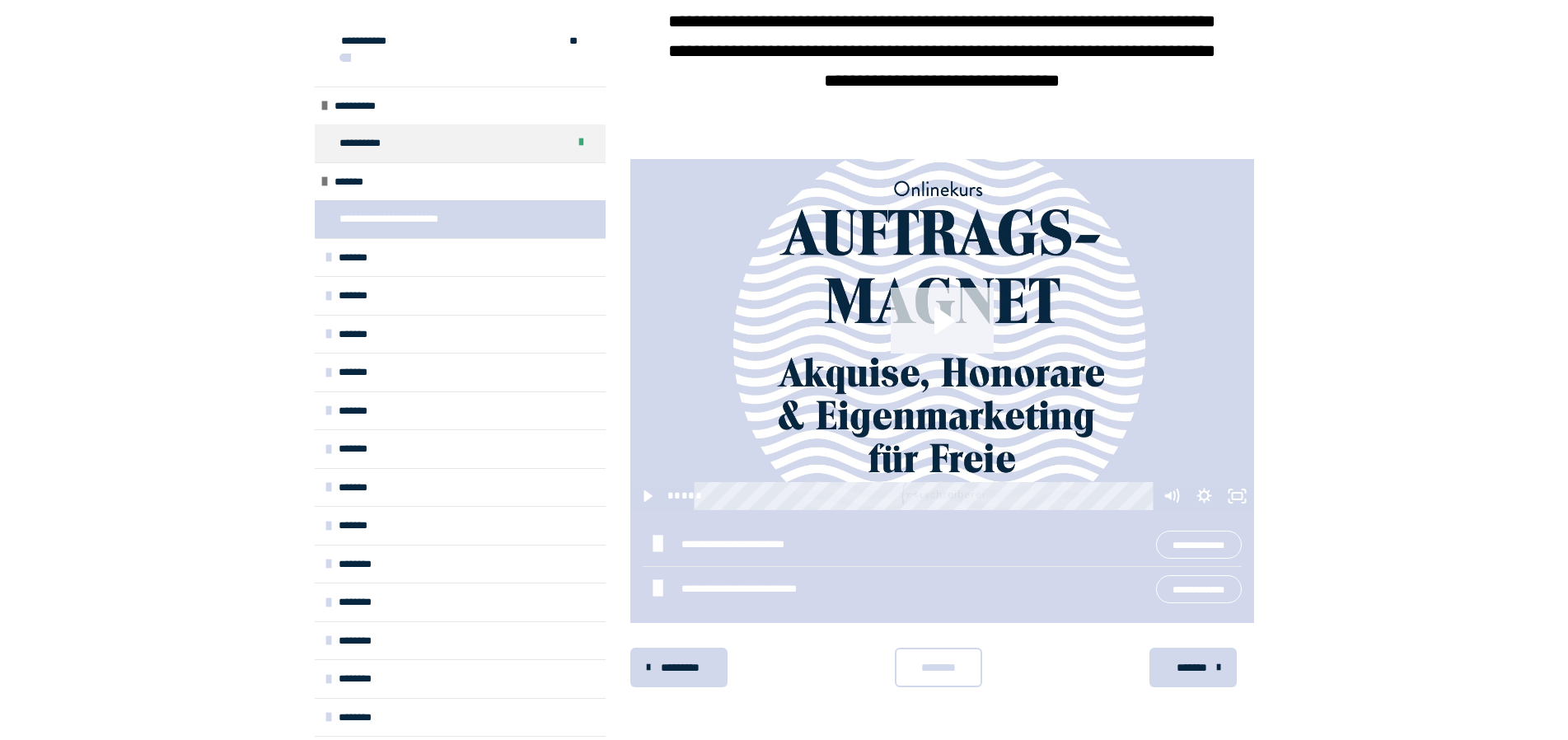 click 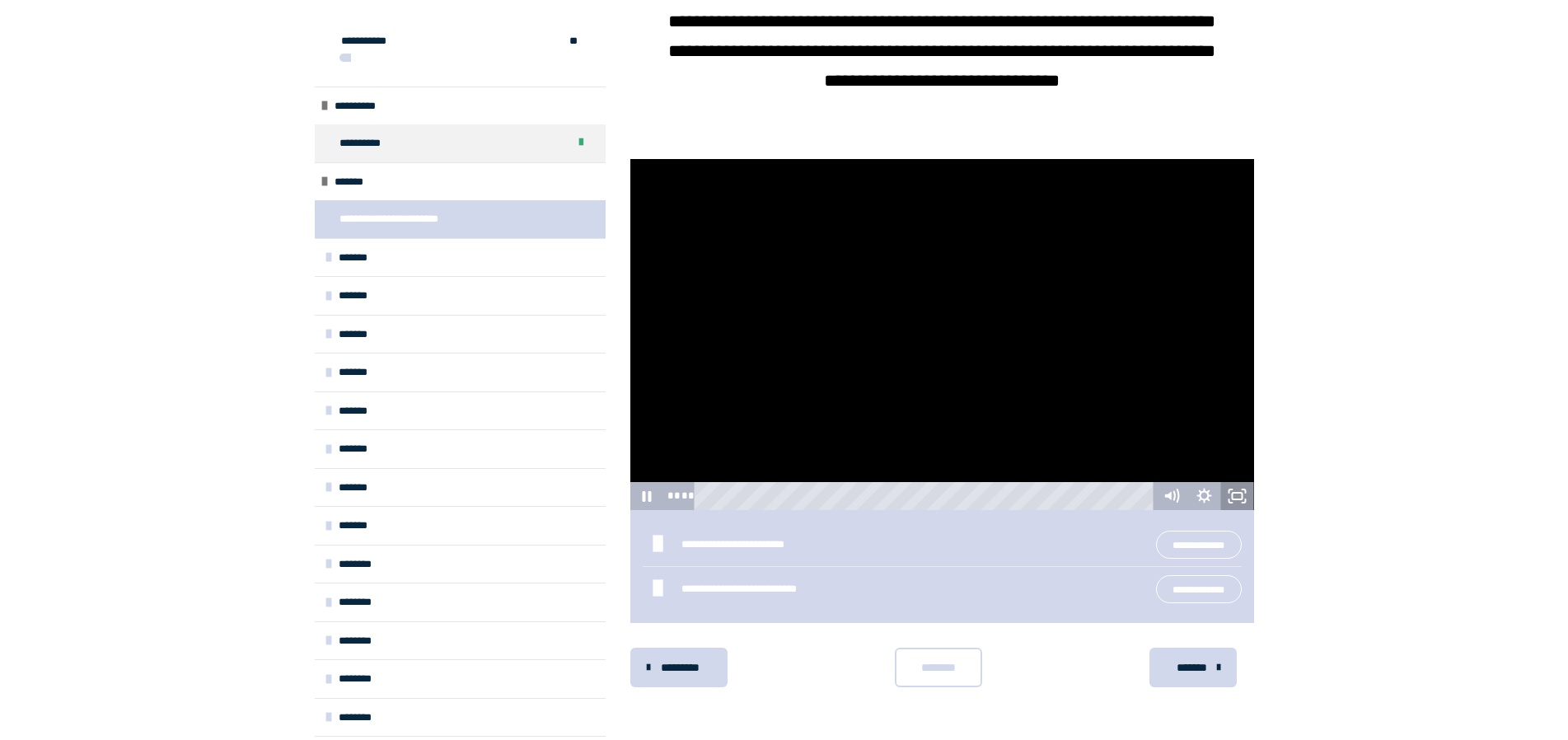 click 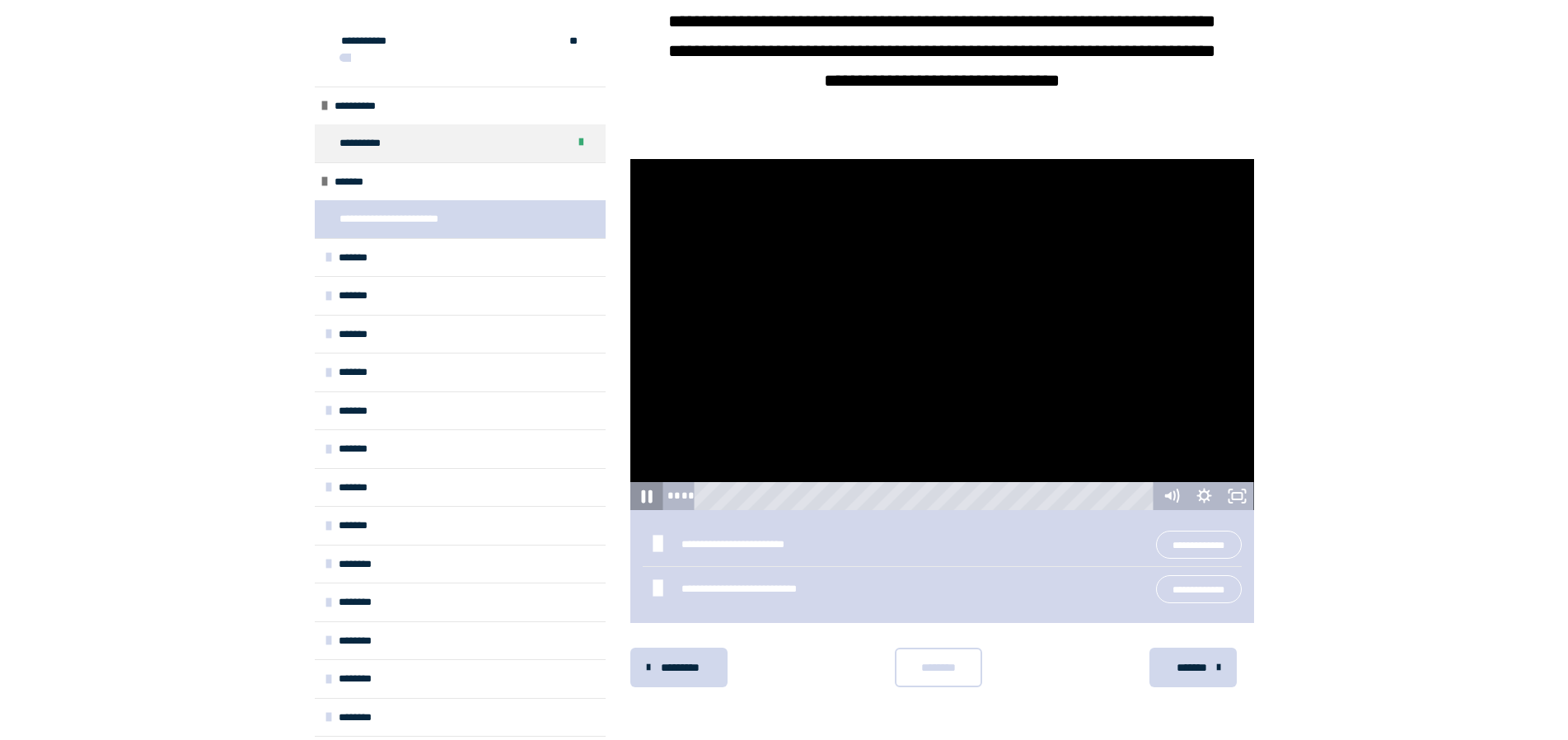 drag, startPoint x: 640, startPoint y: 497, endPoint x: 673, endPoint y: 509, distance: 35.1141 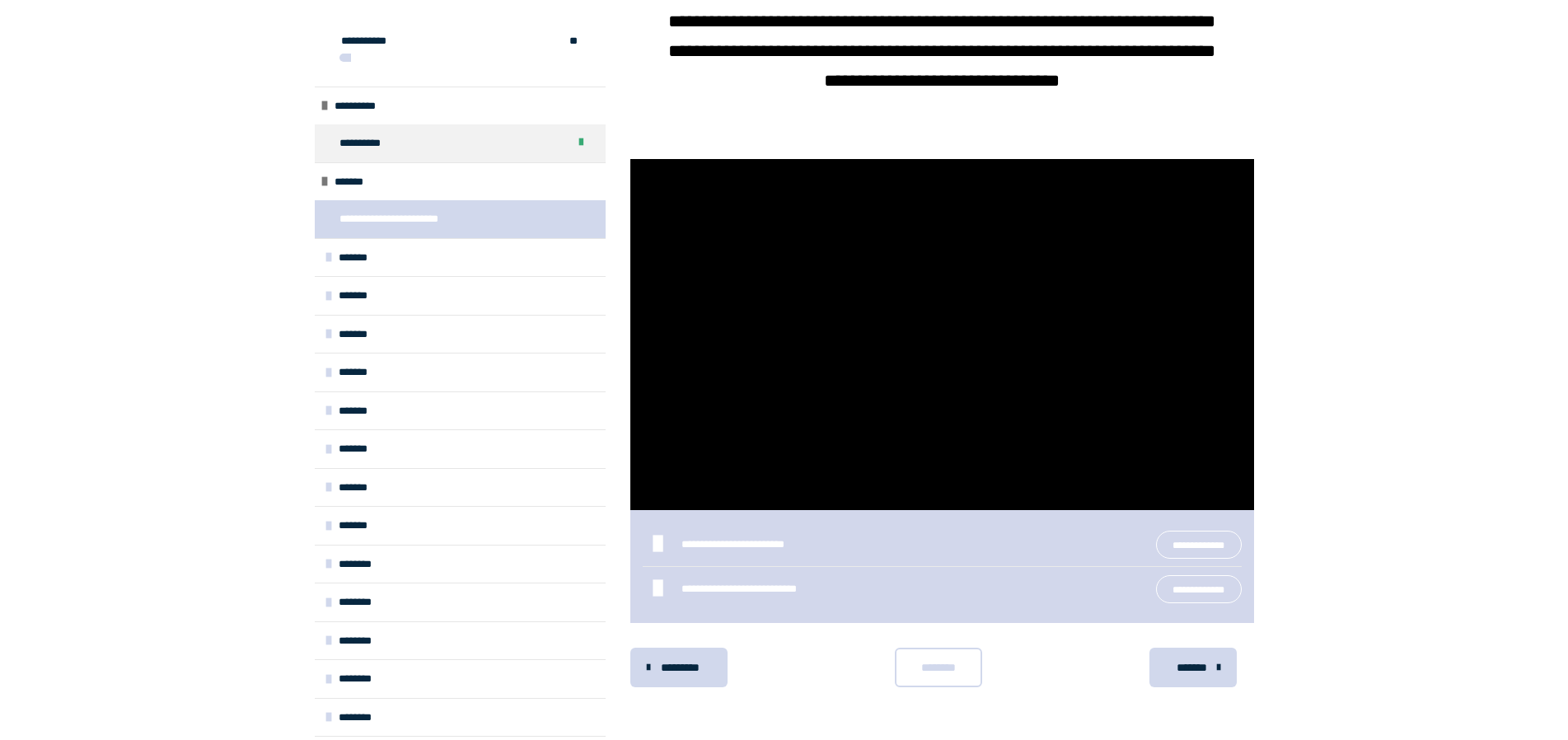 click on "**********" at bounding box center [1199, 545] 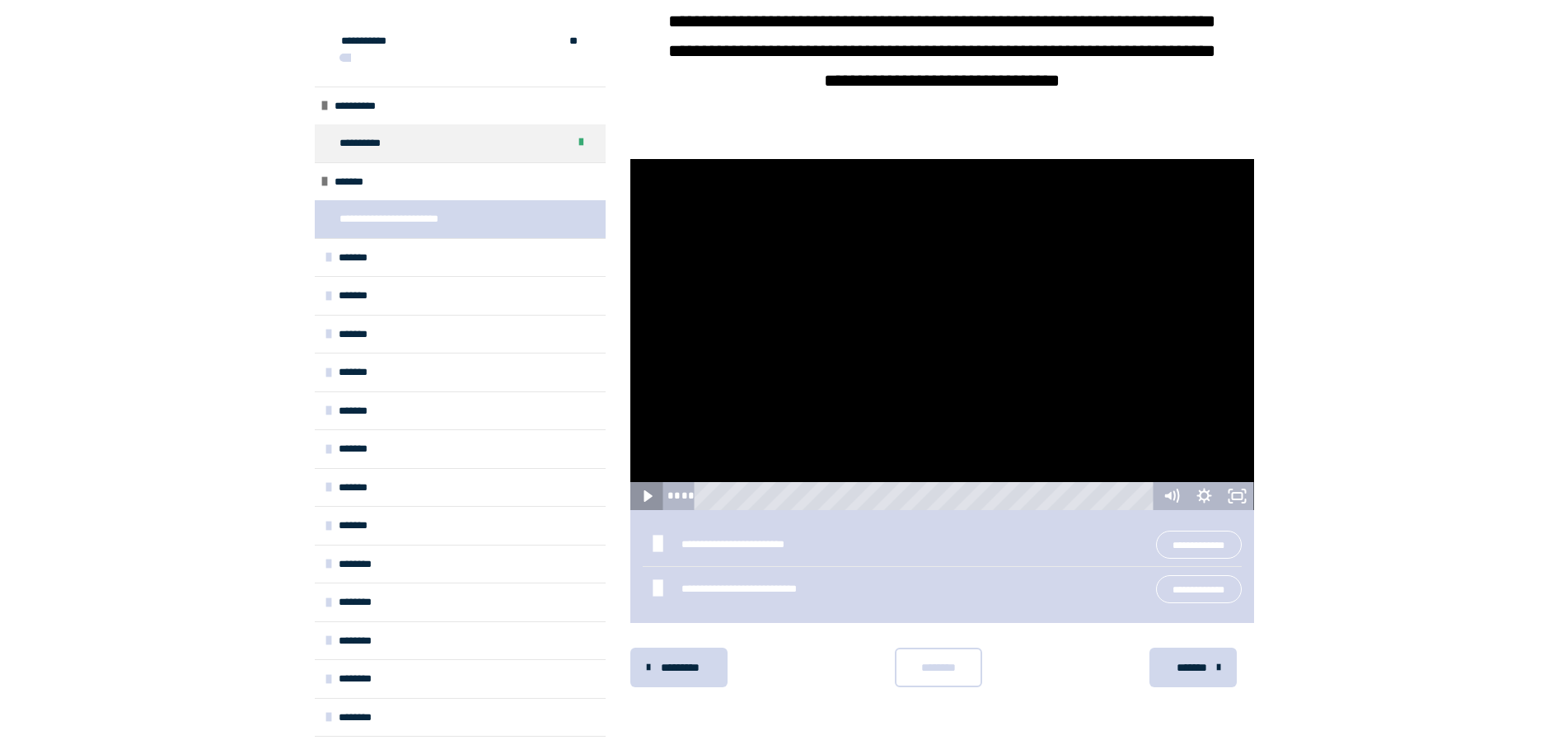 click 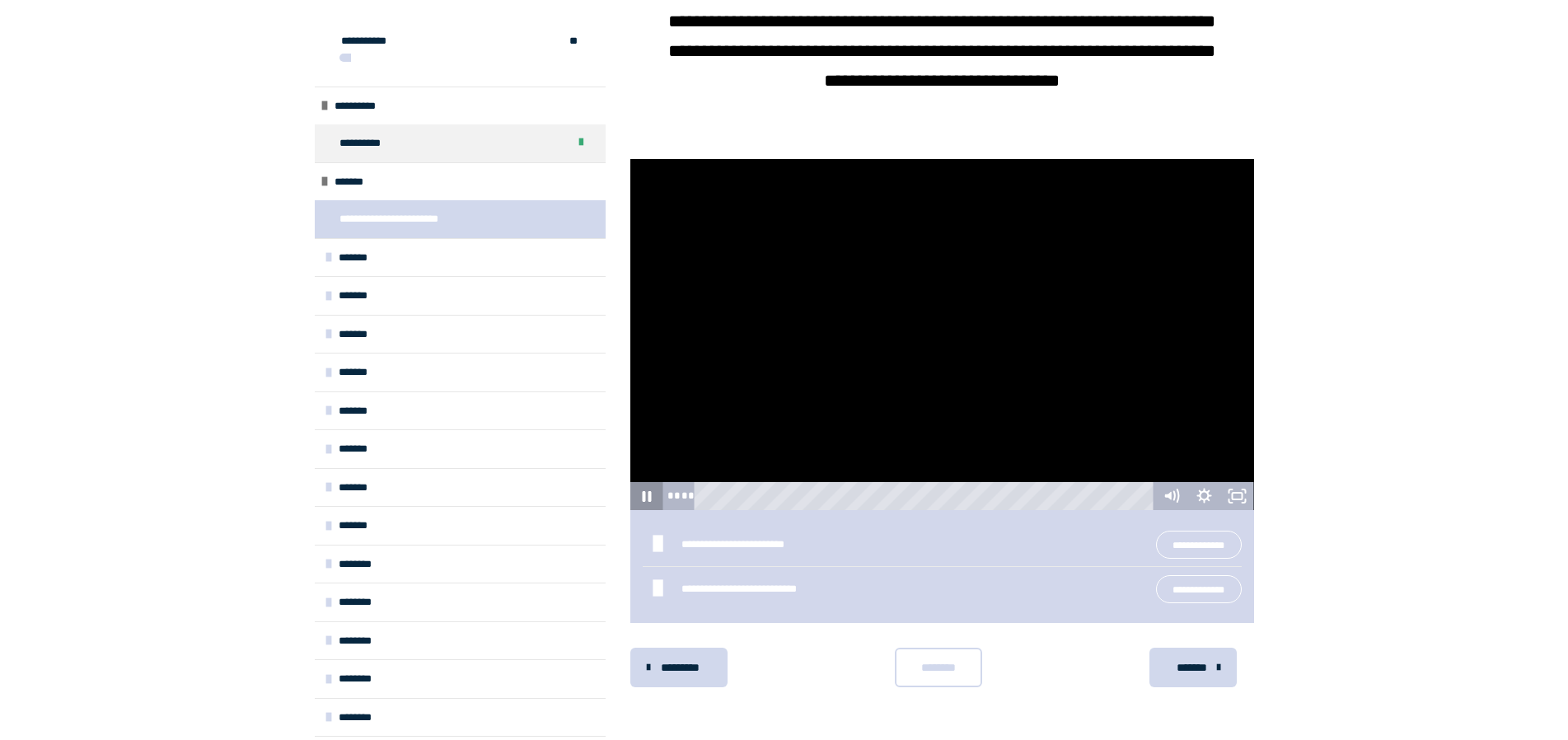 click 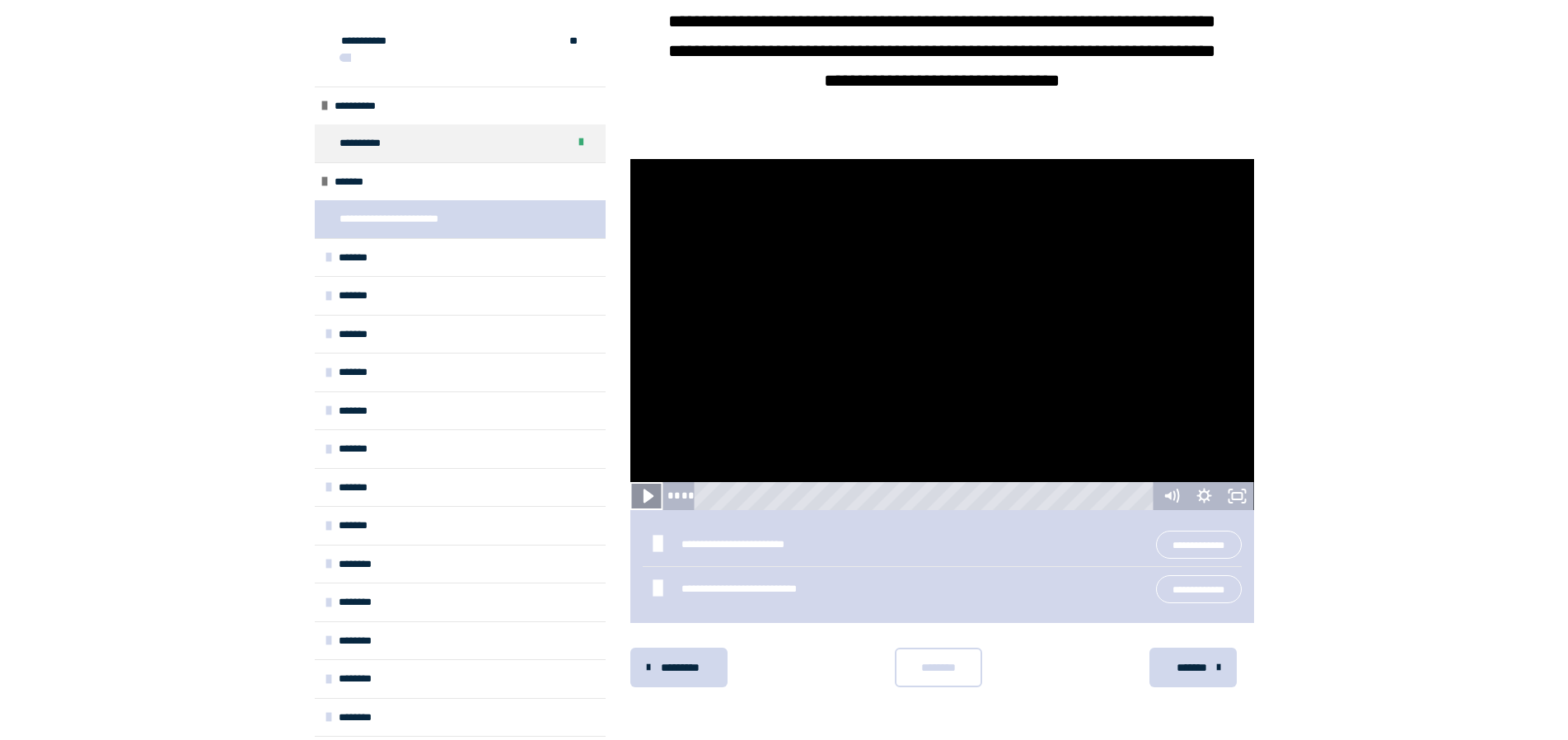 click 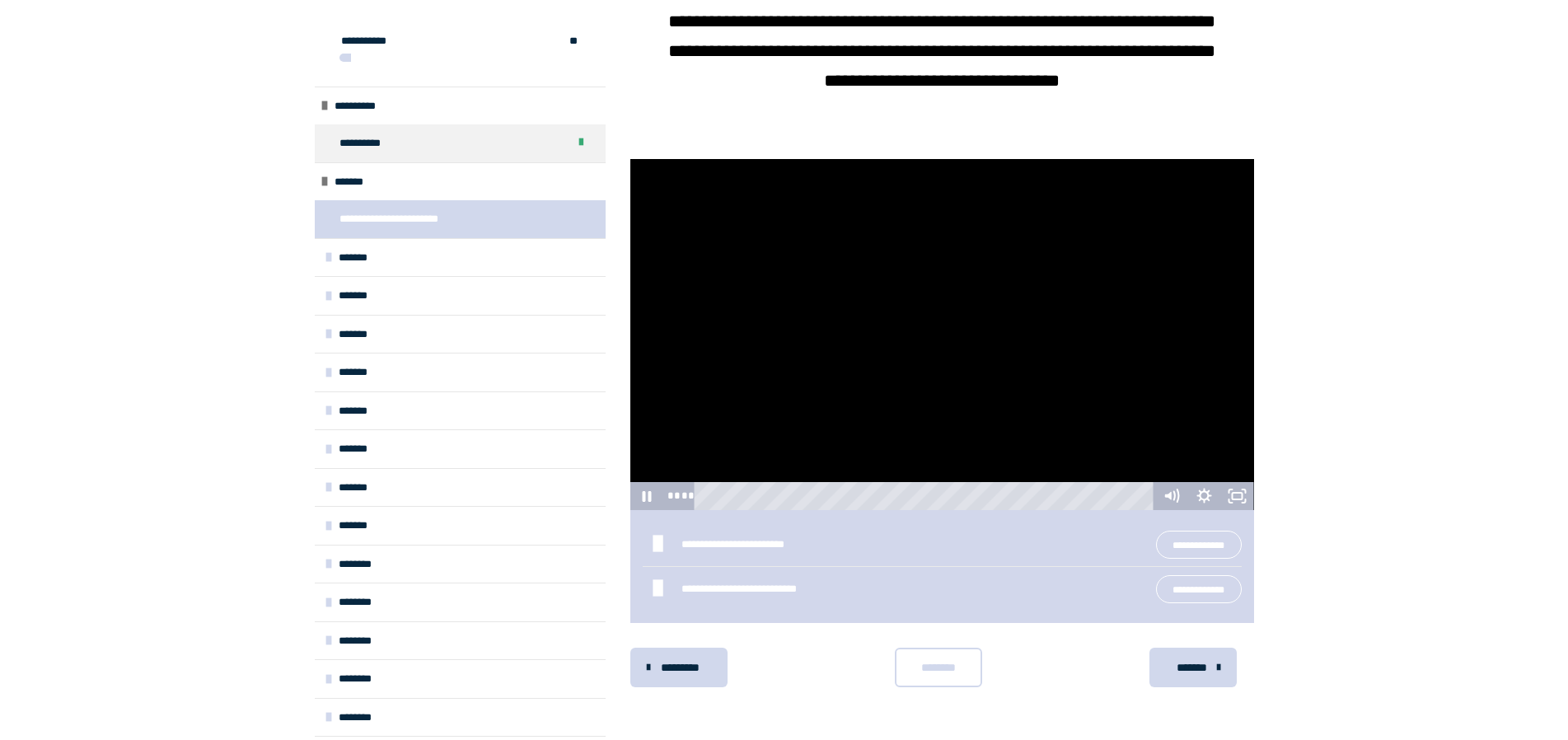 click on "**********" at bounding box center [1199, 589] 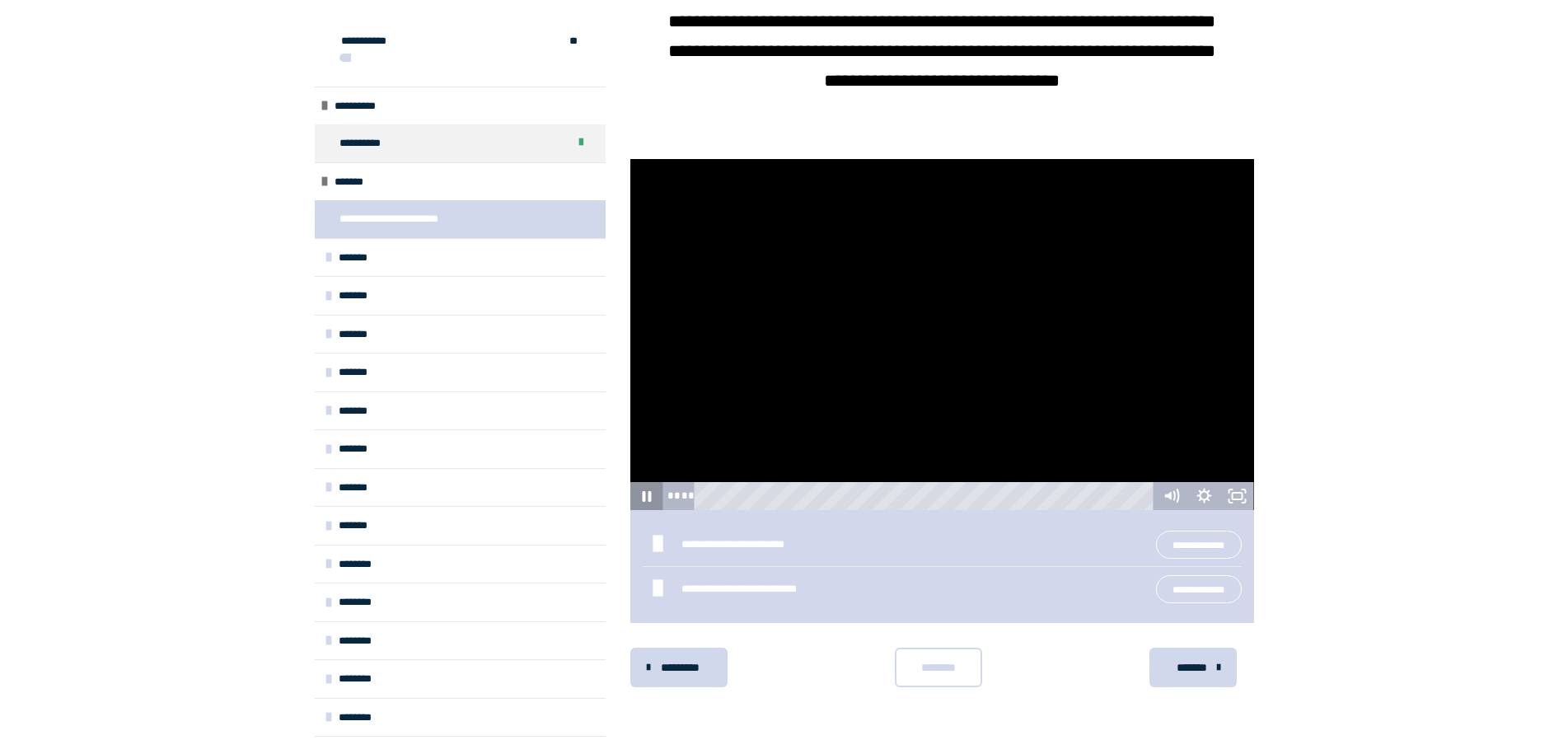 click 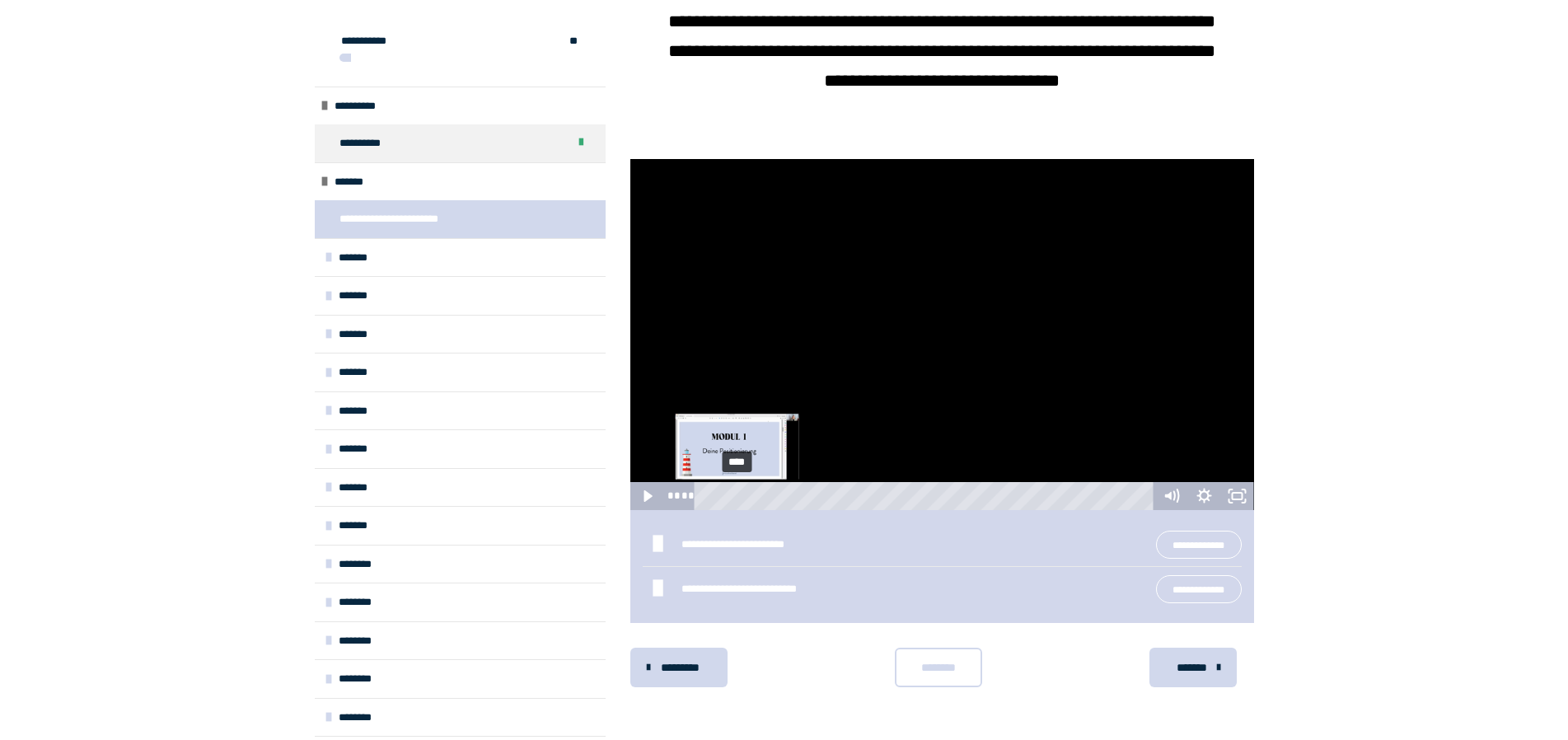 click on "****" at bounding box center [926, 496] 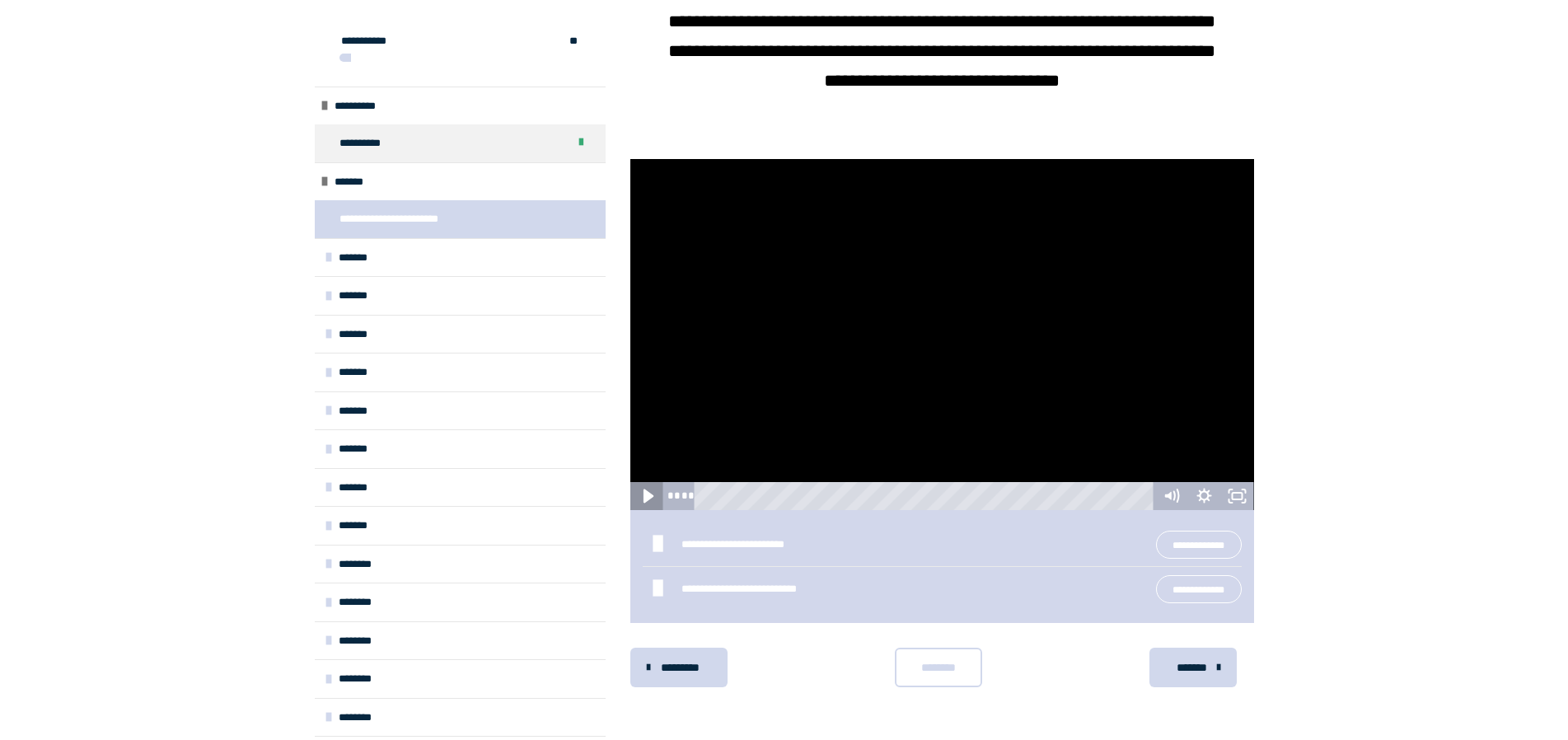 click 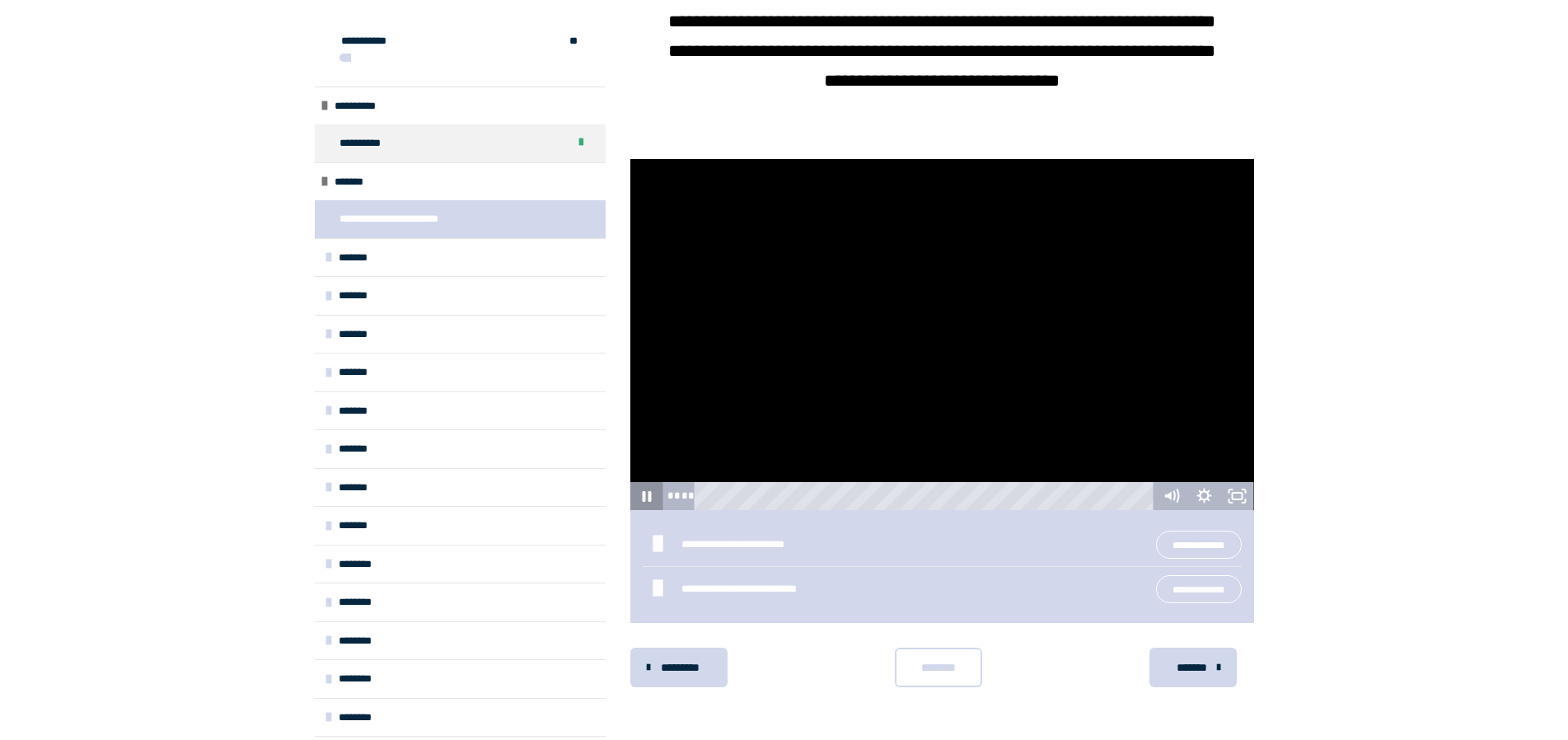 click 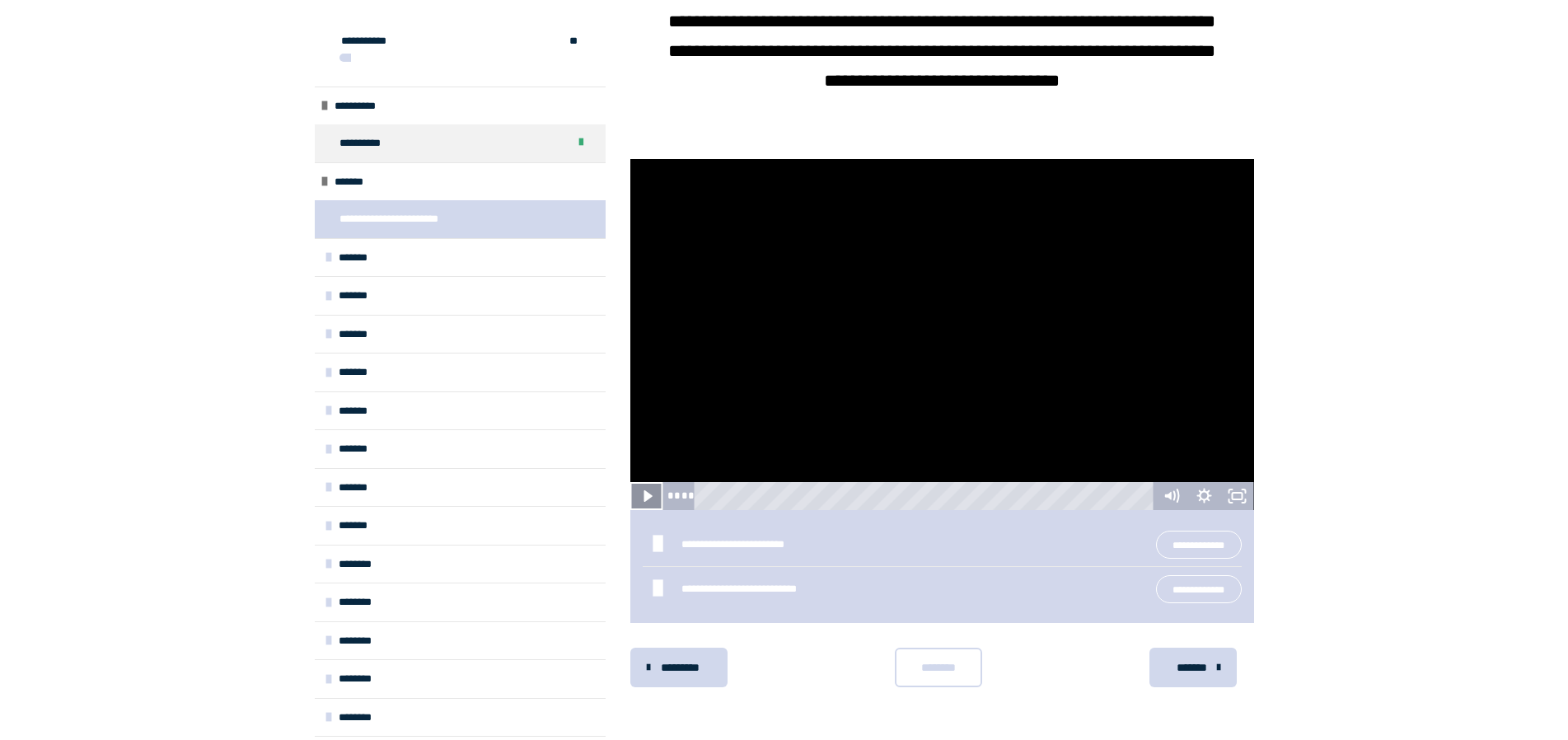 click 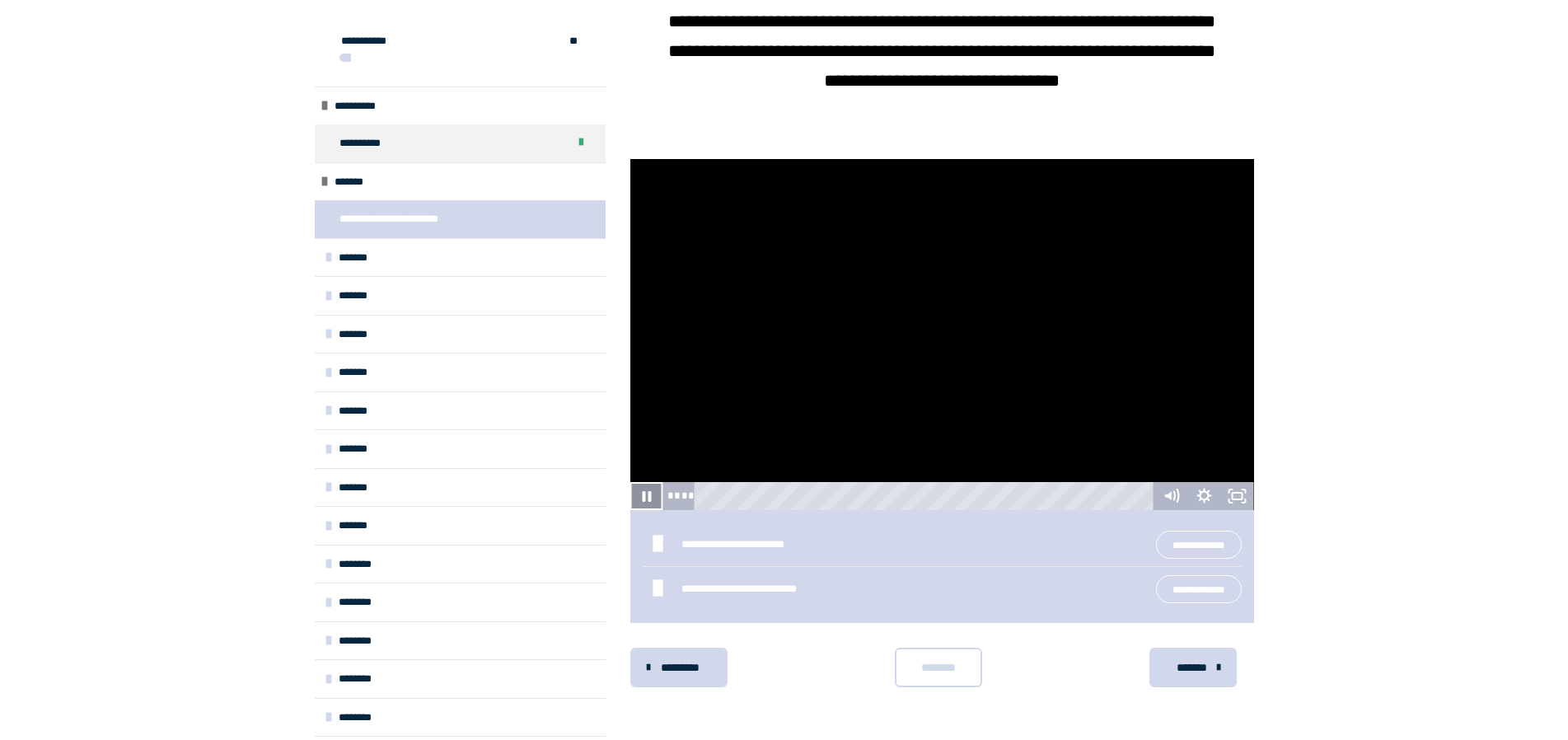 click 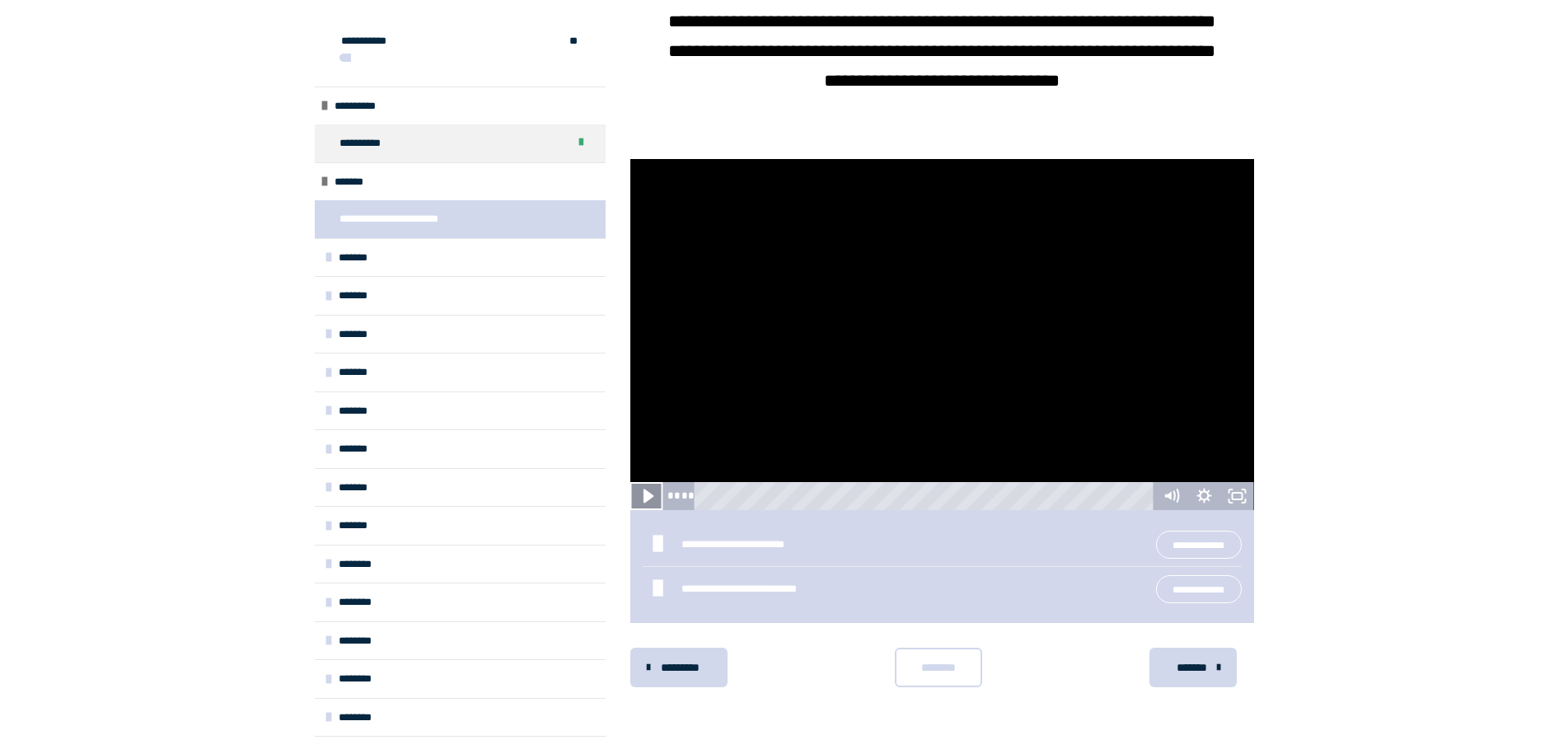click 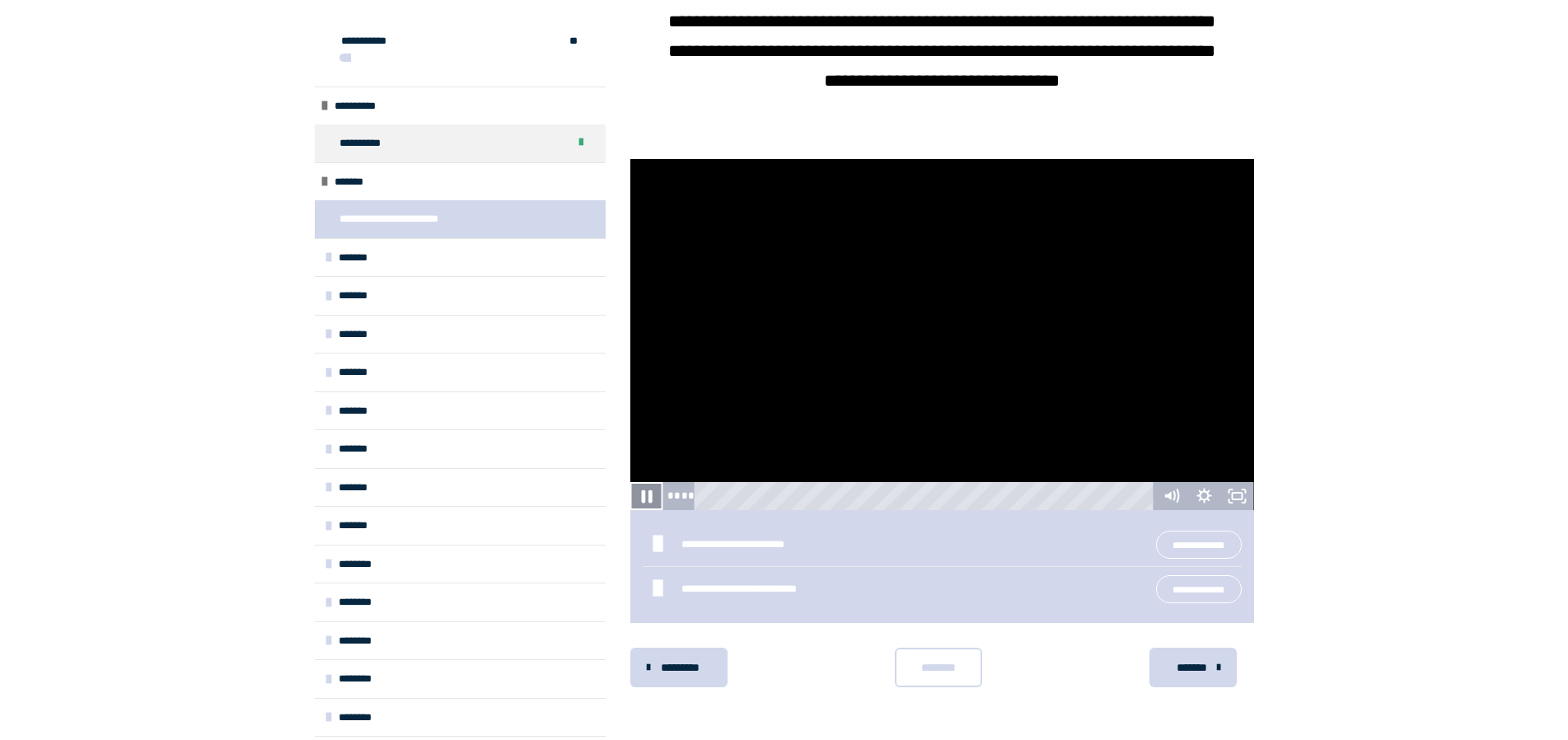 click 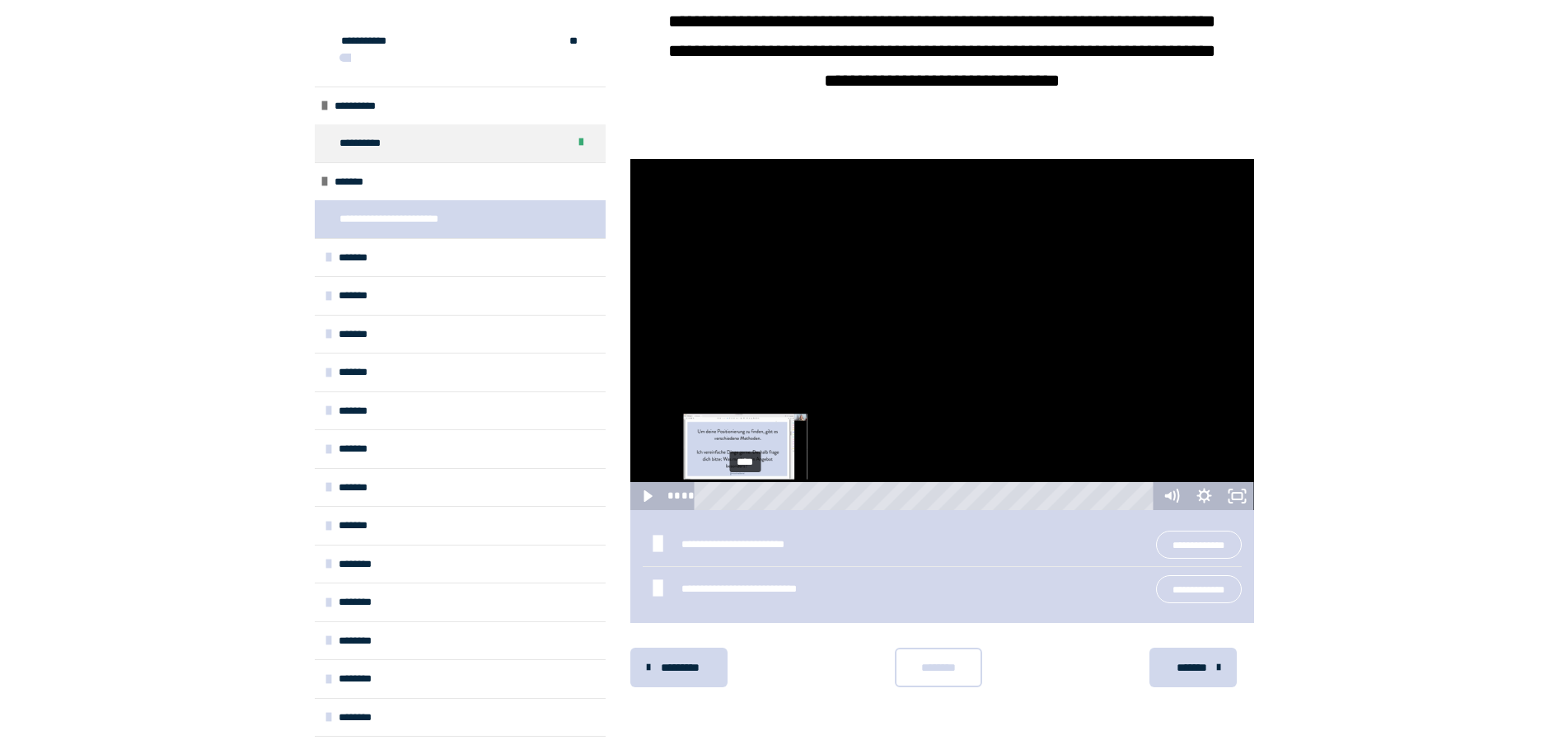 click on "****" at bounding box center (926, 496) 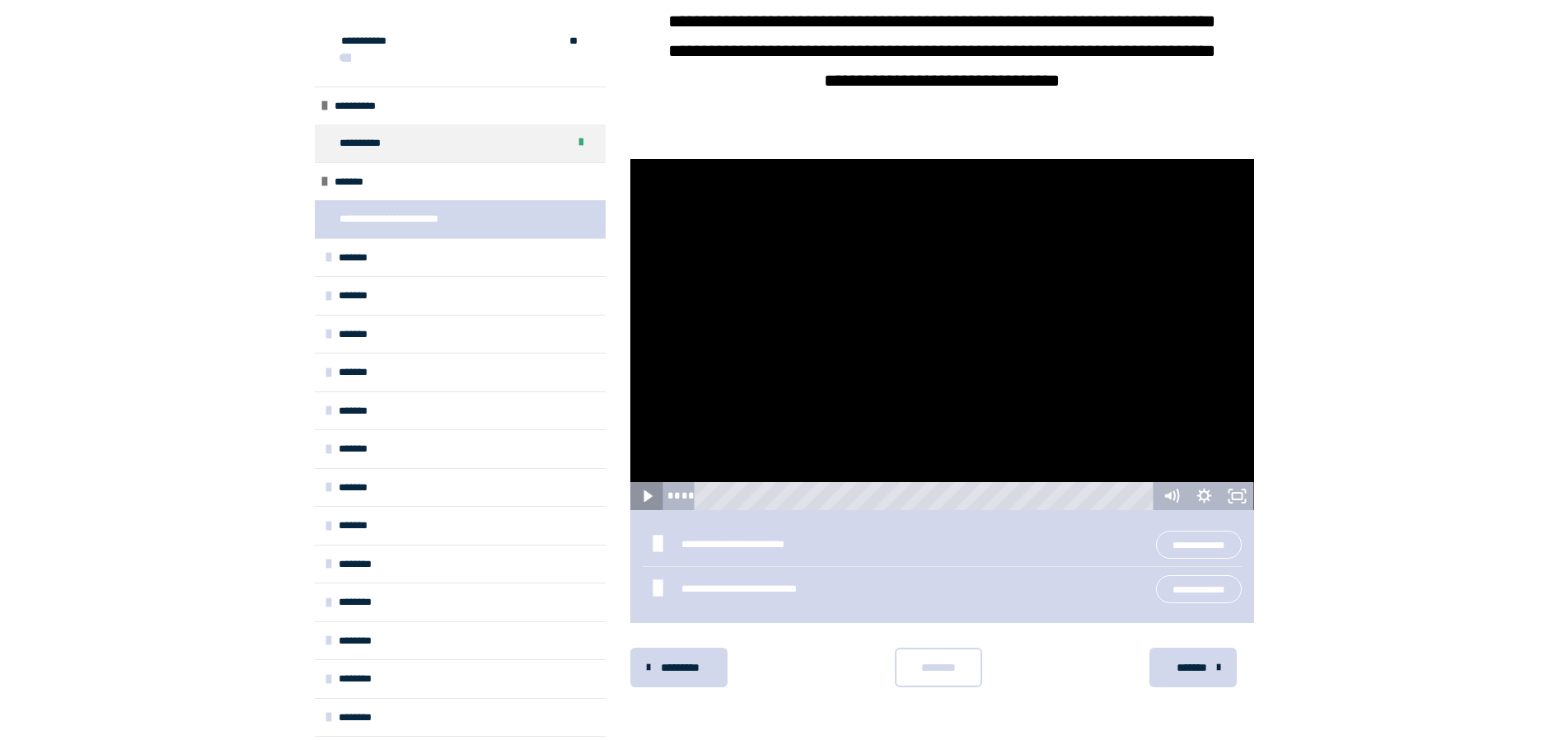 click 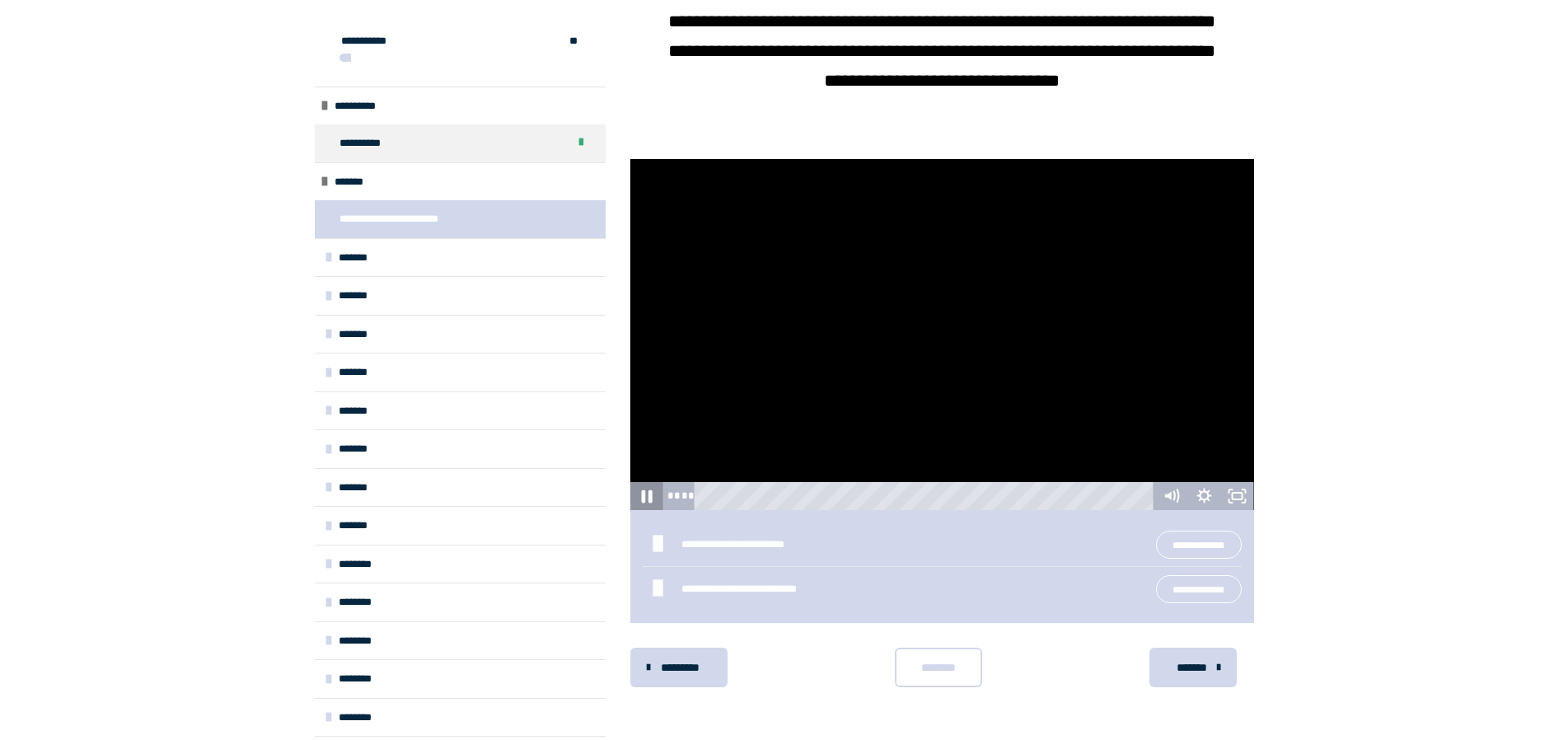 drag, startPoint x: 656, startPoint y: 491, endPoint x: 667, endPoint y: 489, distance: 11.18034 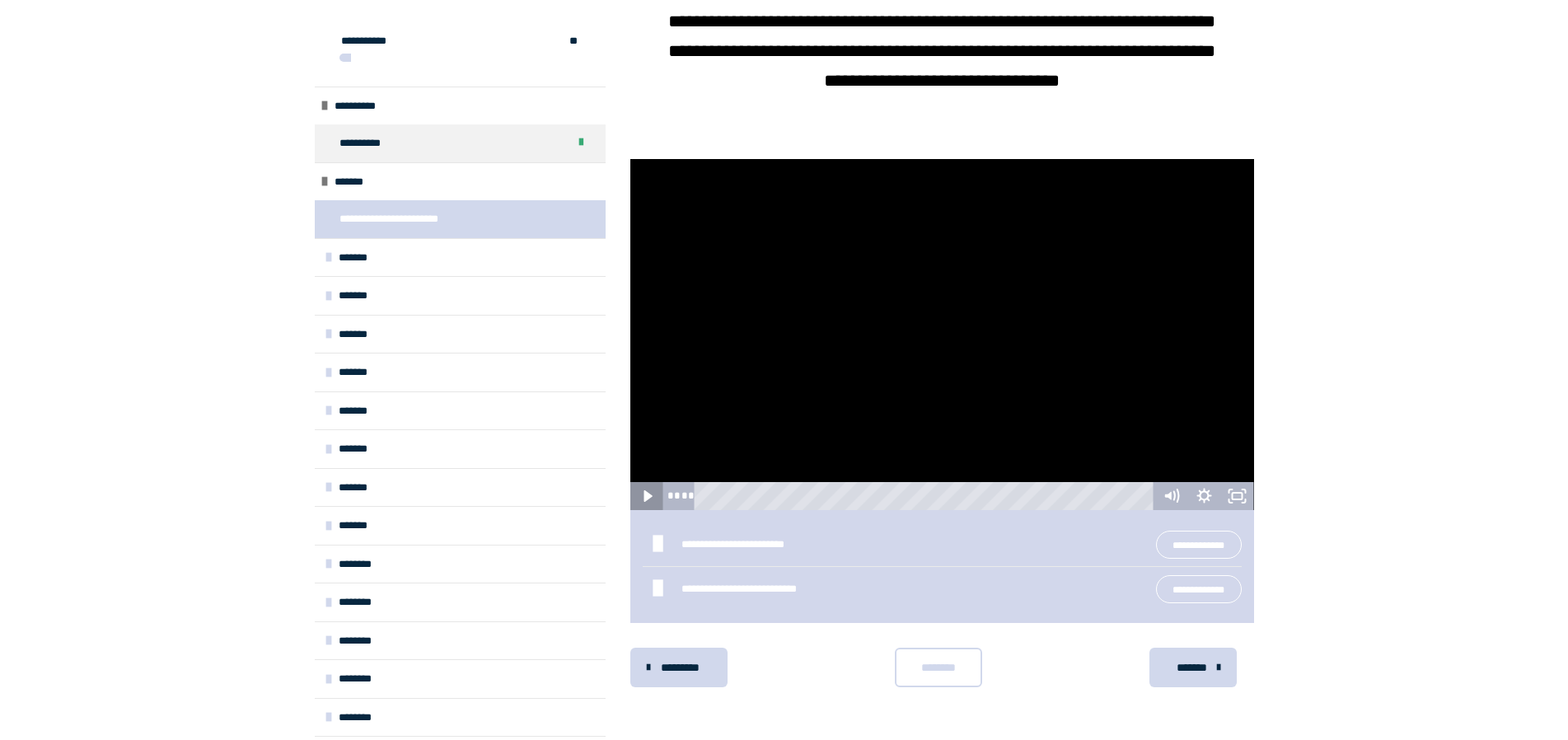 click 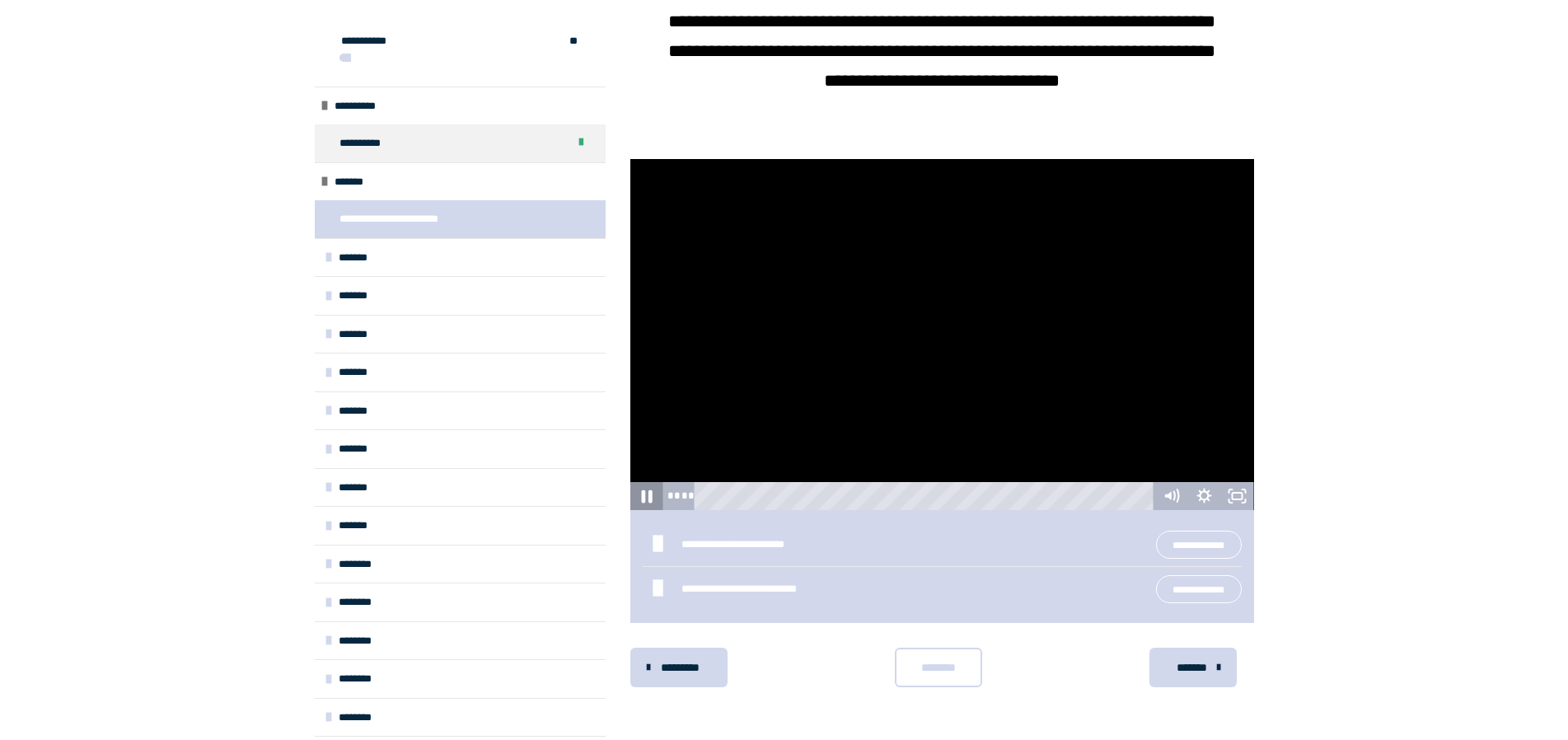 click 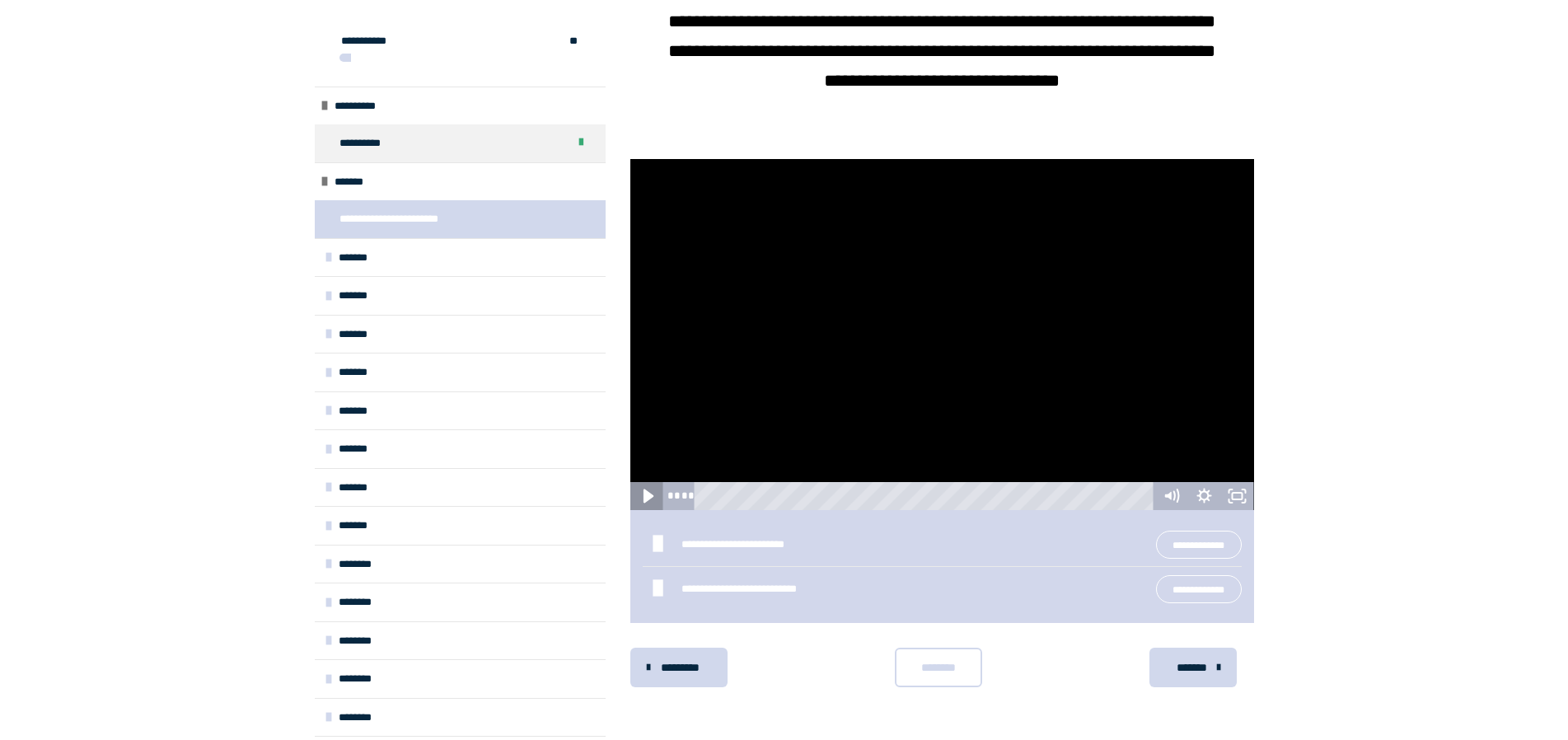 click 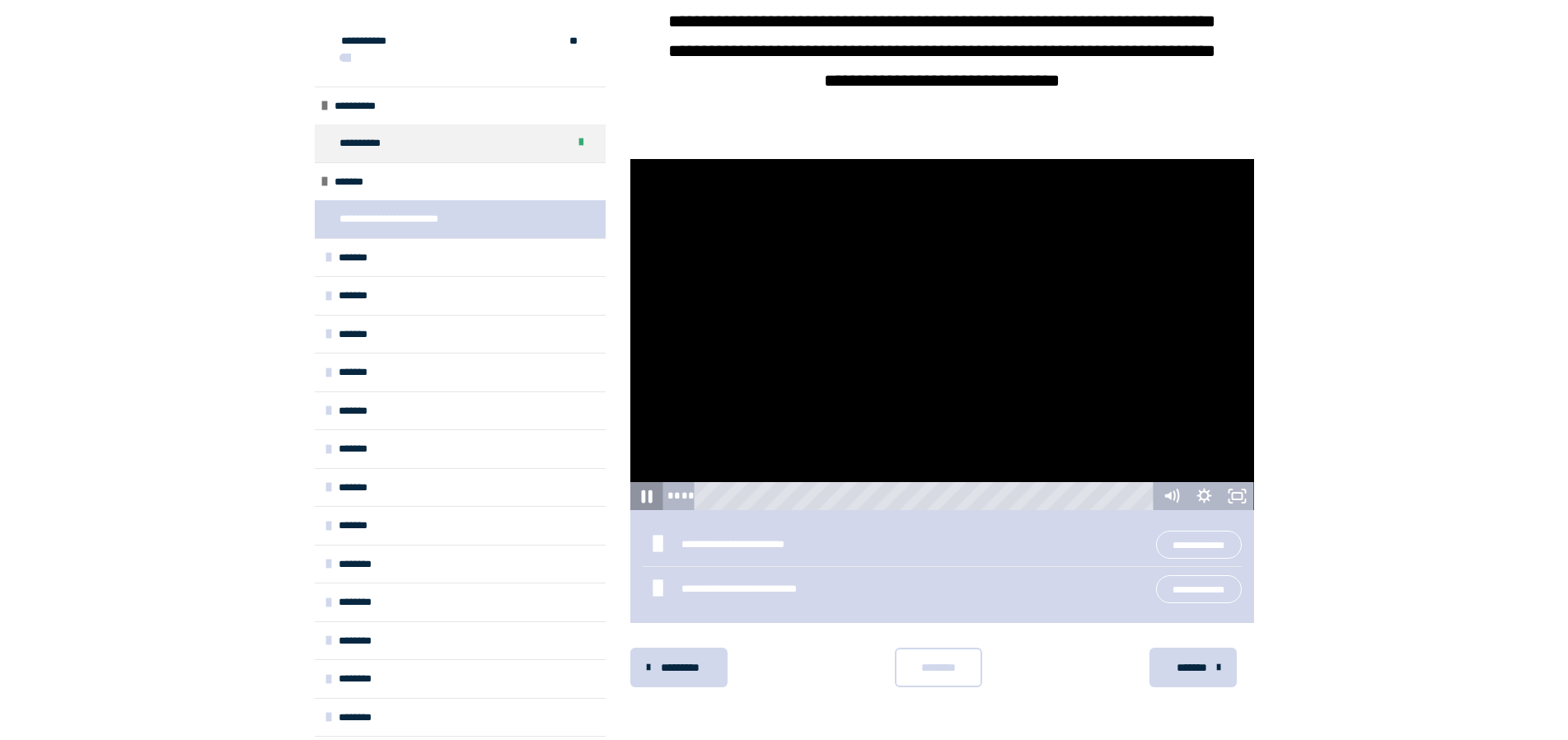 click 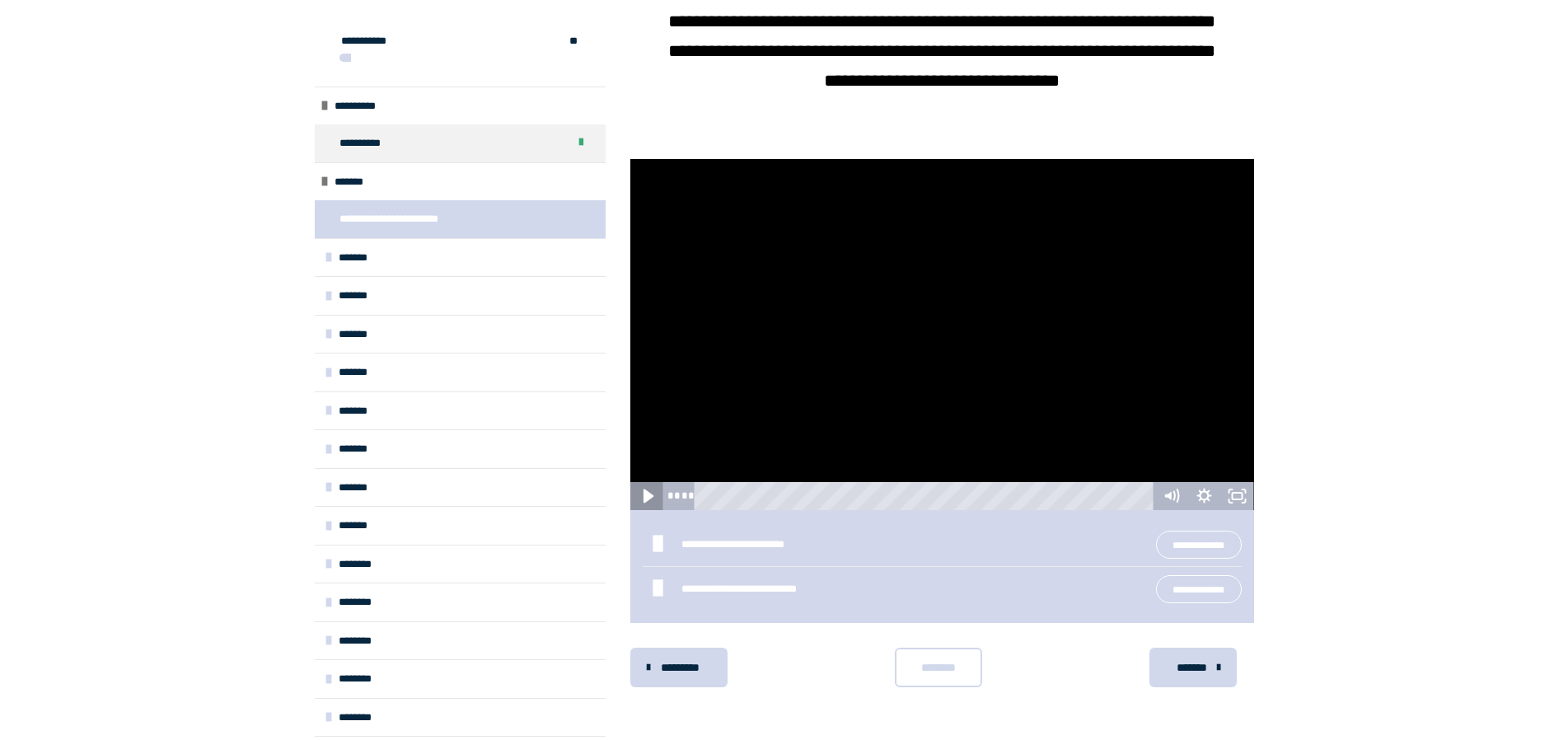 click 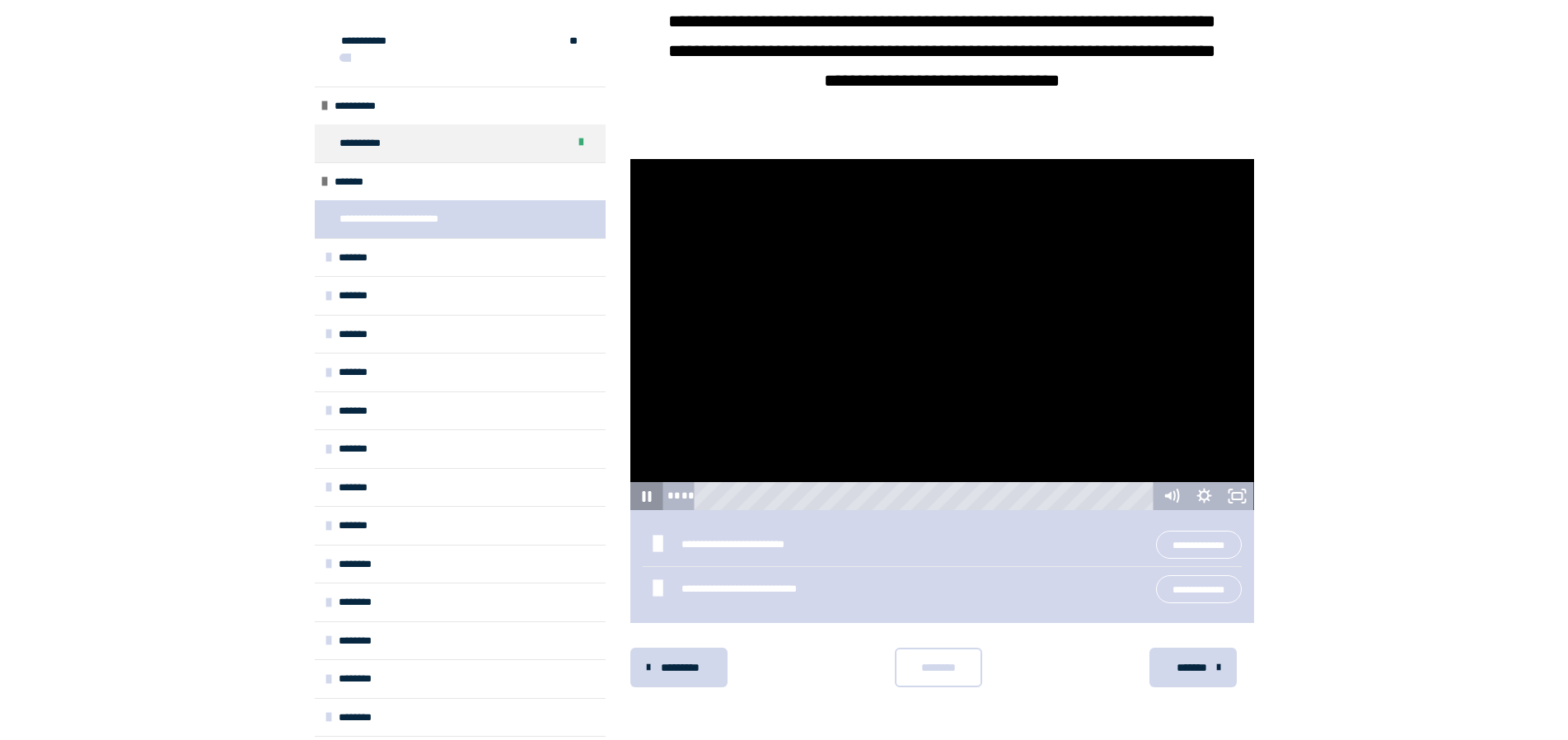 click 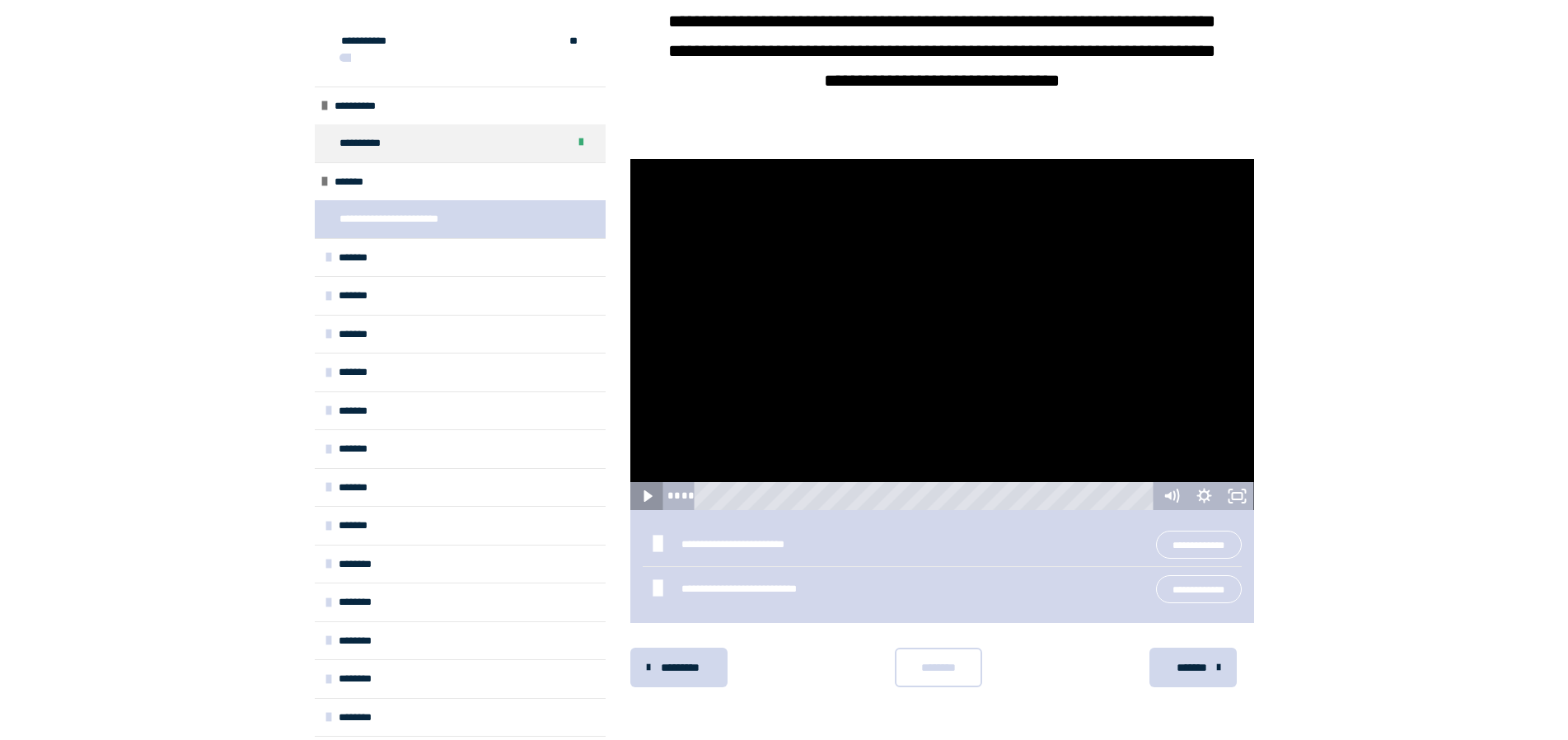 click 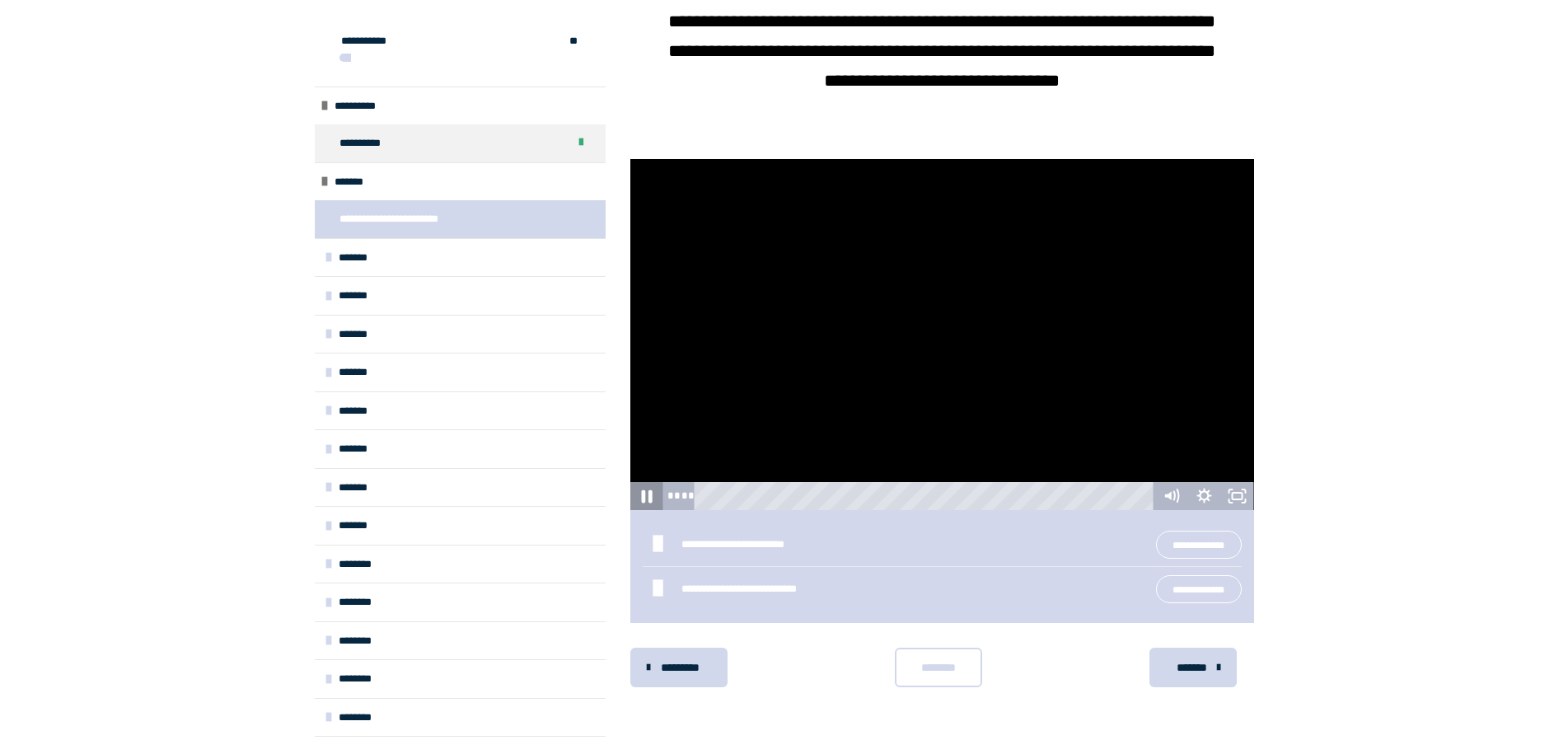 click 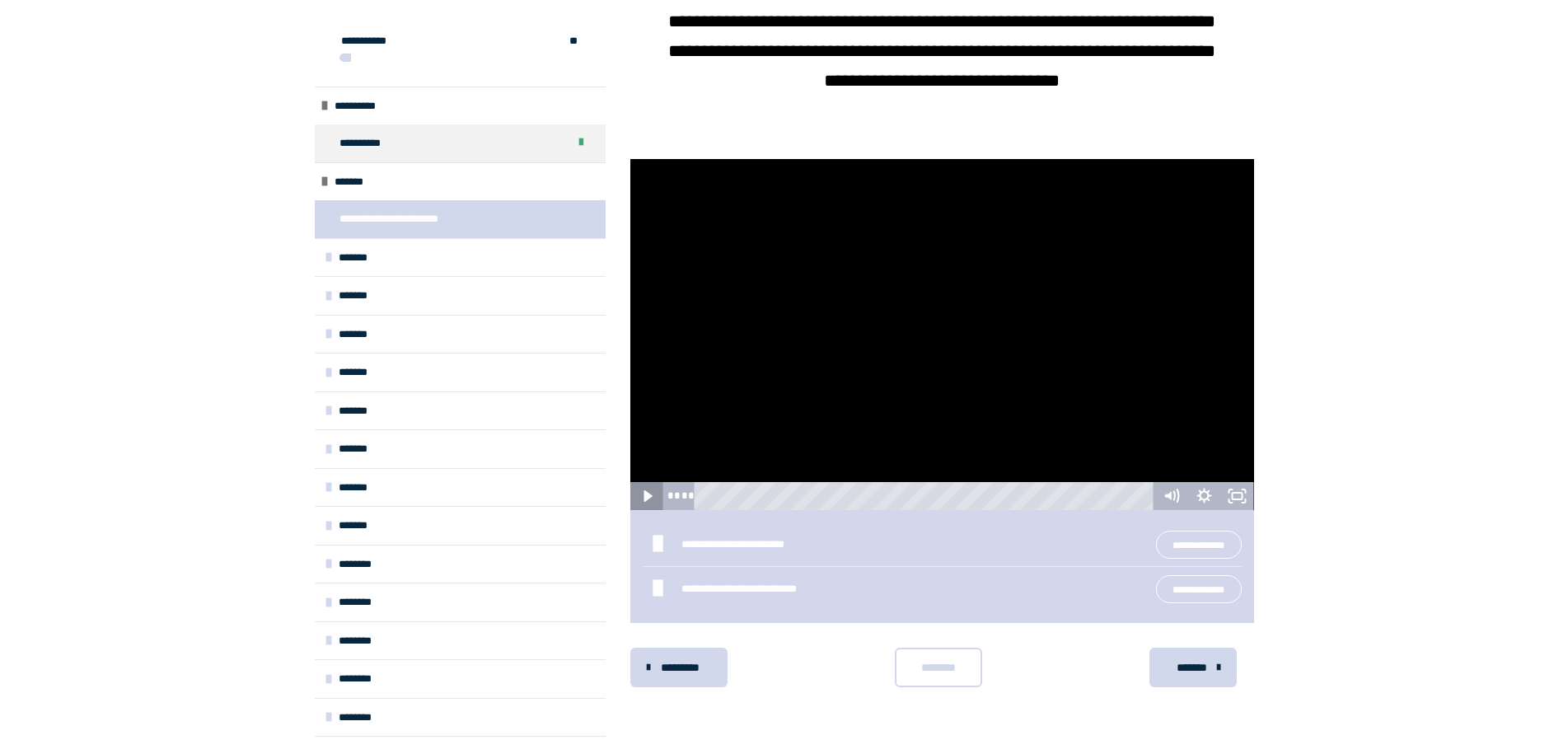 click 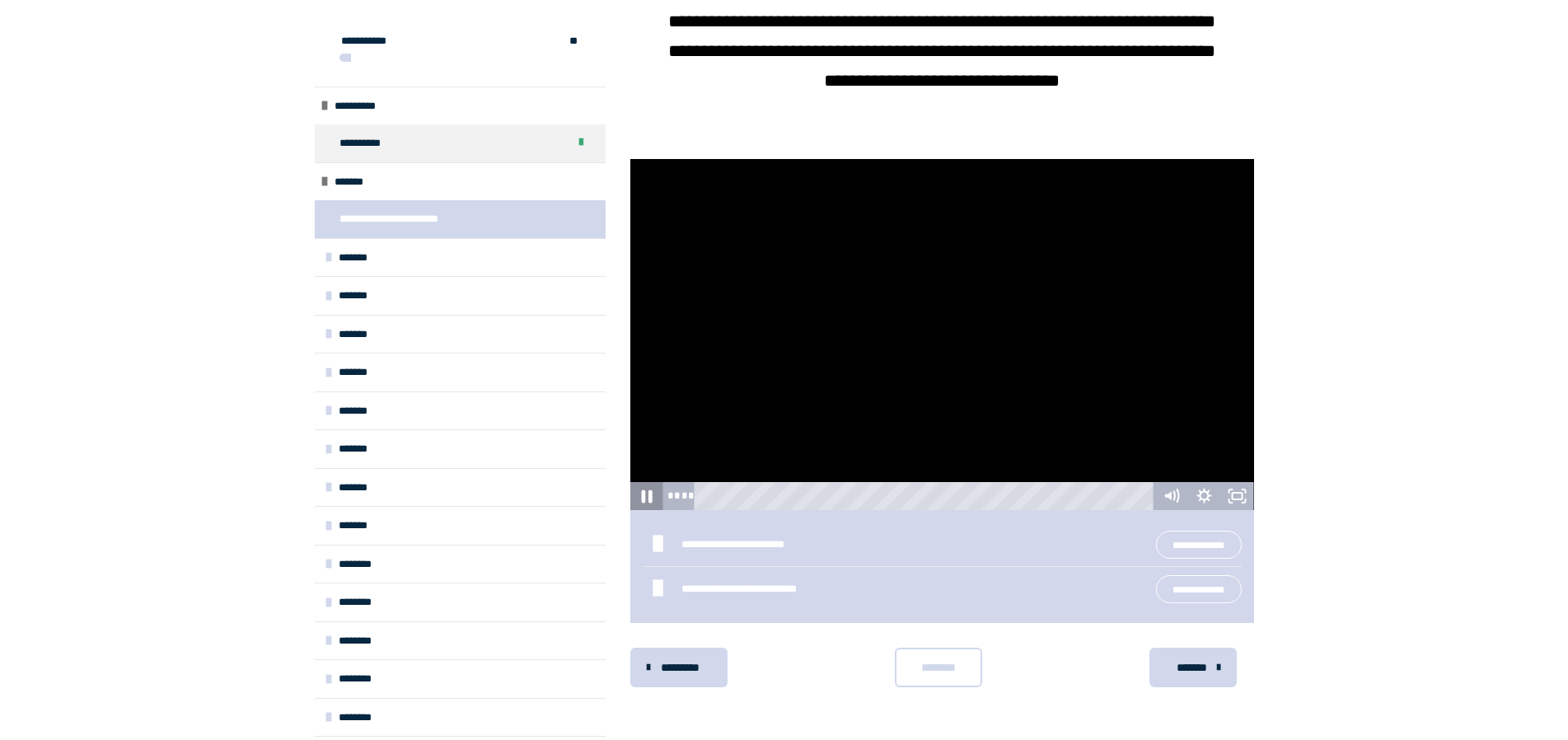 click 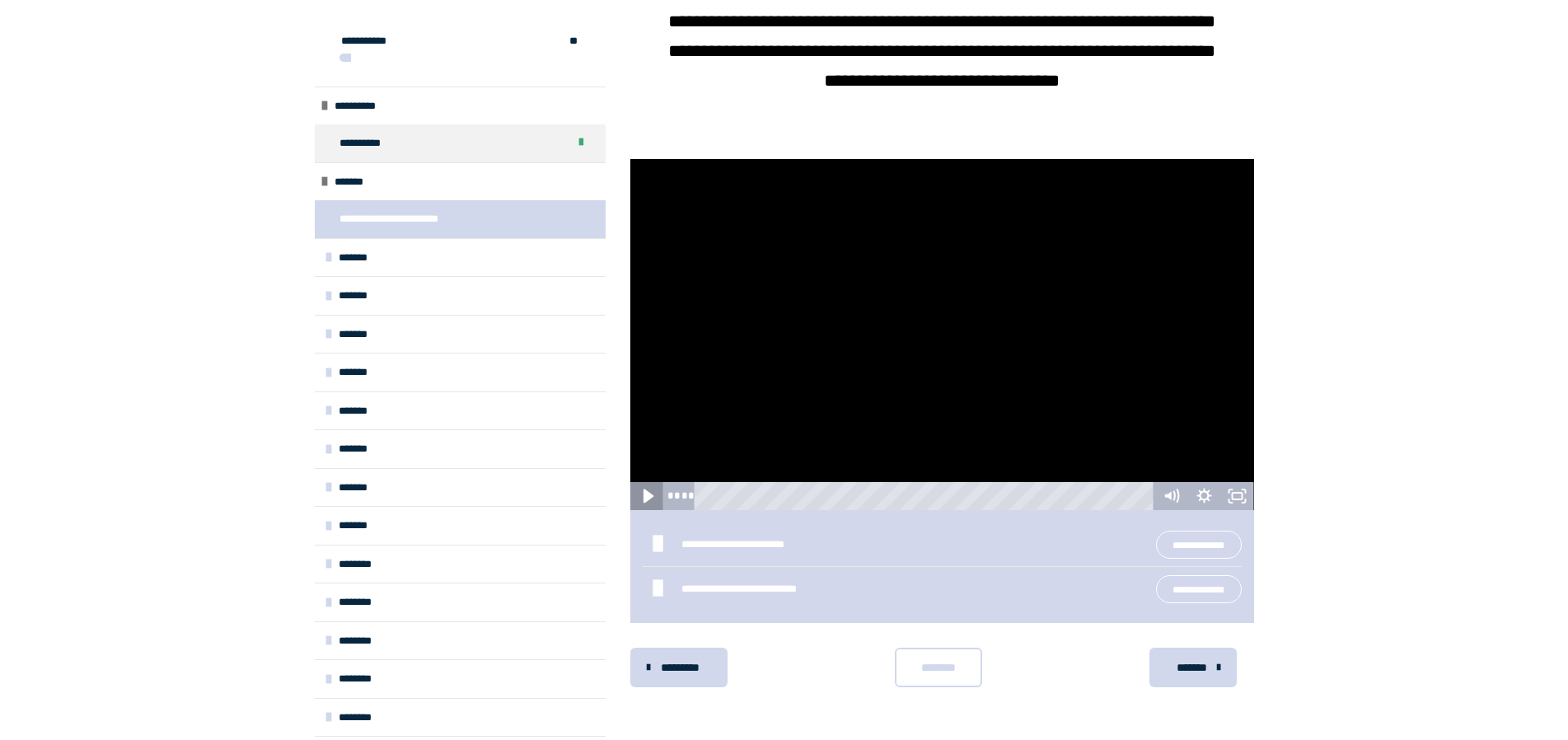 click 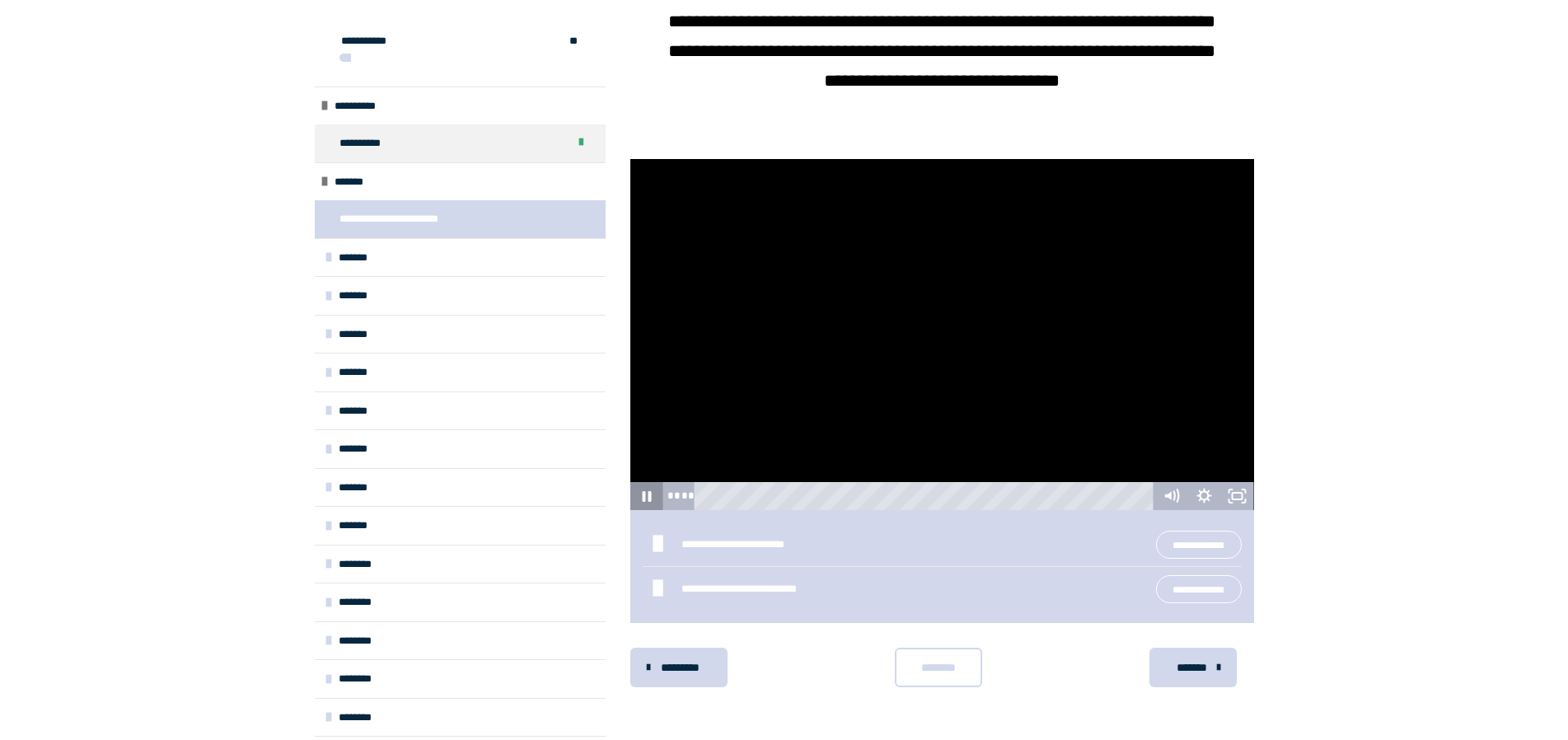 click 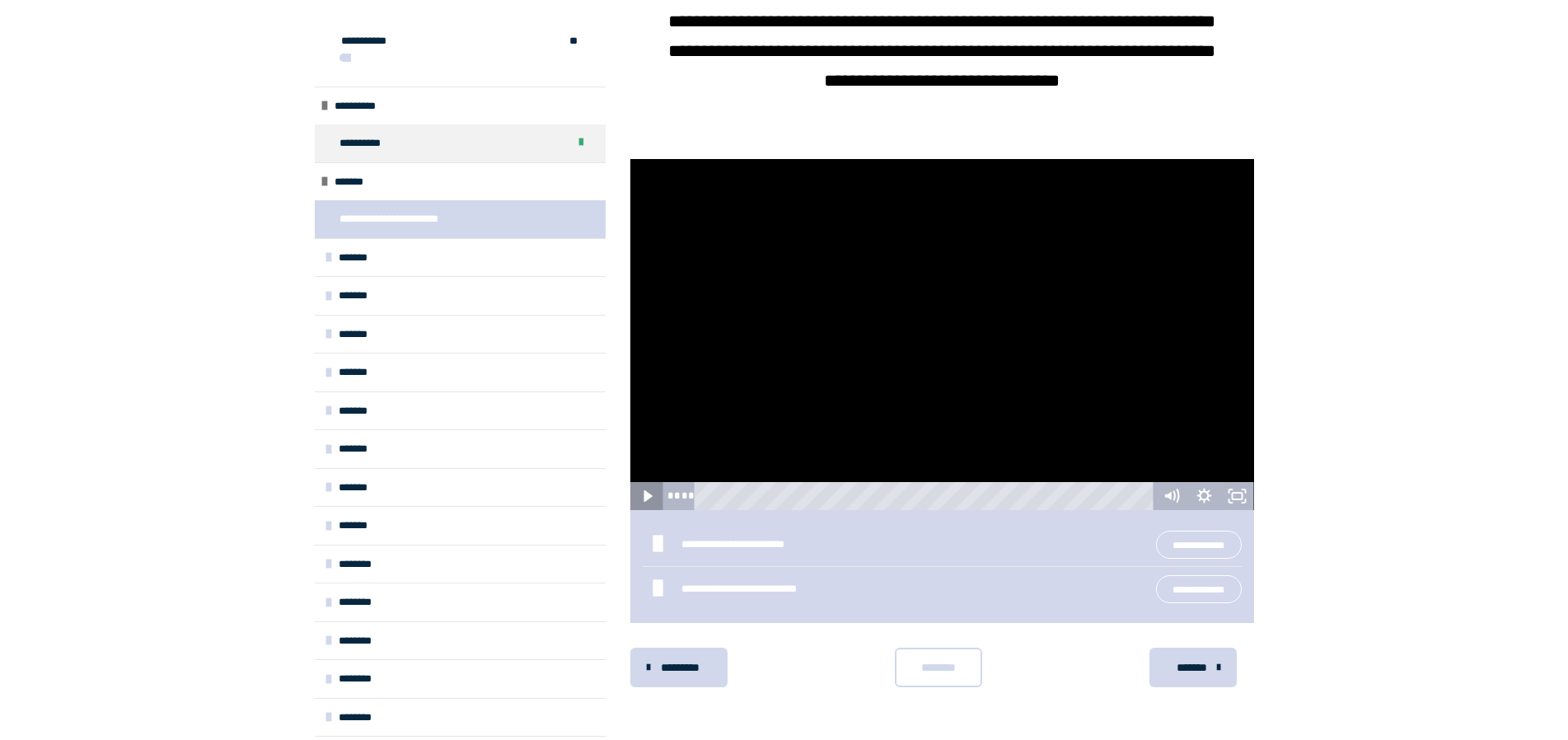 click 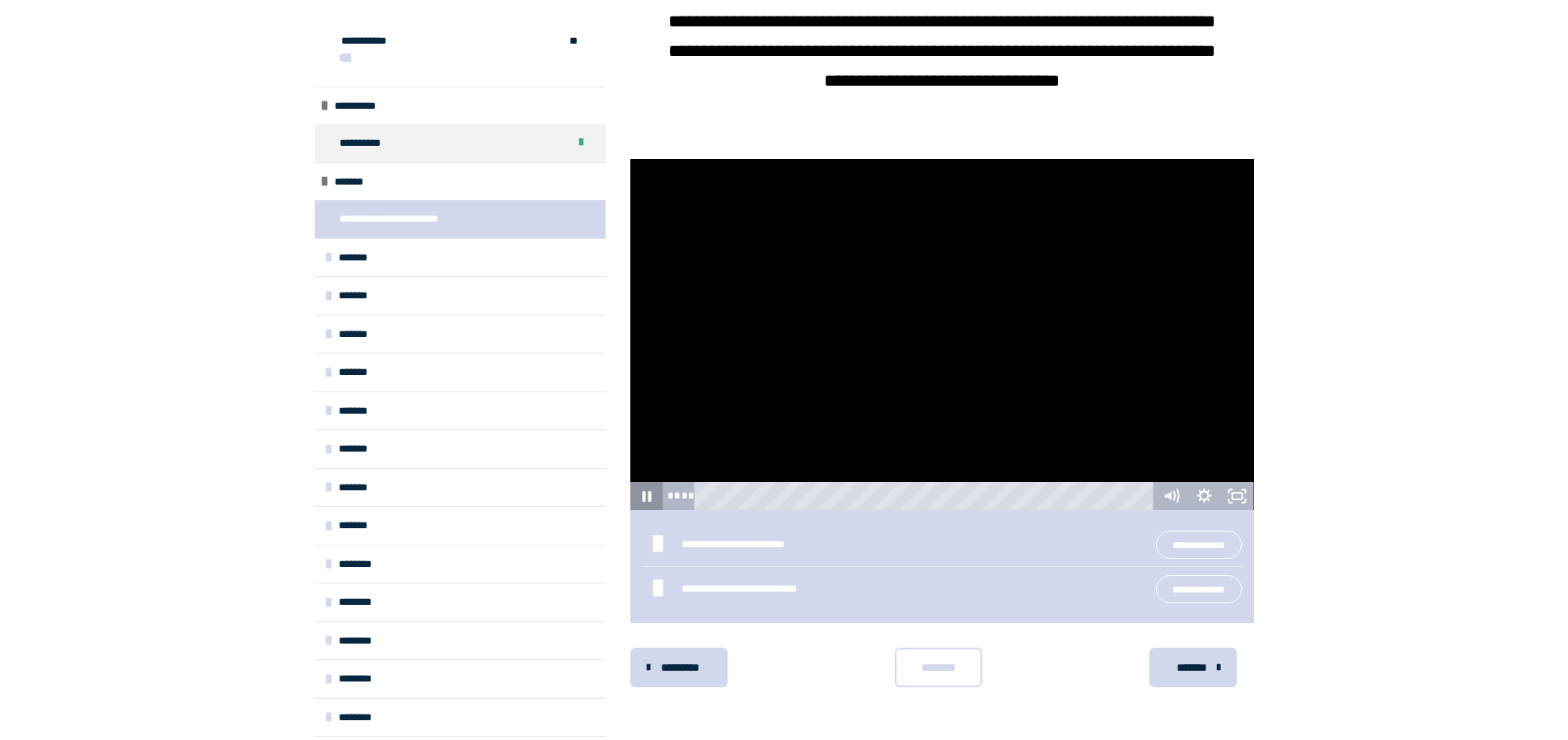 click 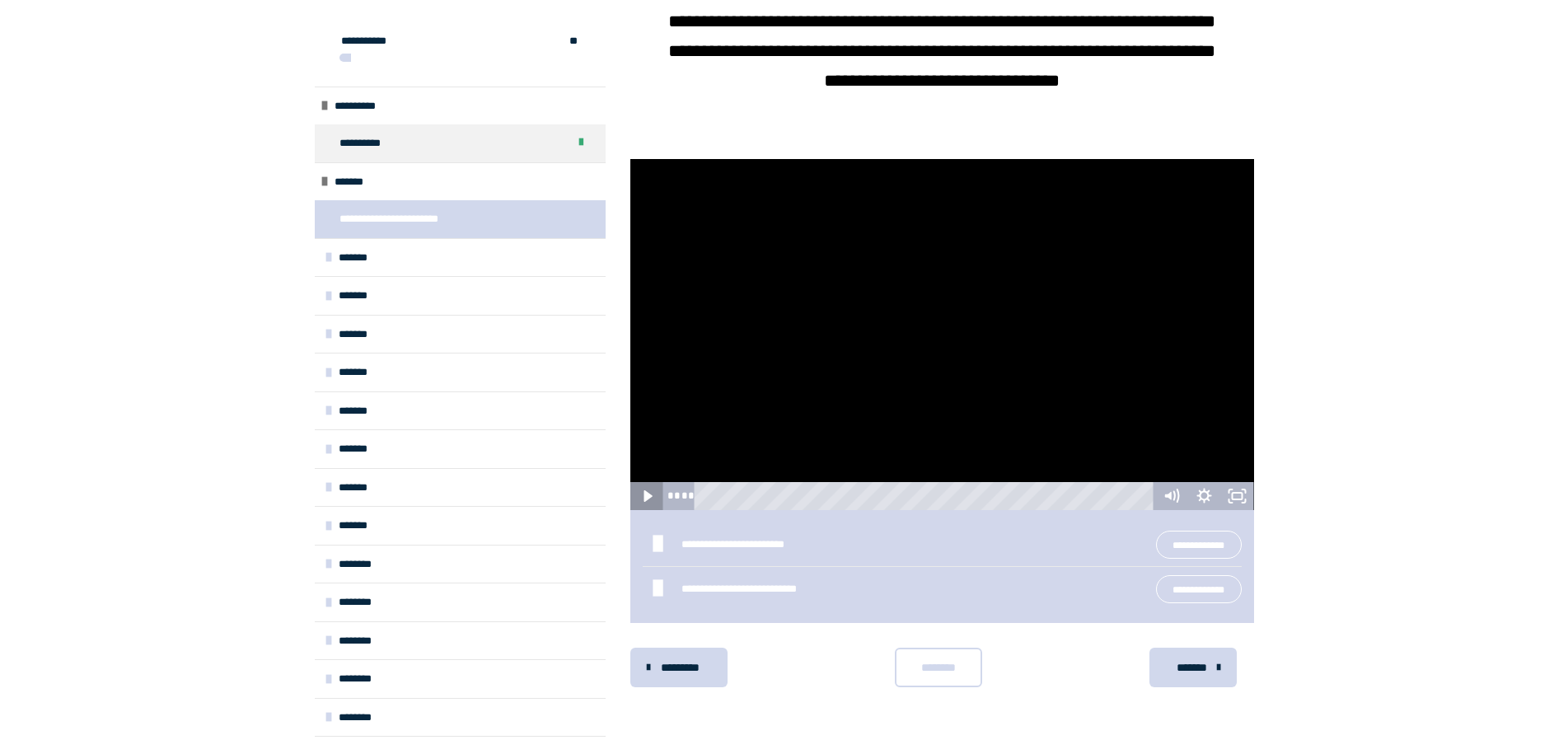 click 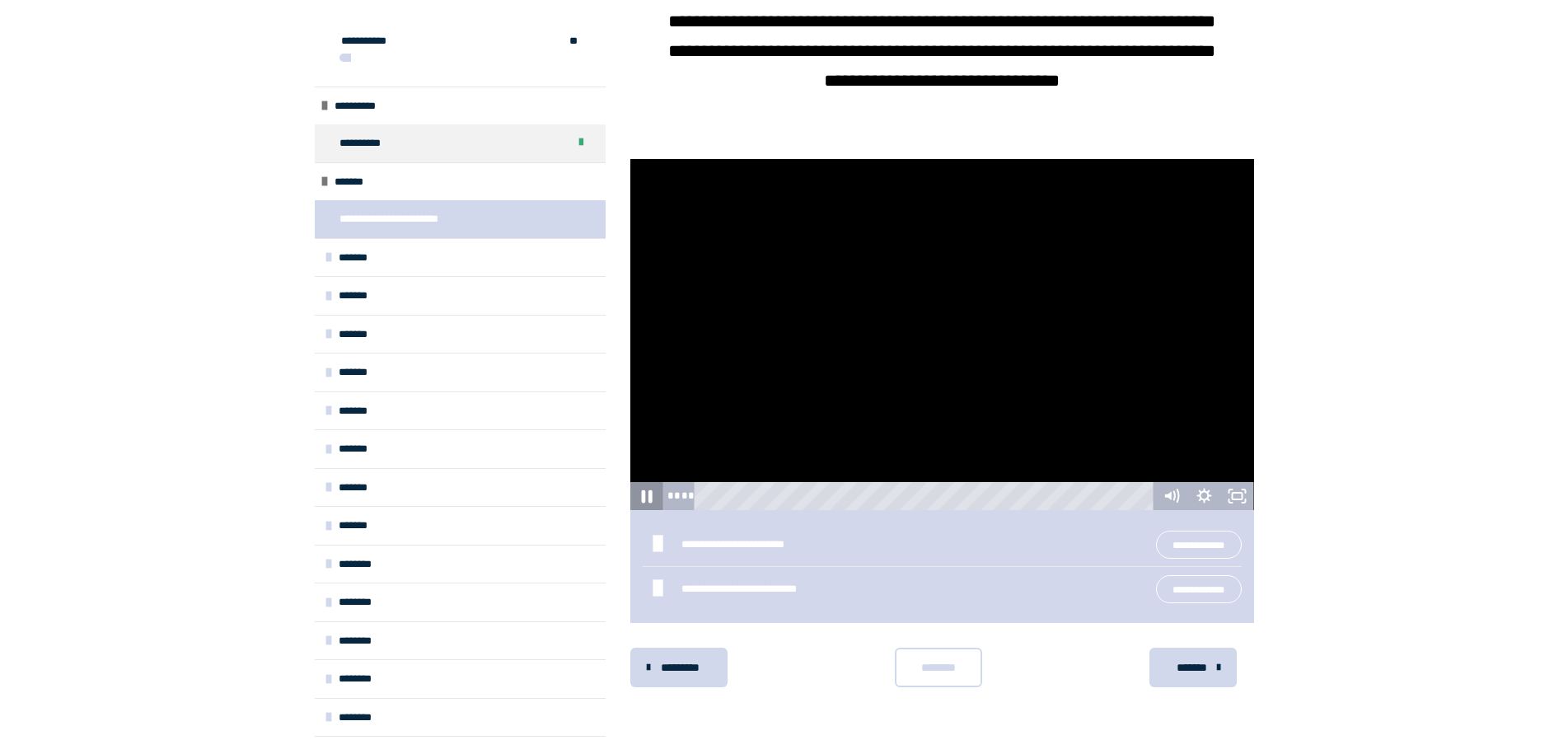 click 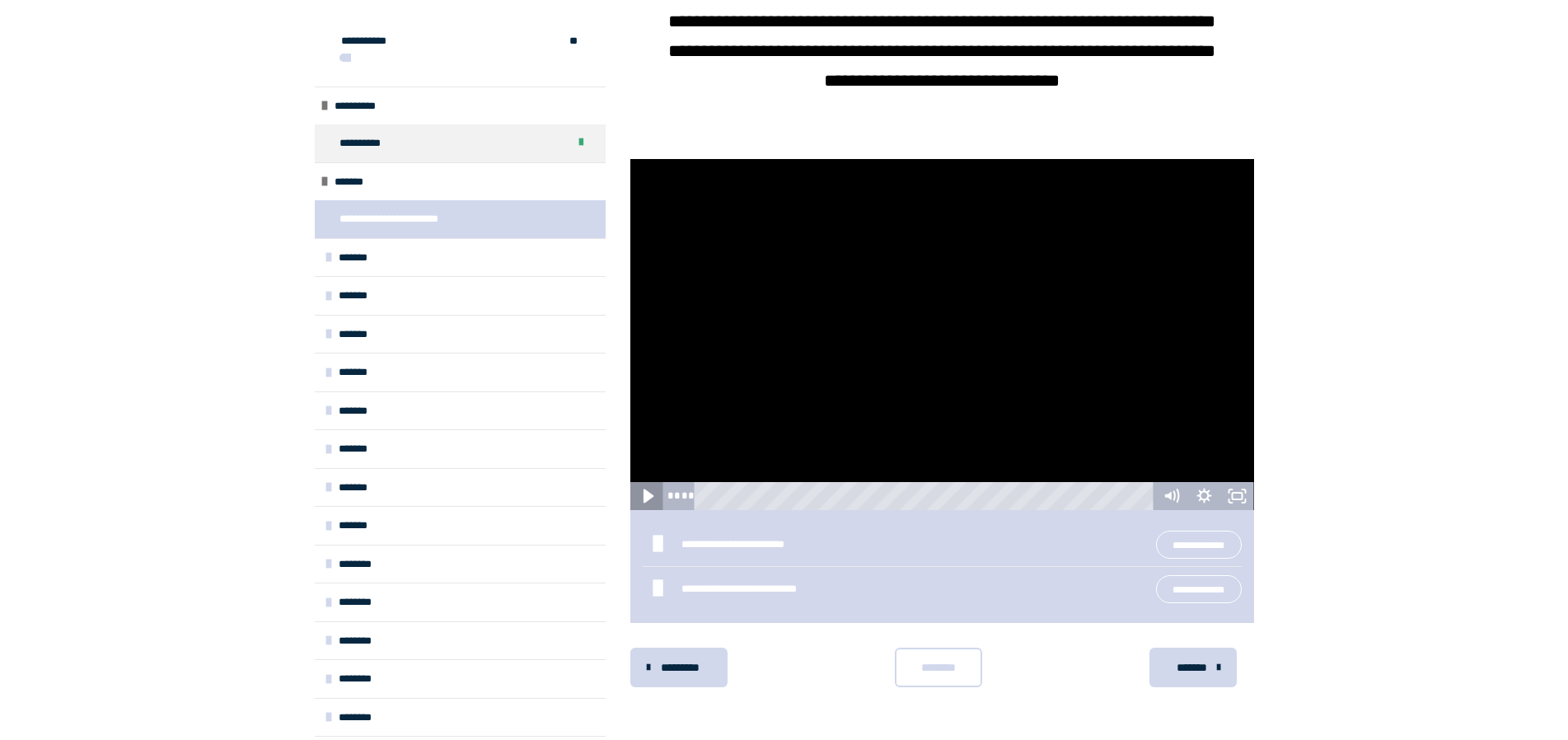 click 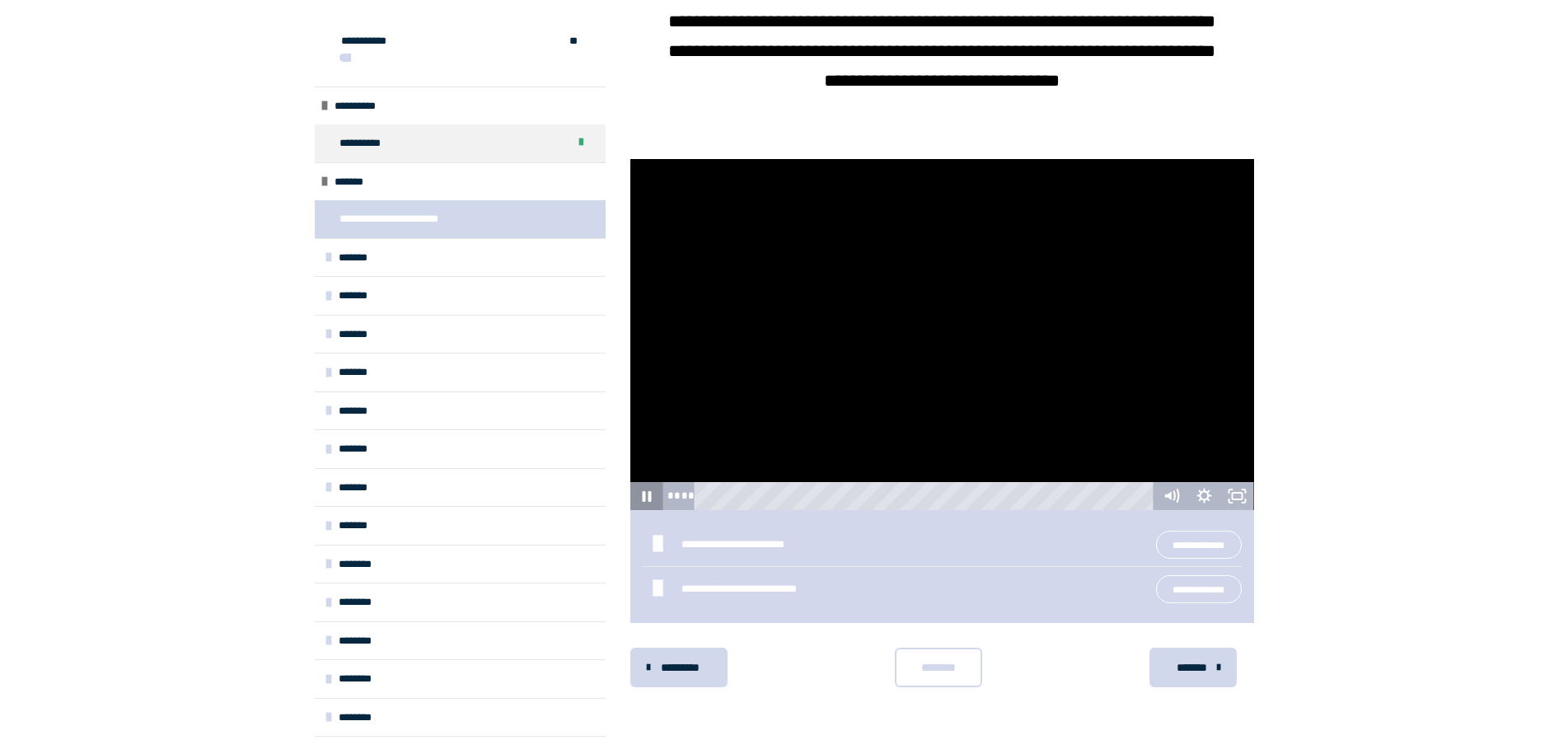 click 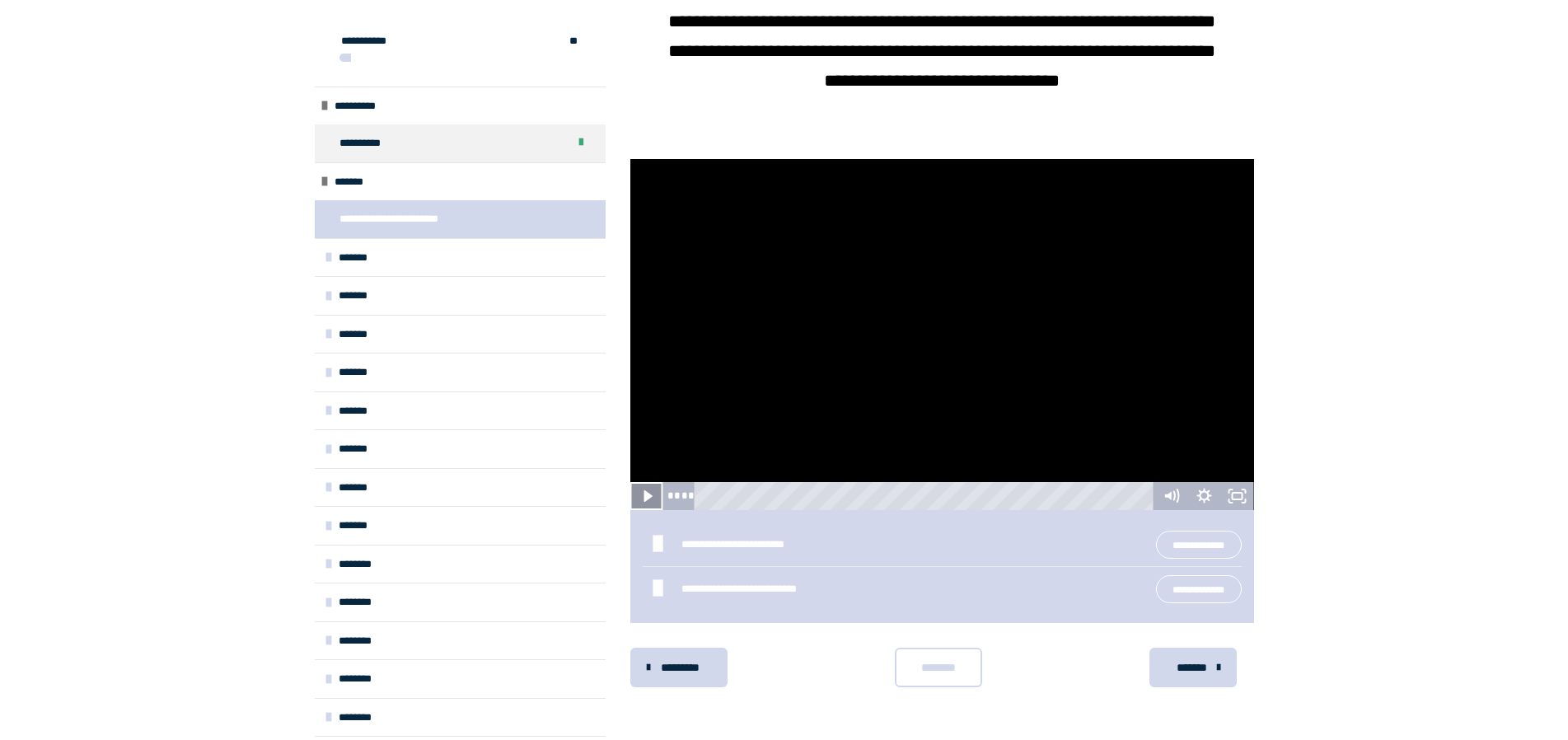 click 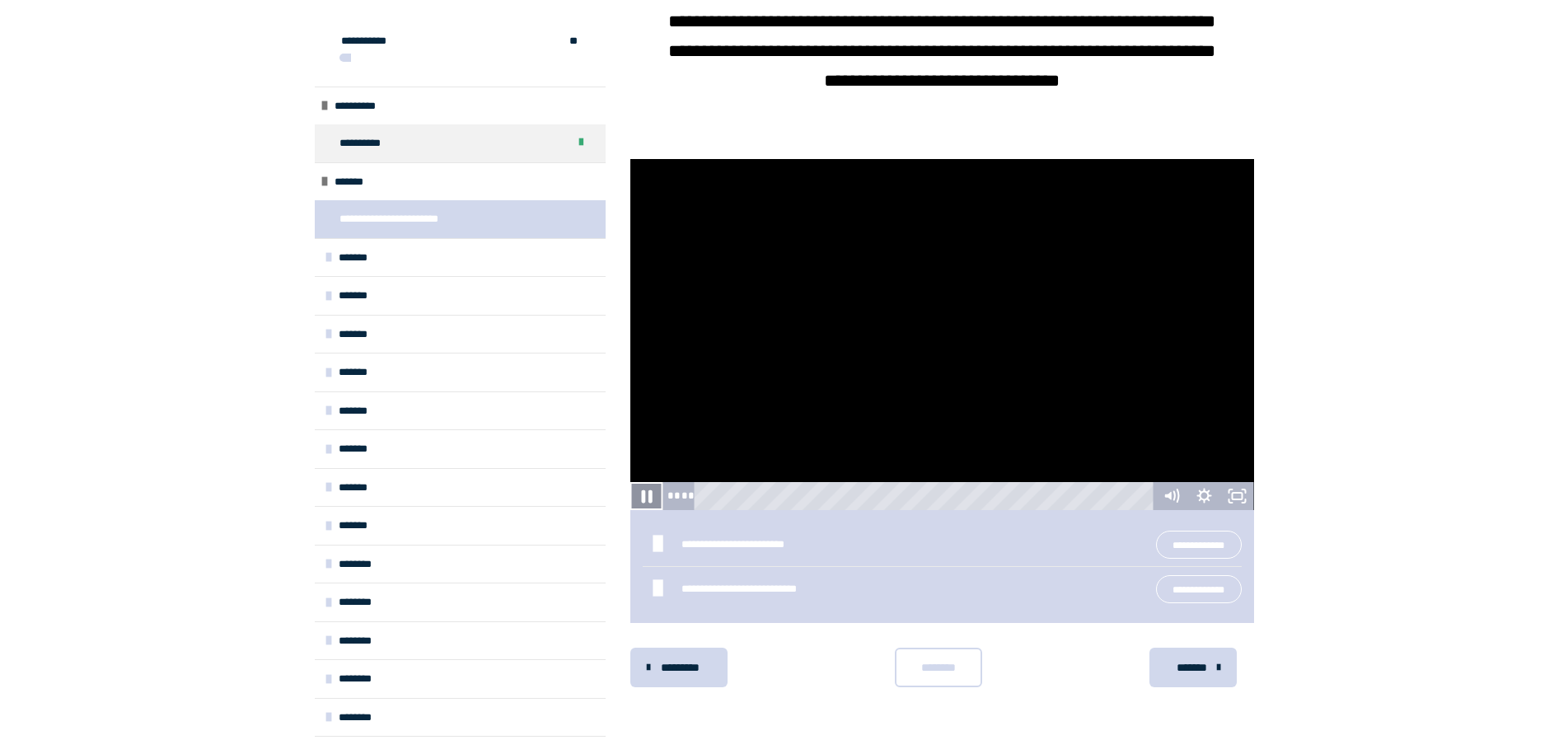 click 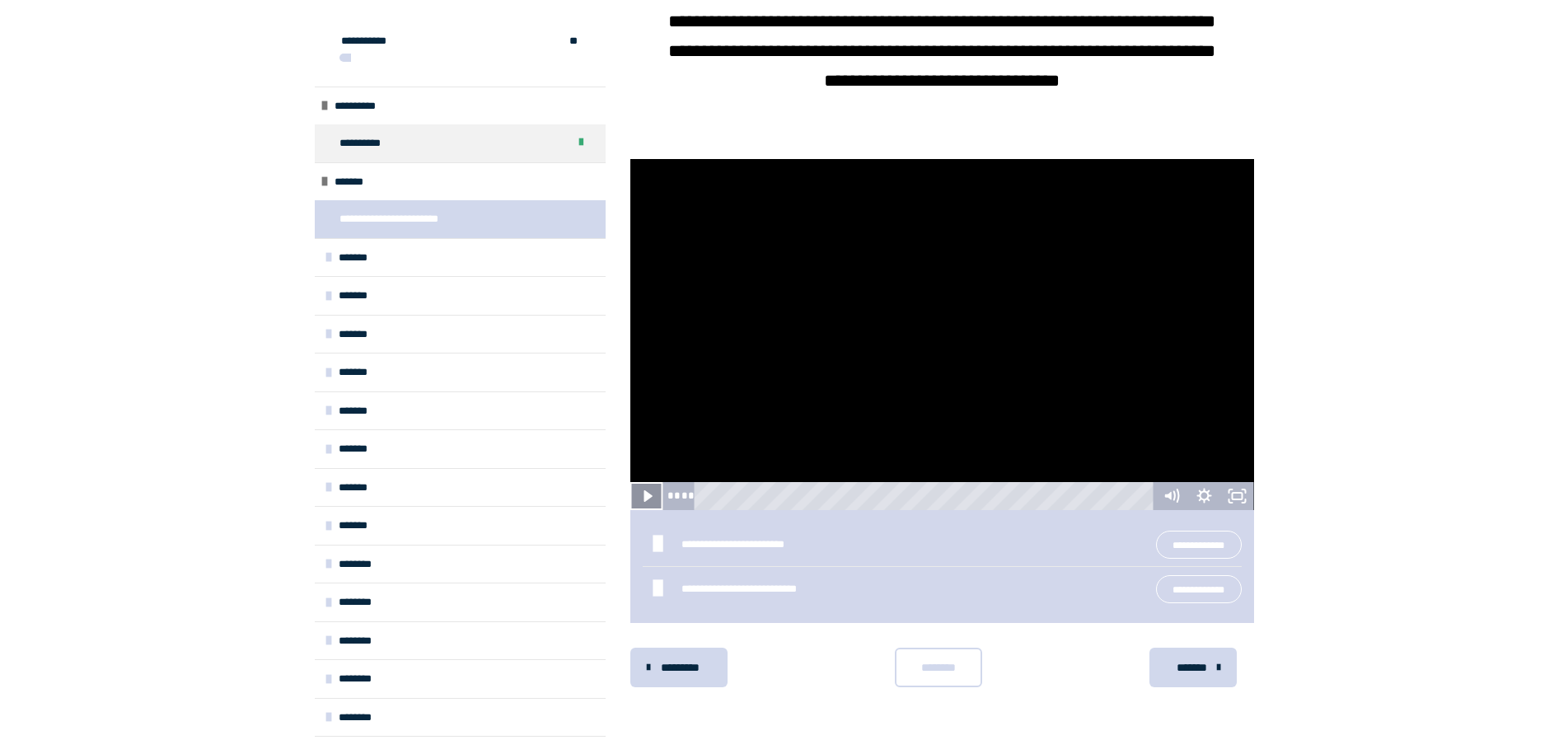 click 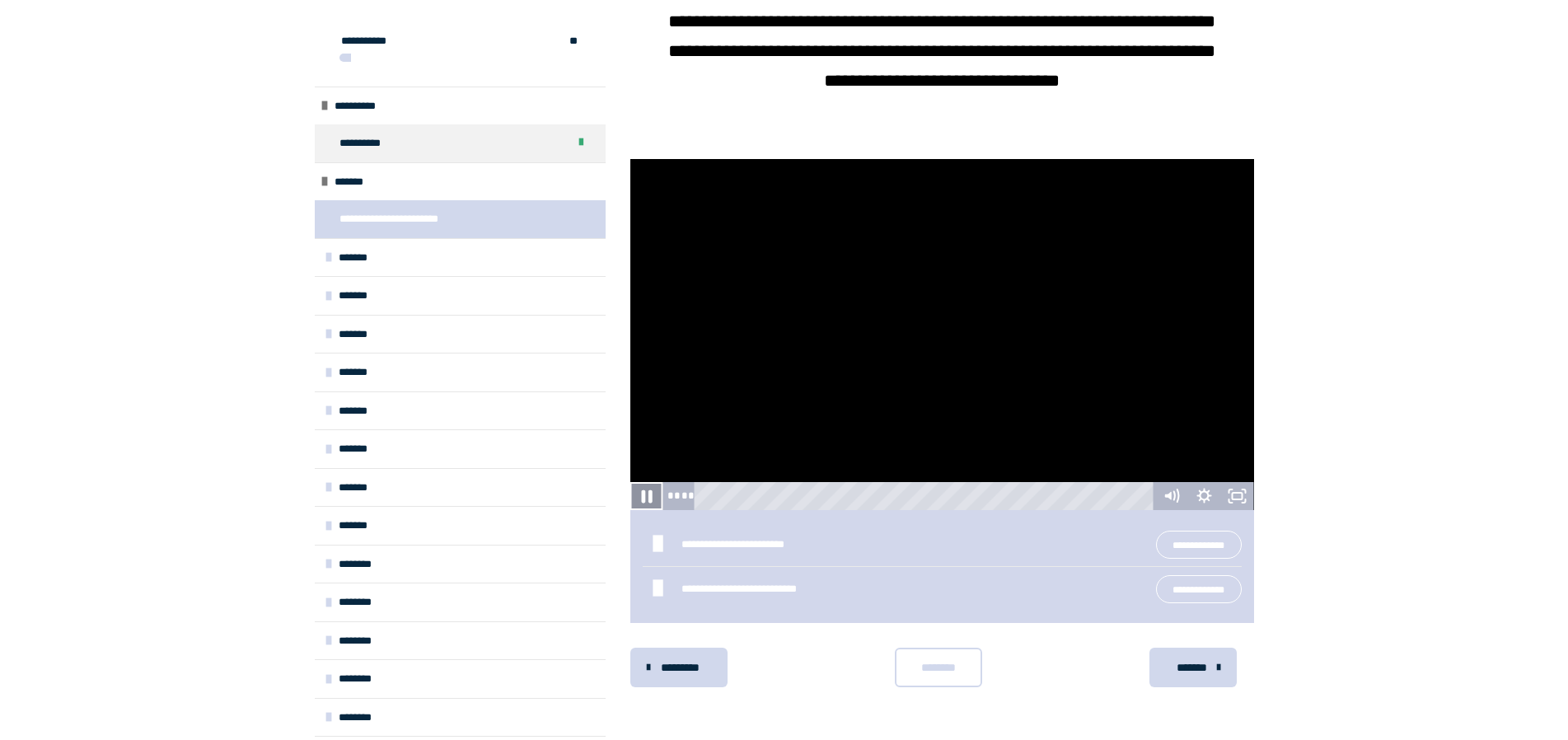click 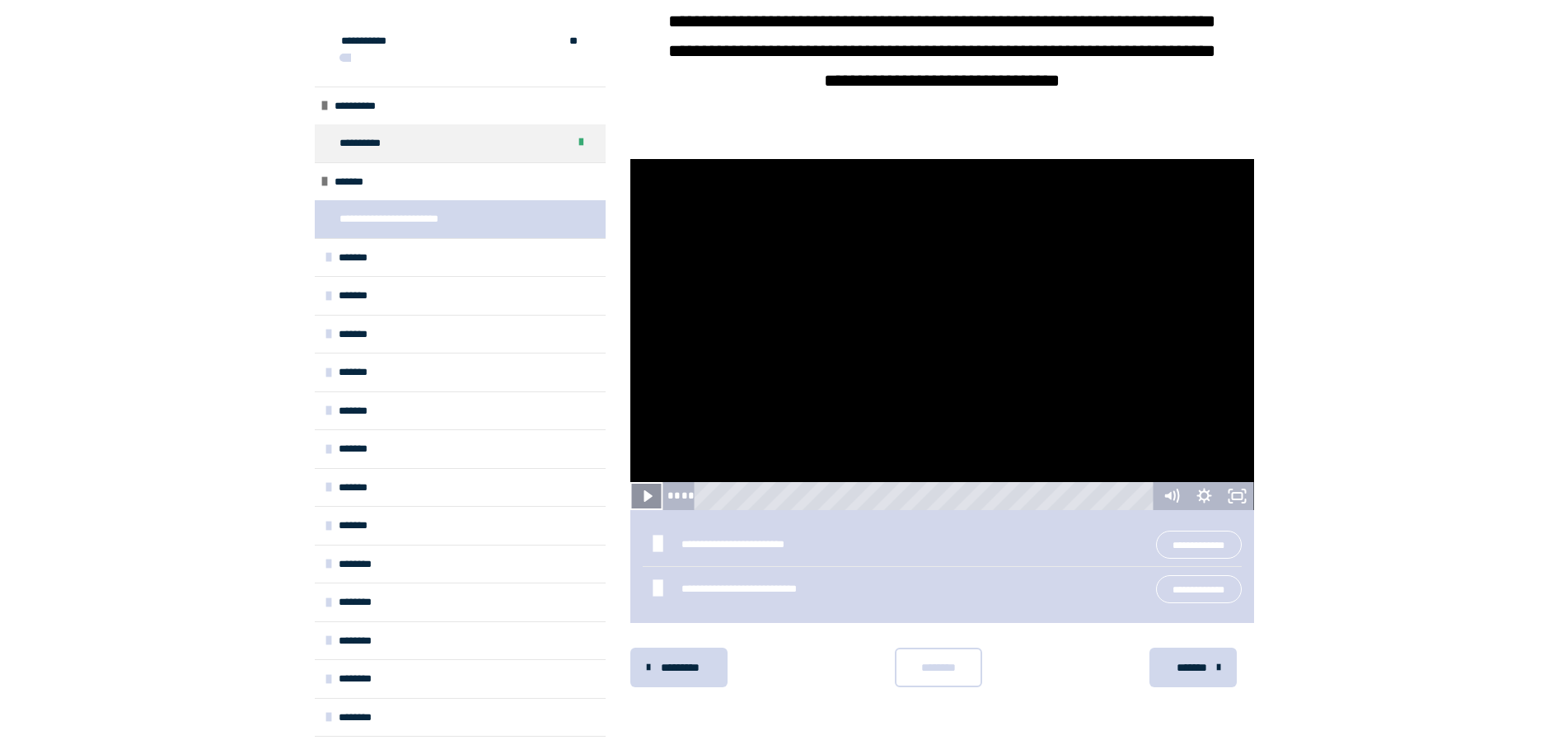 click 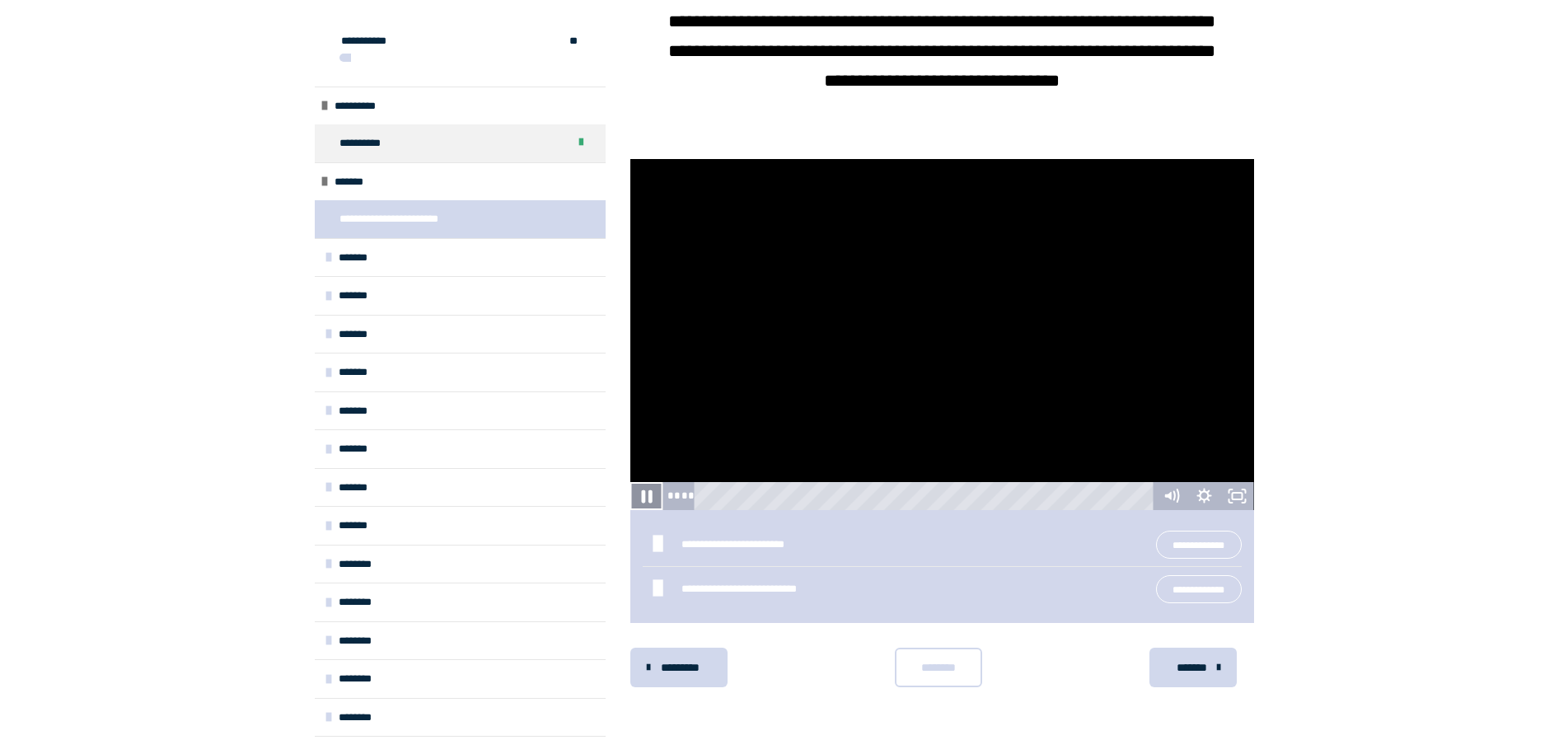 click 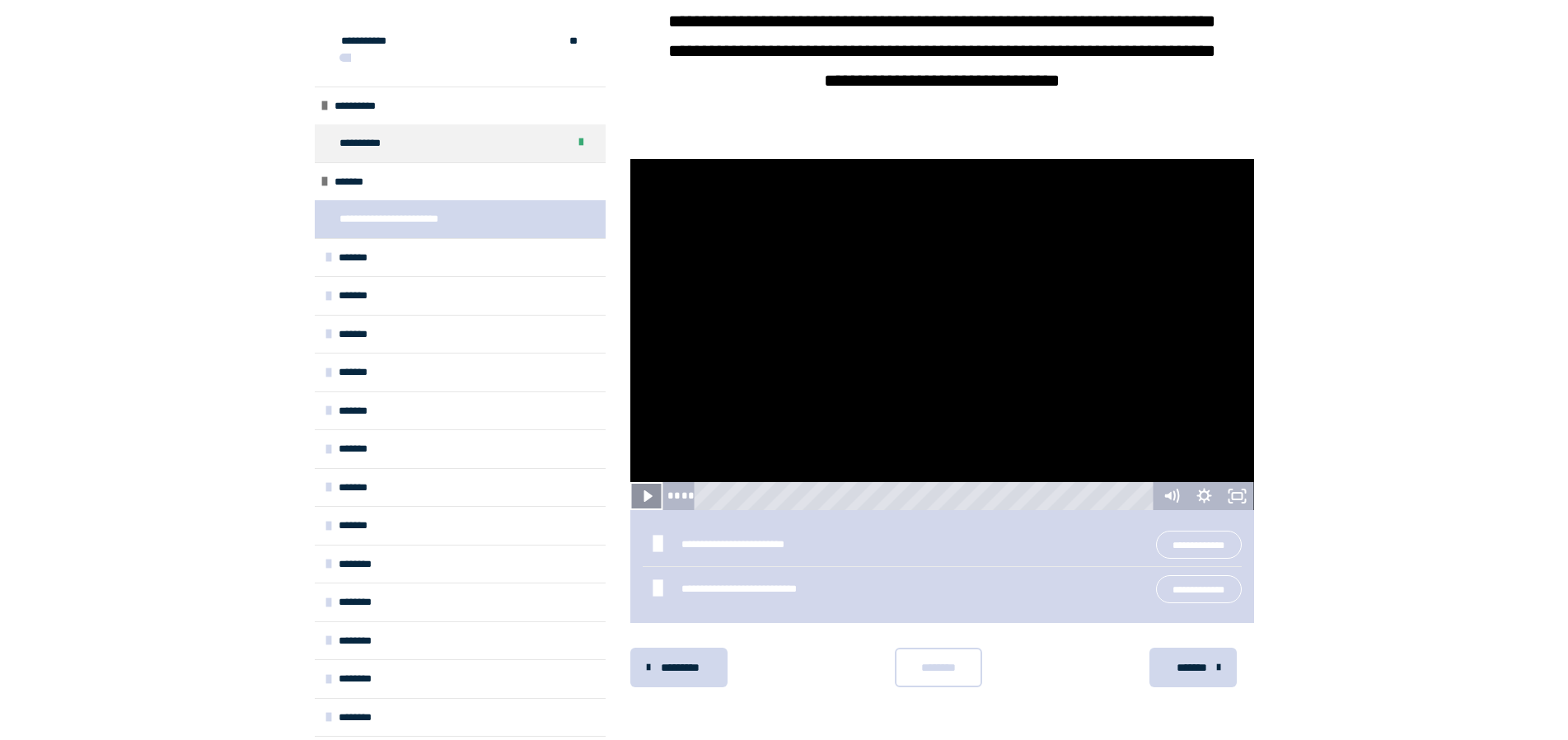 click 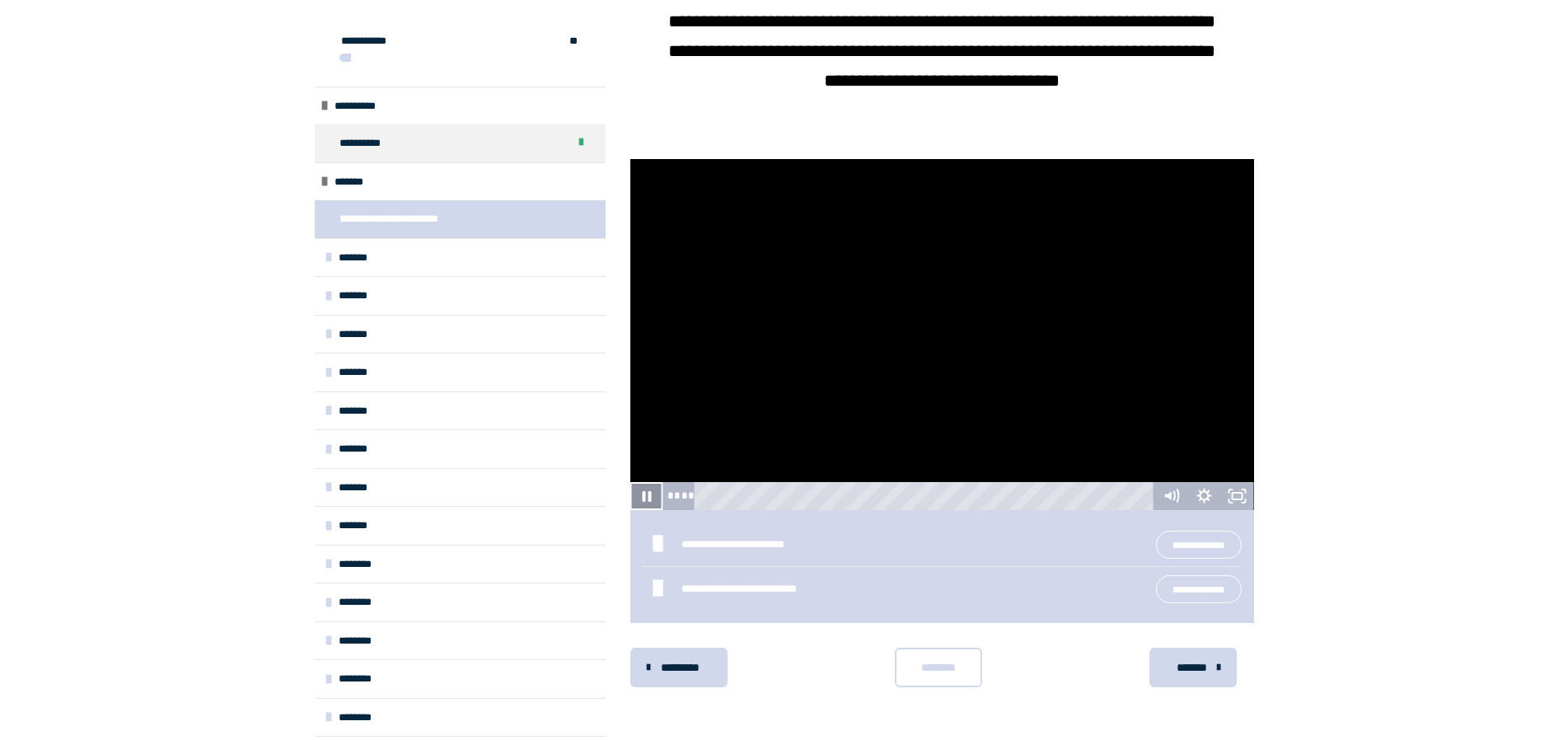 click 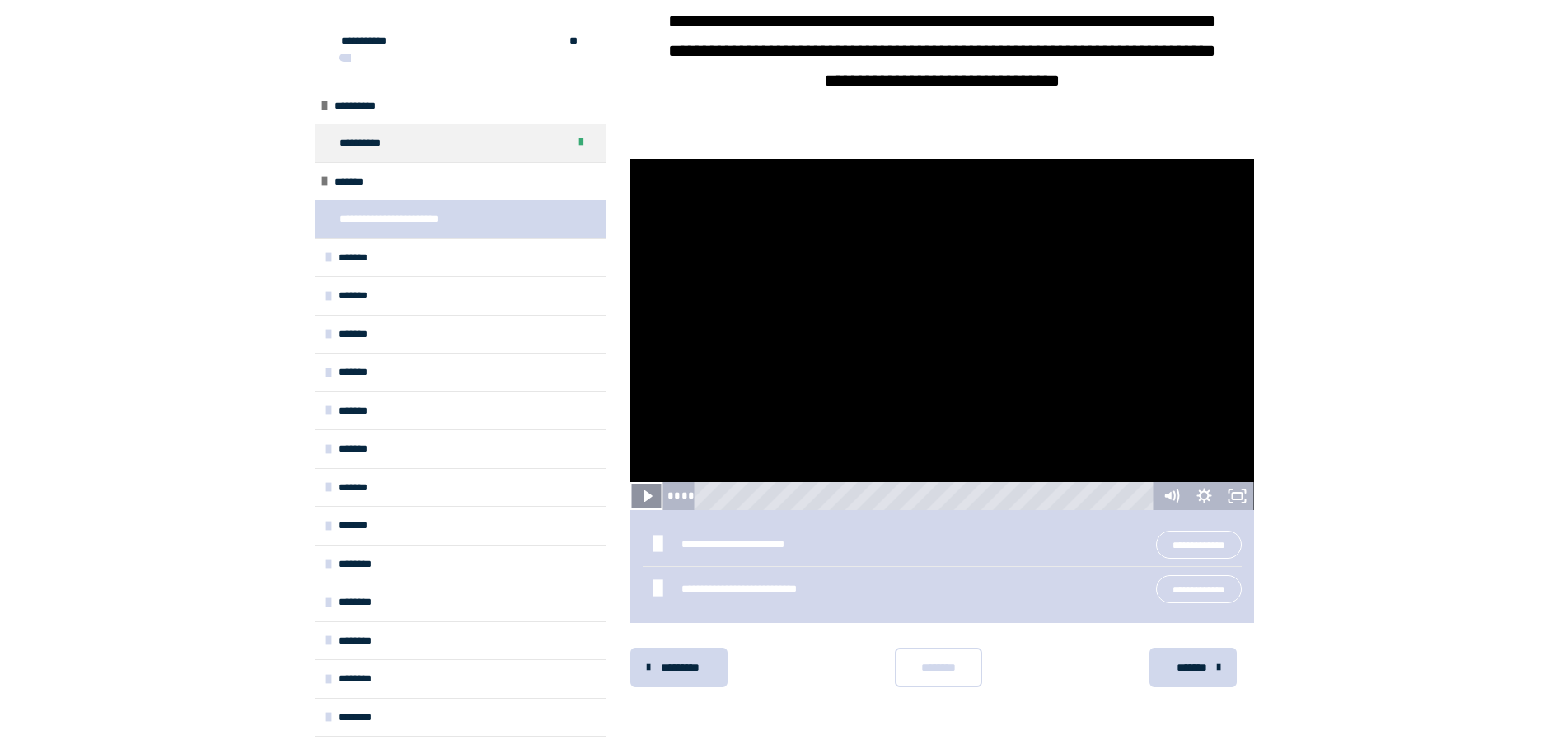 drag, startPoint x: 639, startPoint y: 487, endPoint x: 630, endPoint y: 487, distance: 9 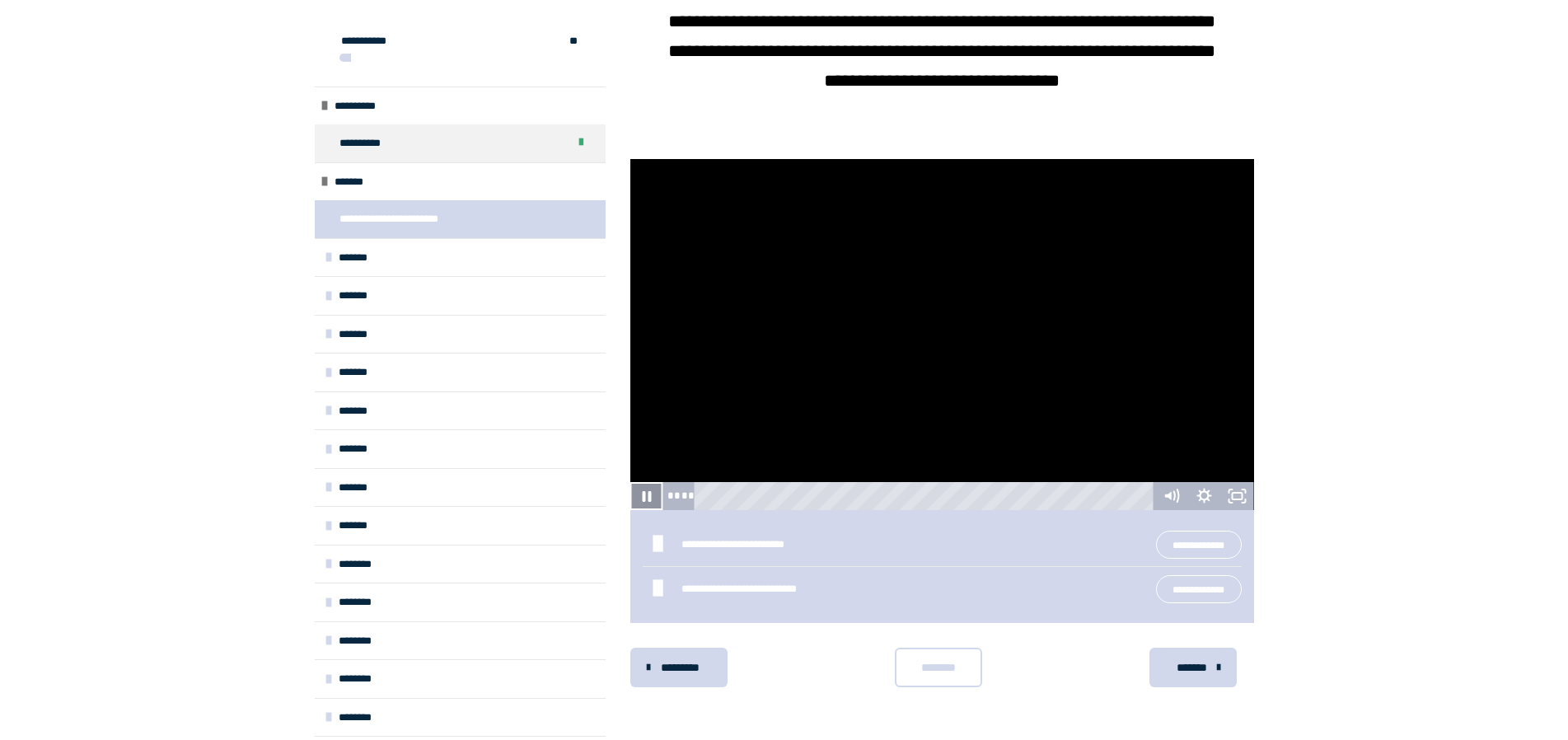 click 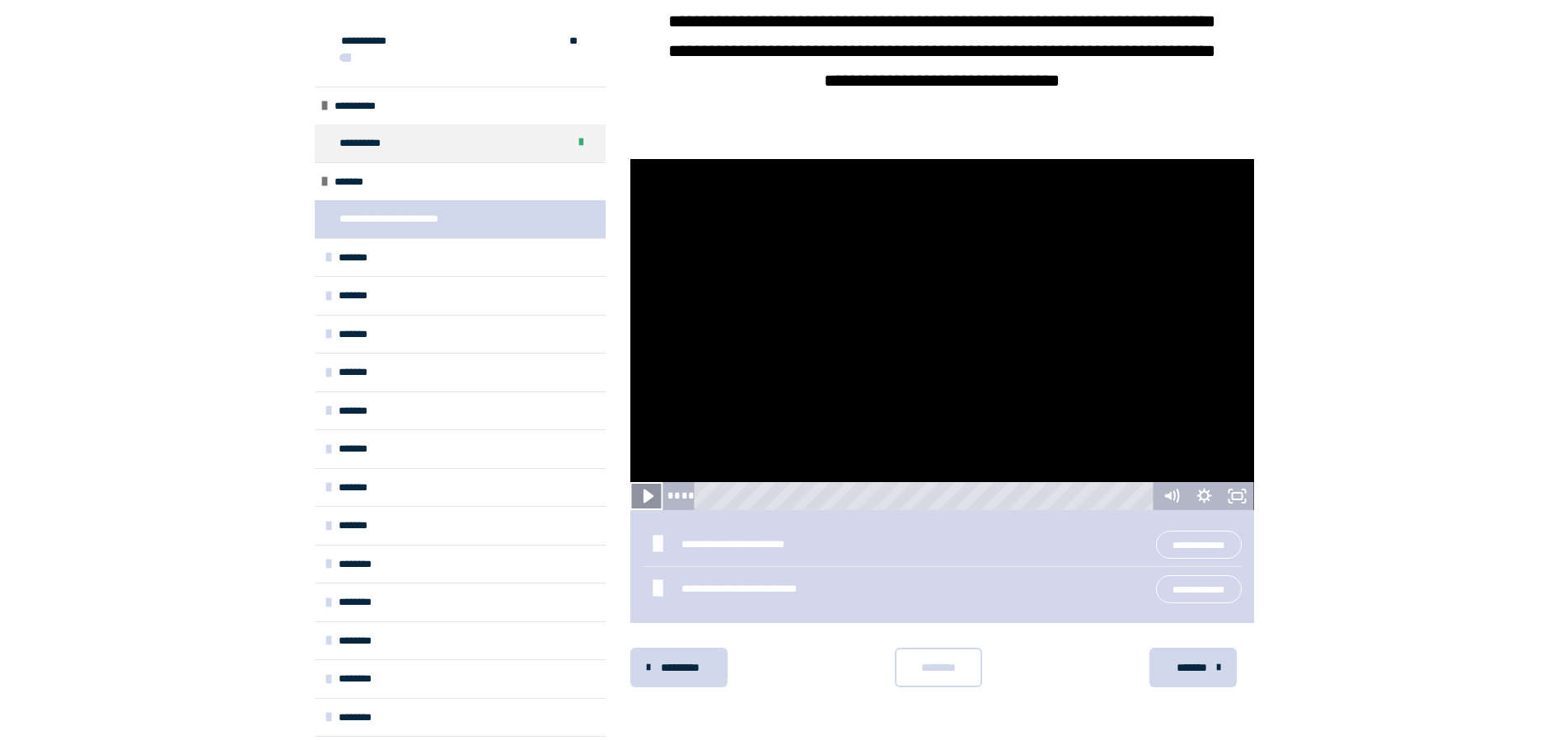 click 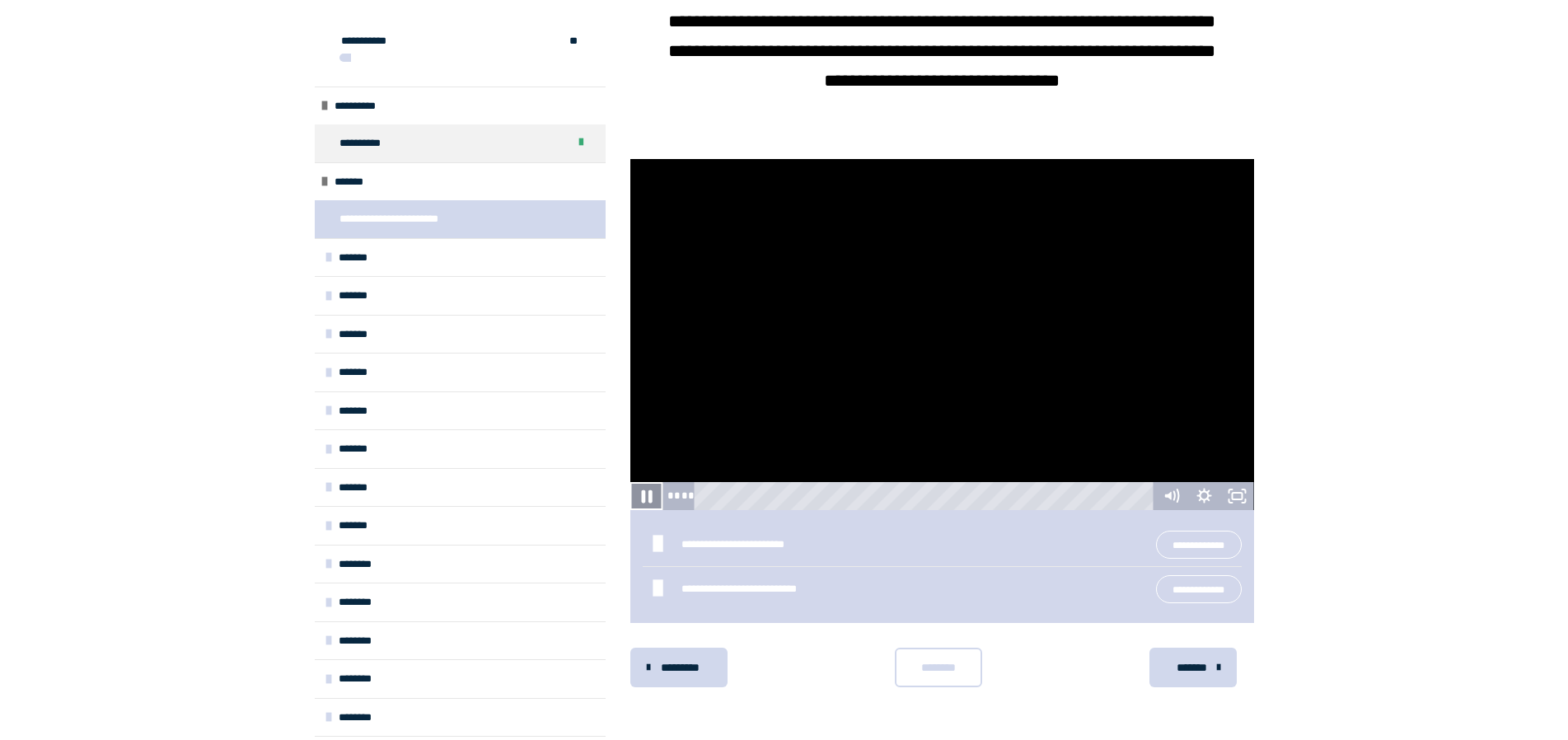 click 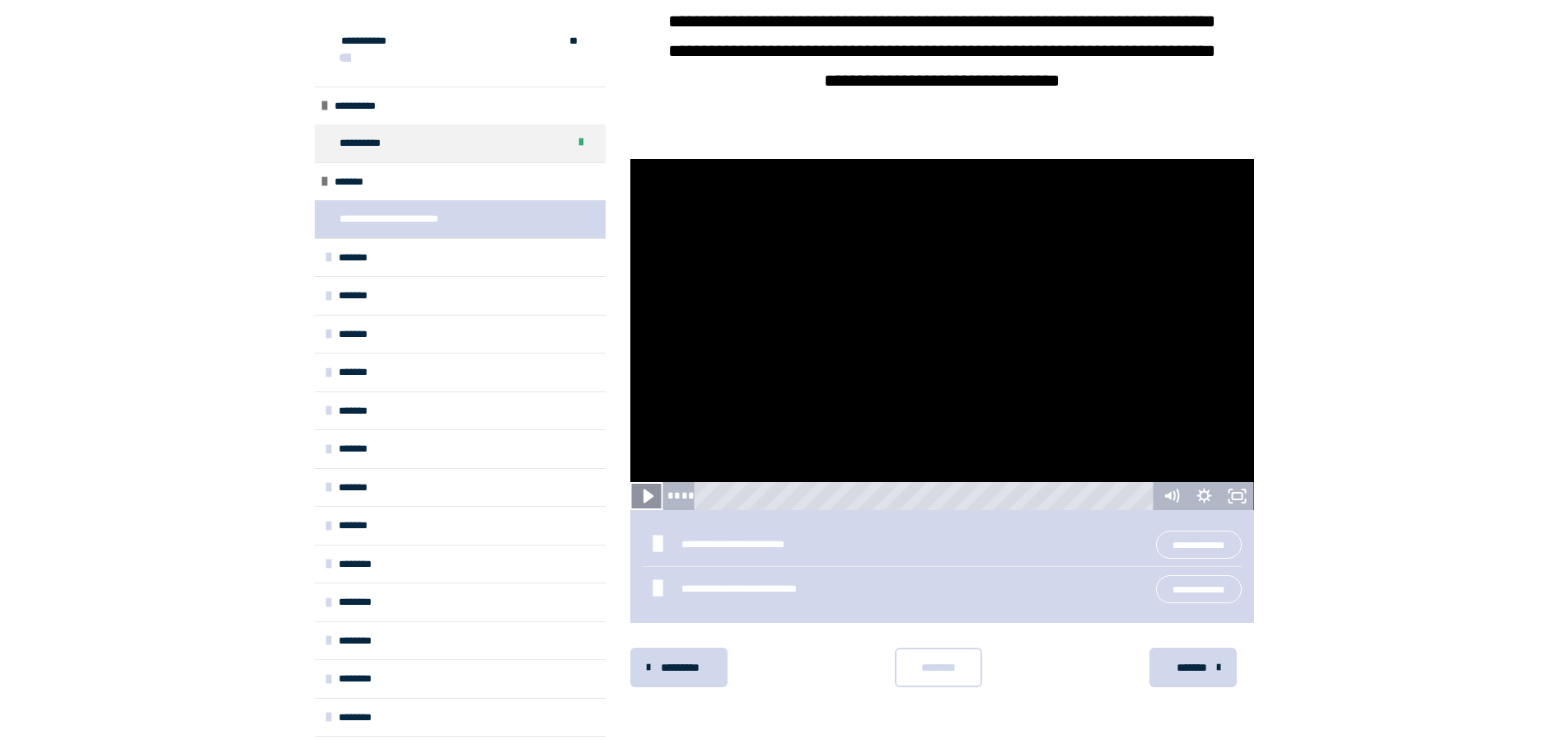 click 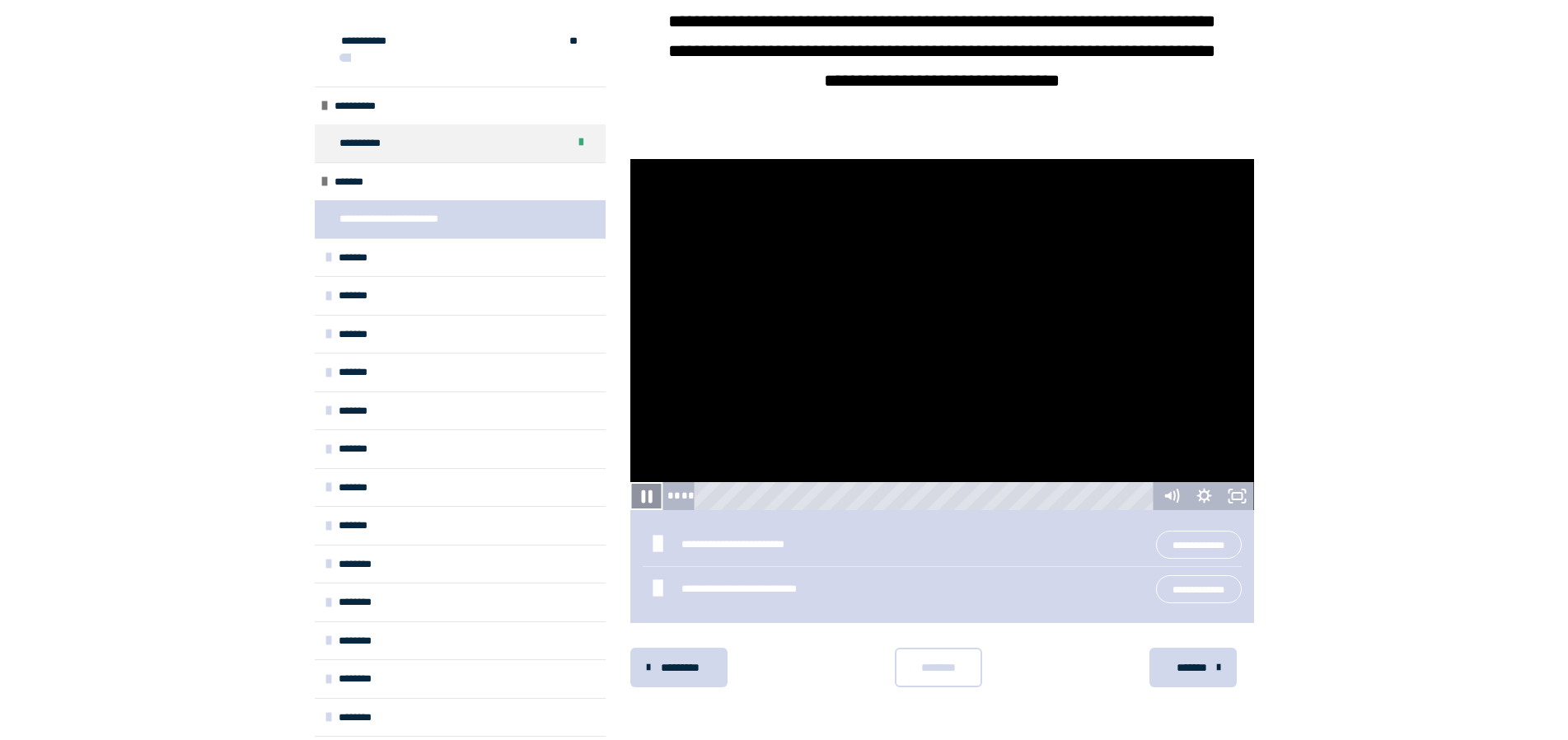 click 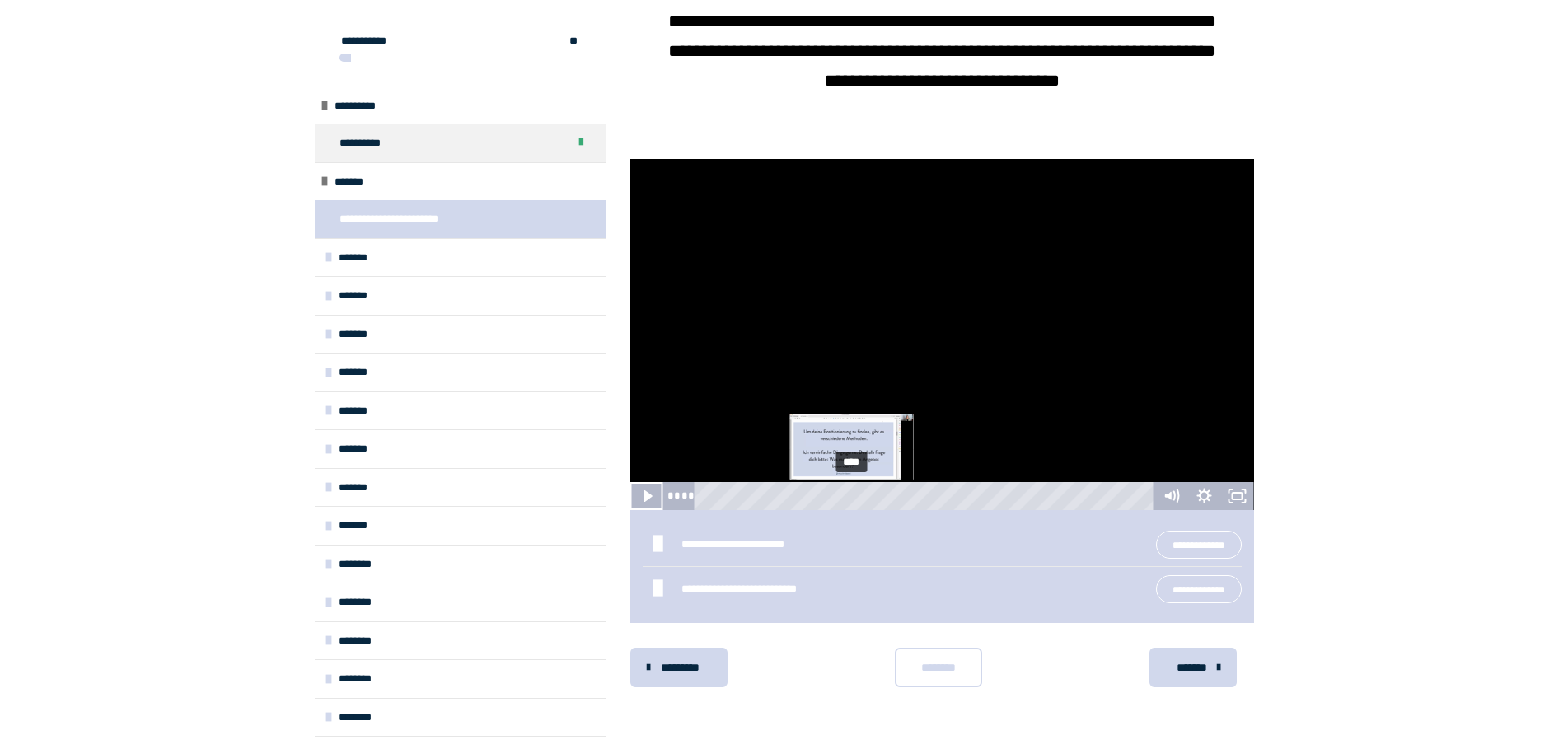 click on "****" at bounding box center (926, 496) 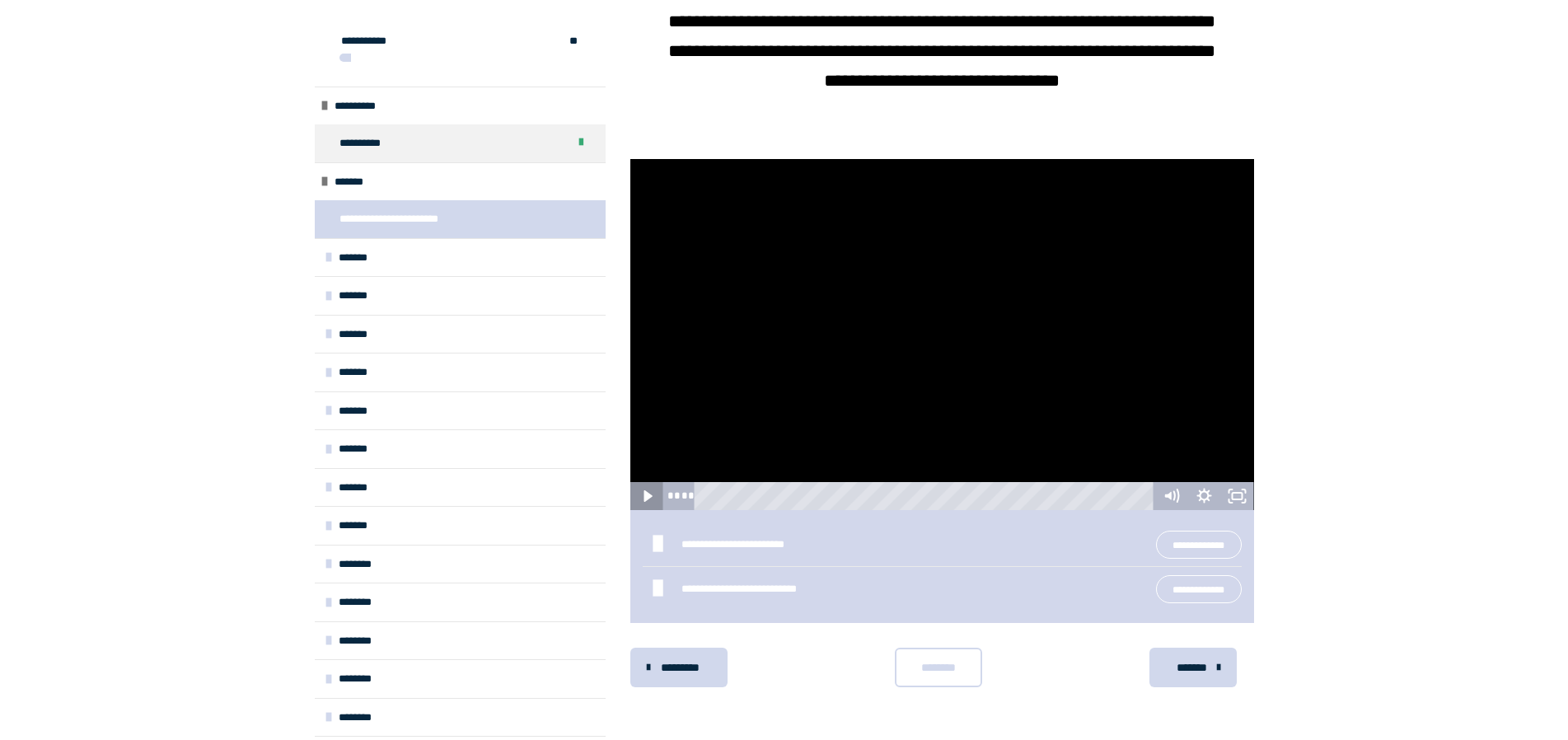 click 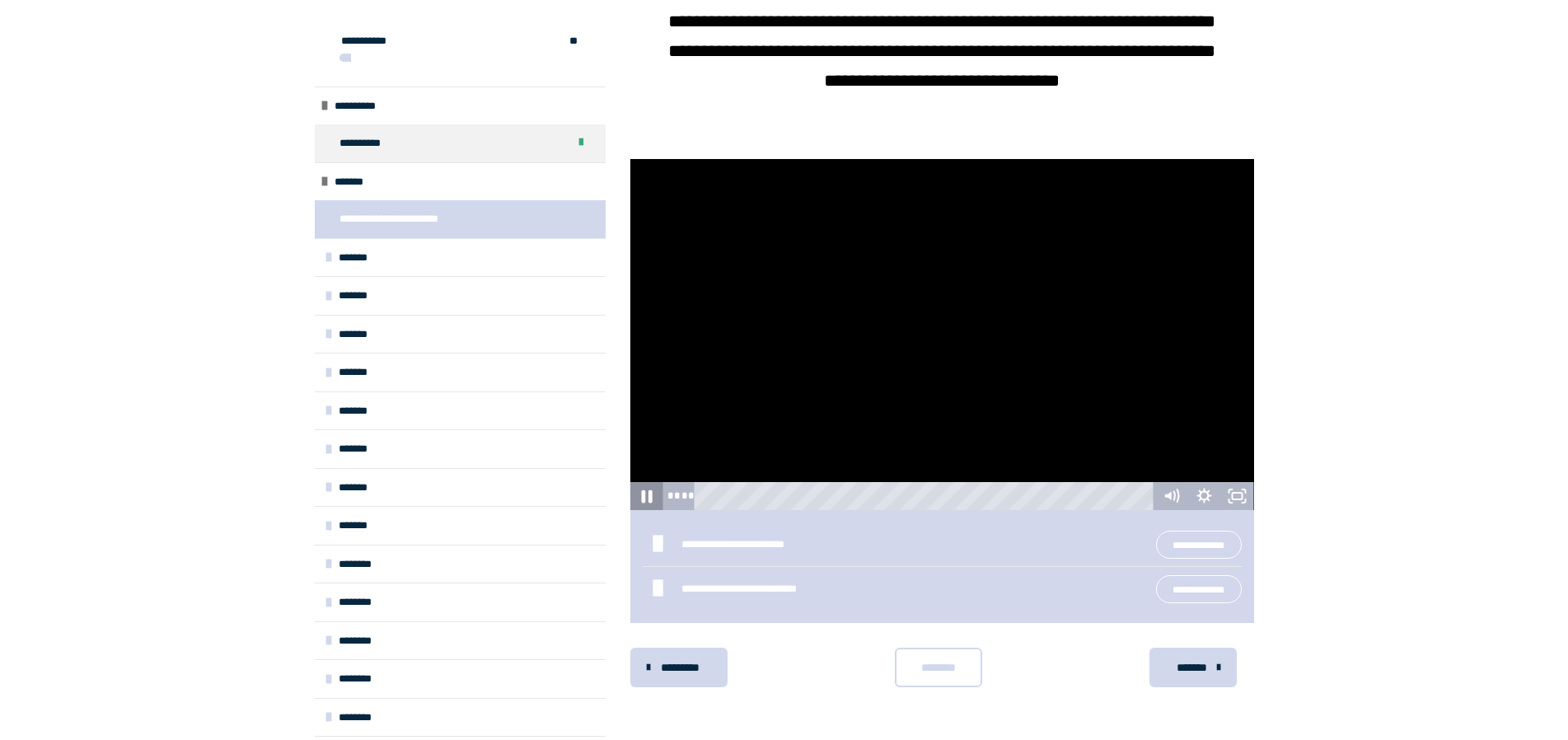 click 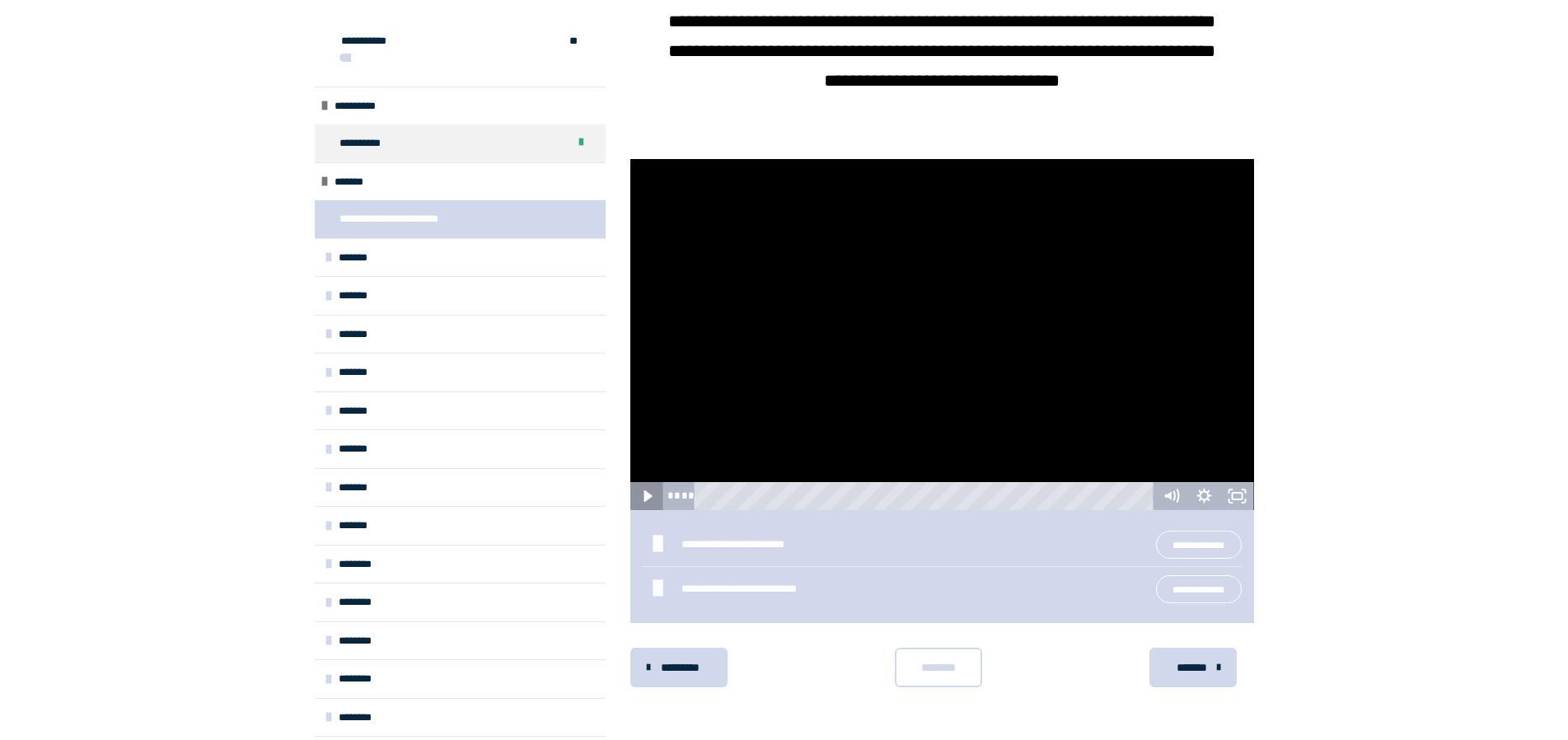 click 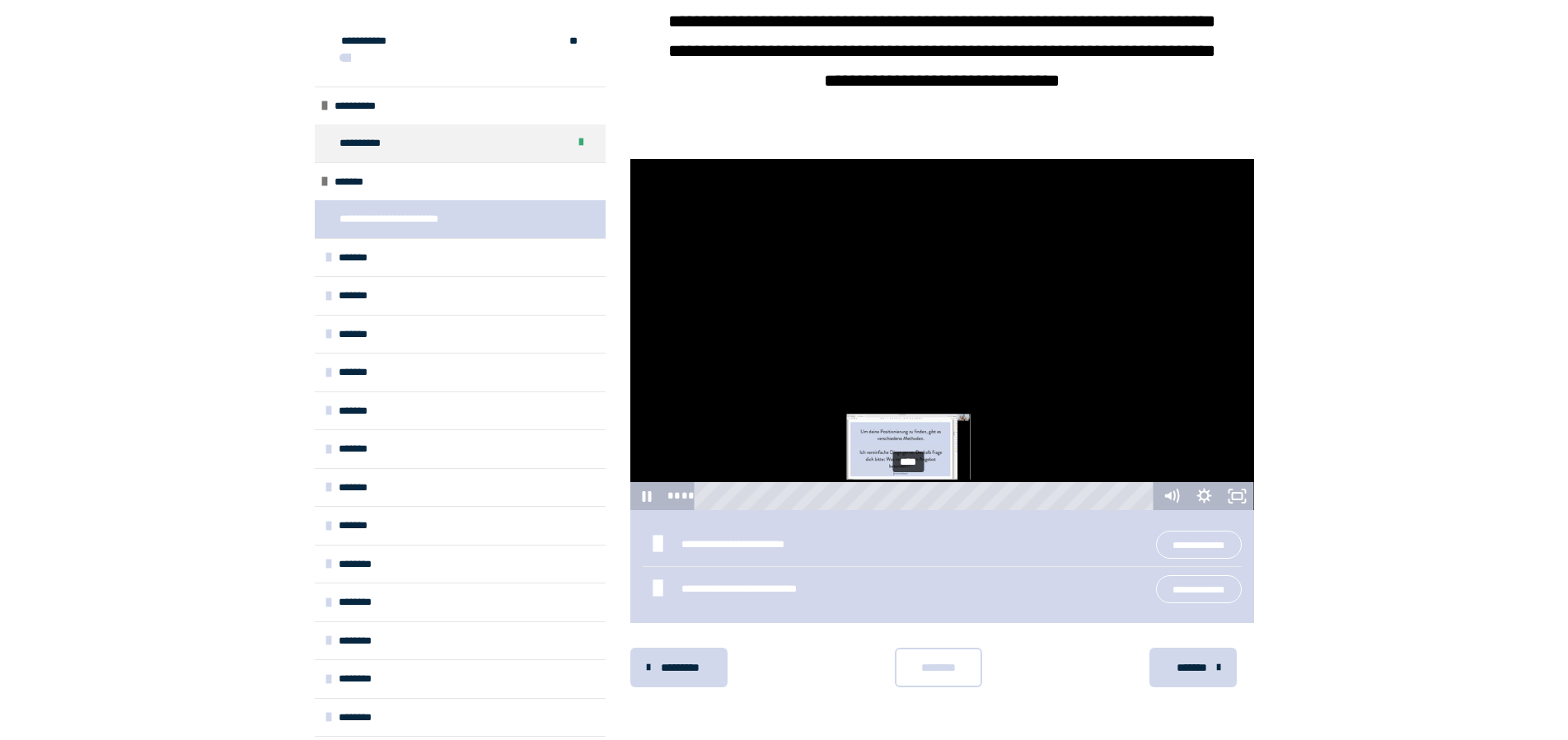 click on "****" at bounding box center [926, 496] 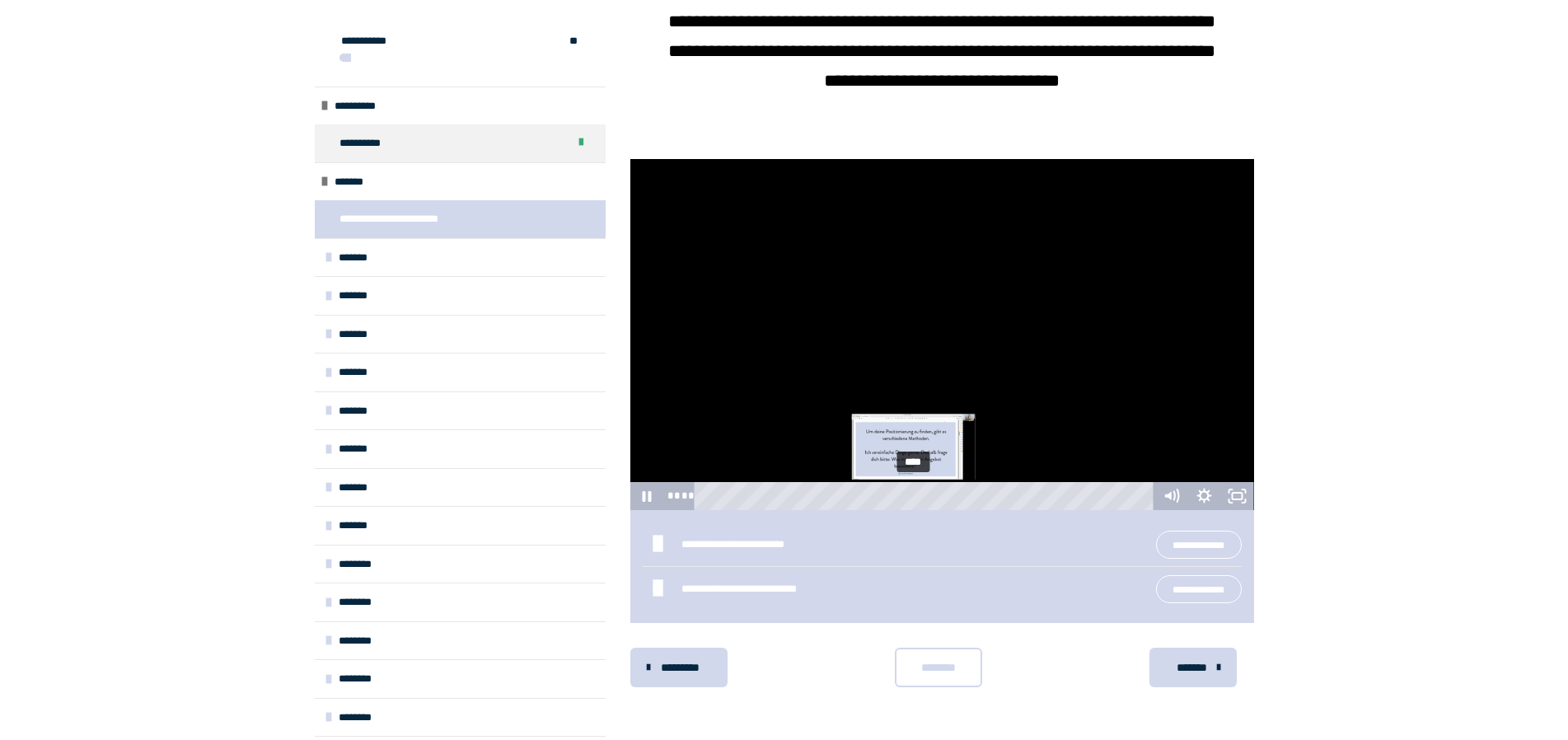 click on "****" at bounding box center [926, 496] 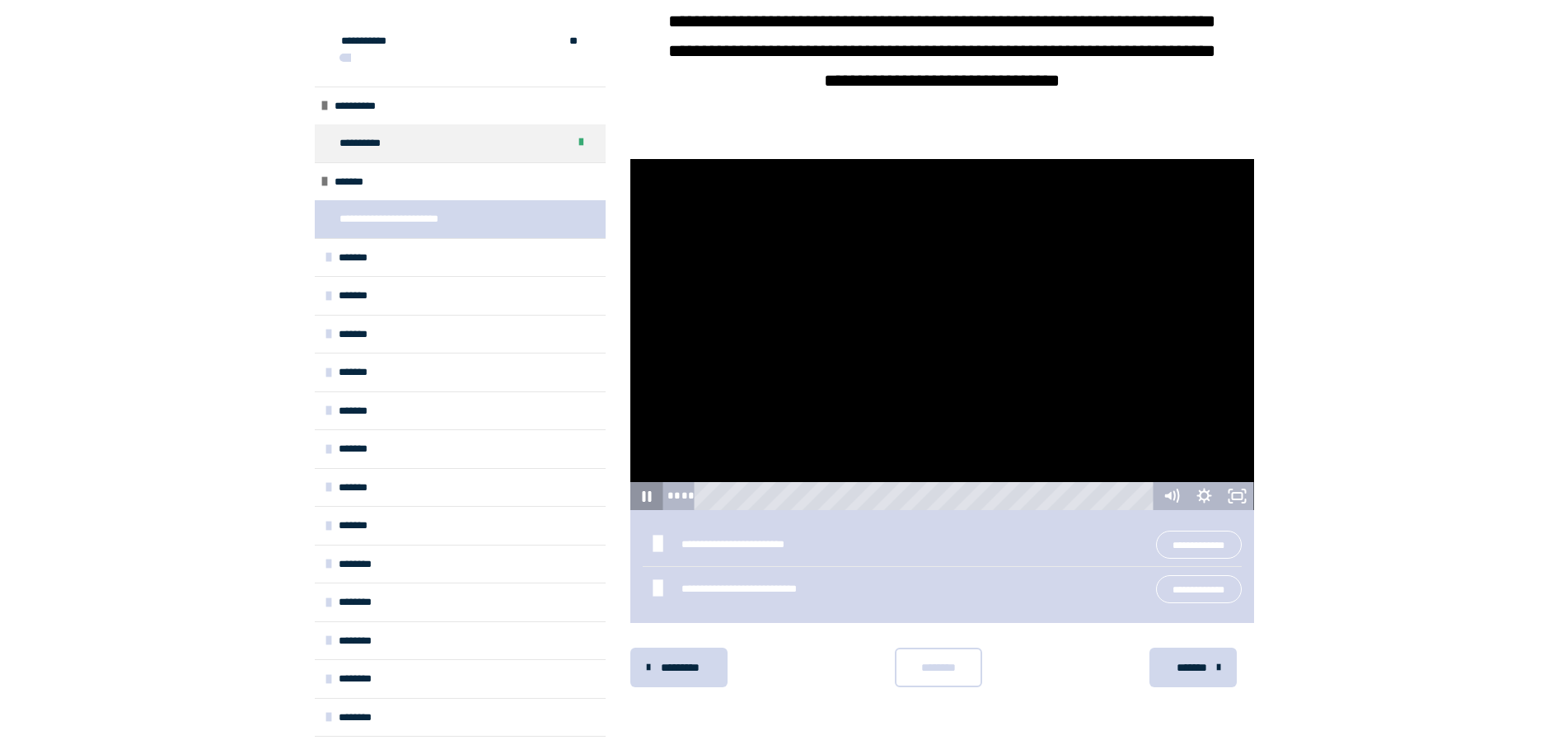 click 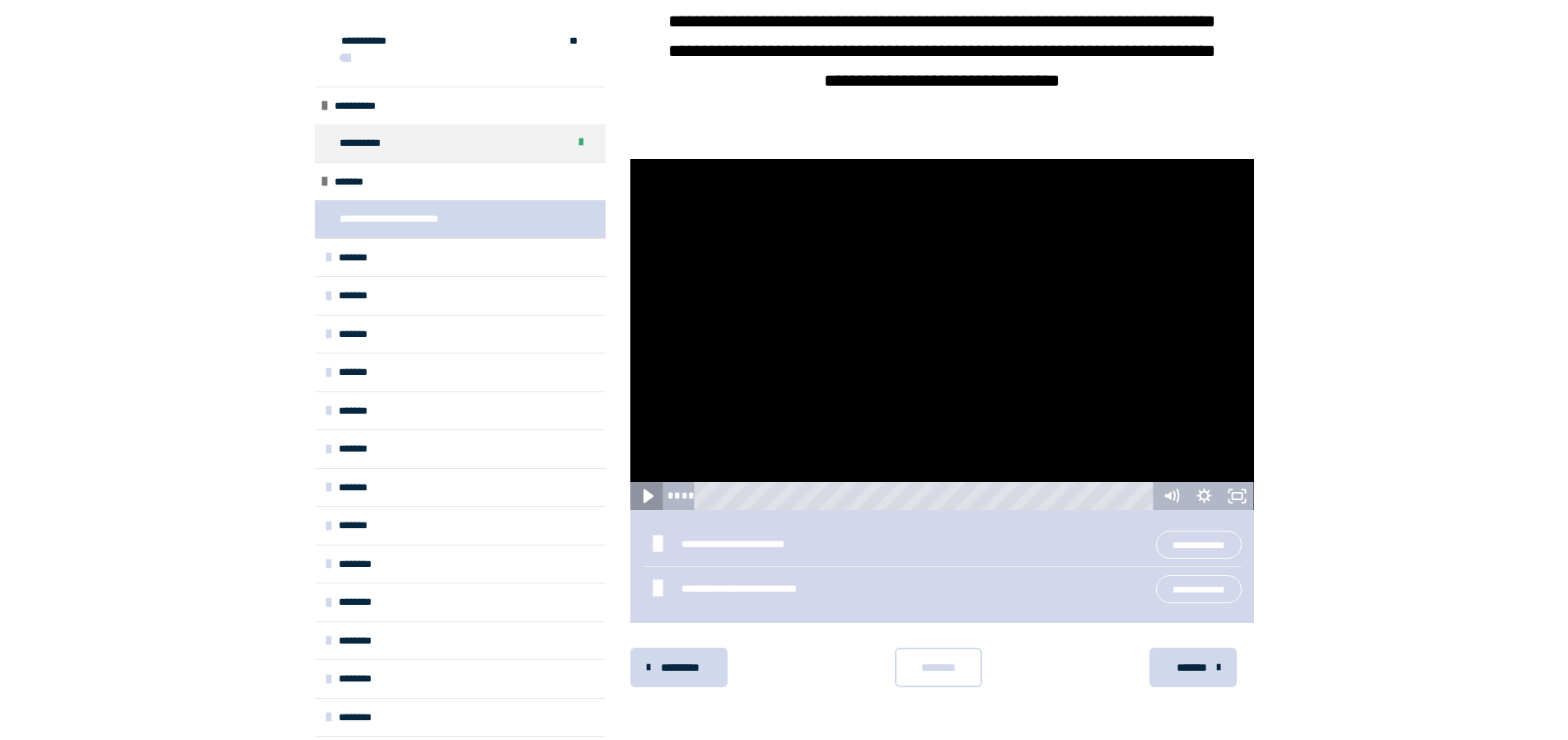 click 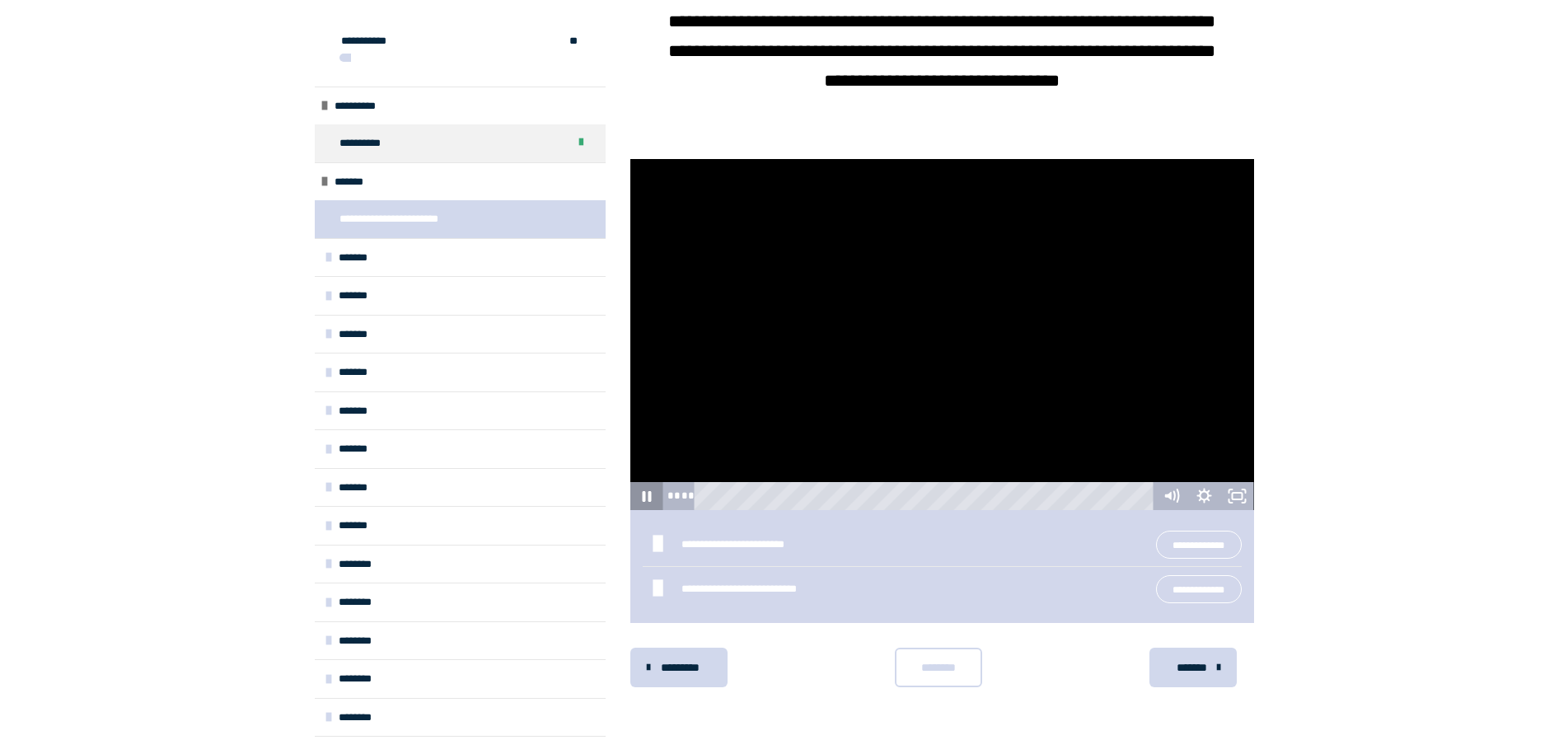 click 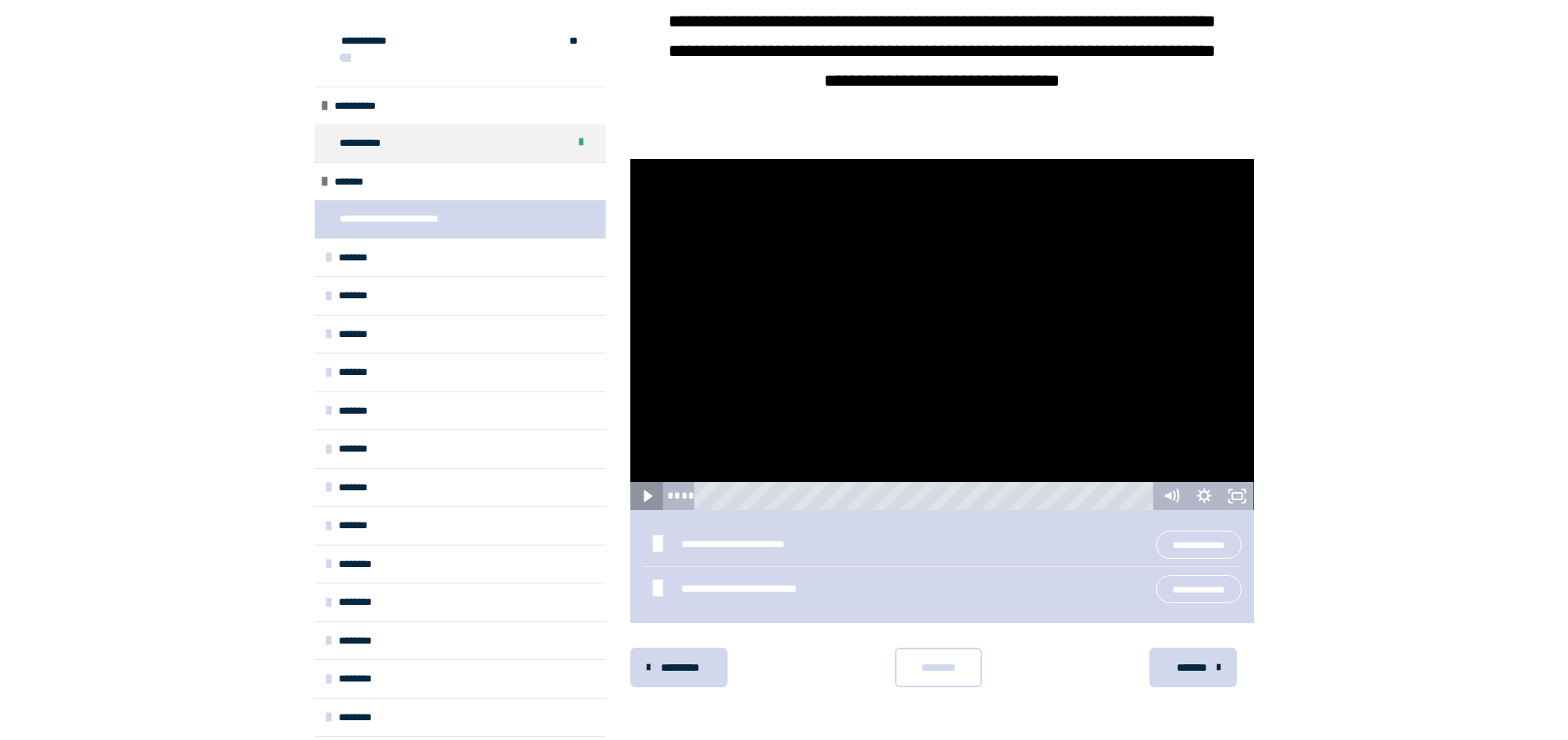click 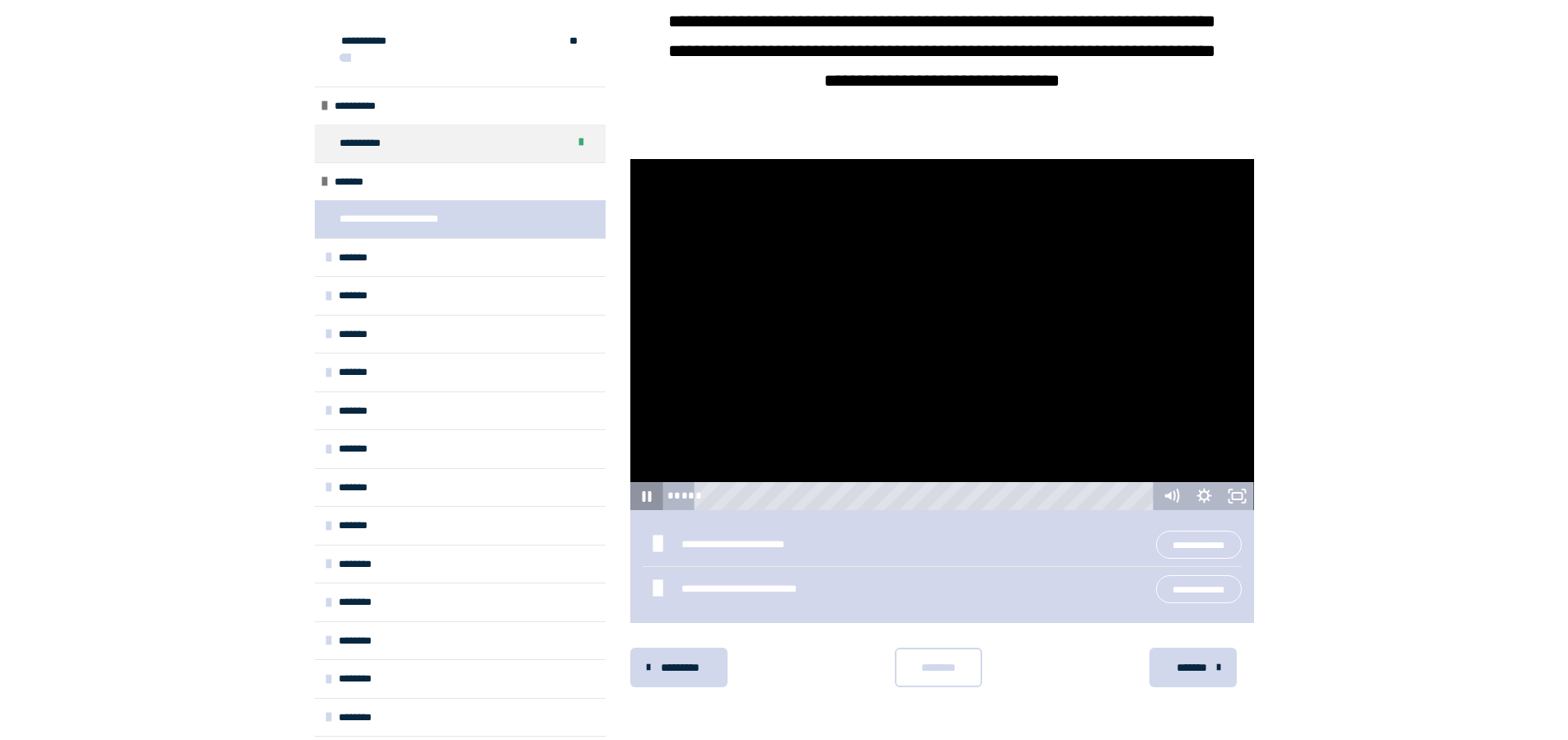 click 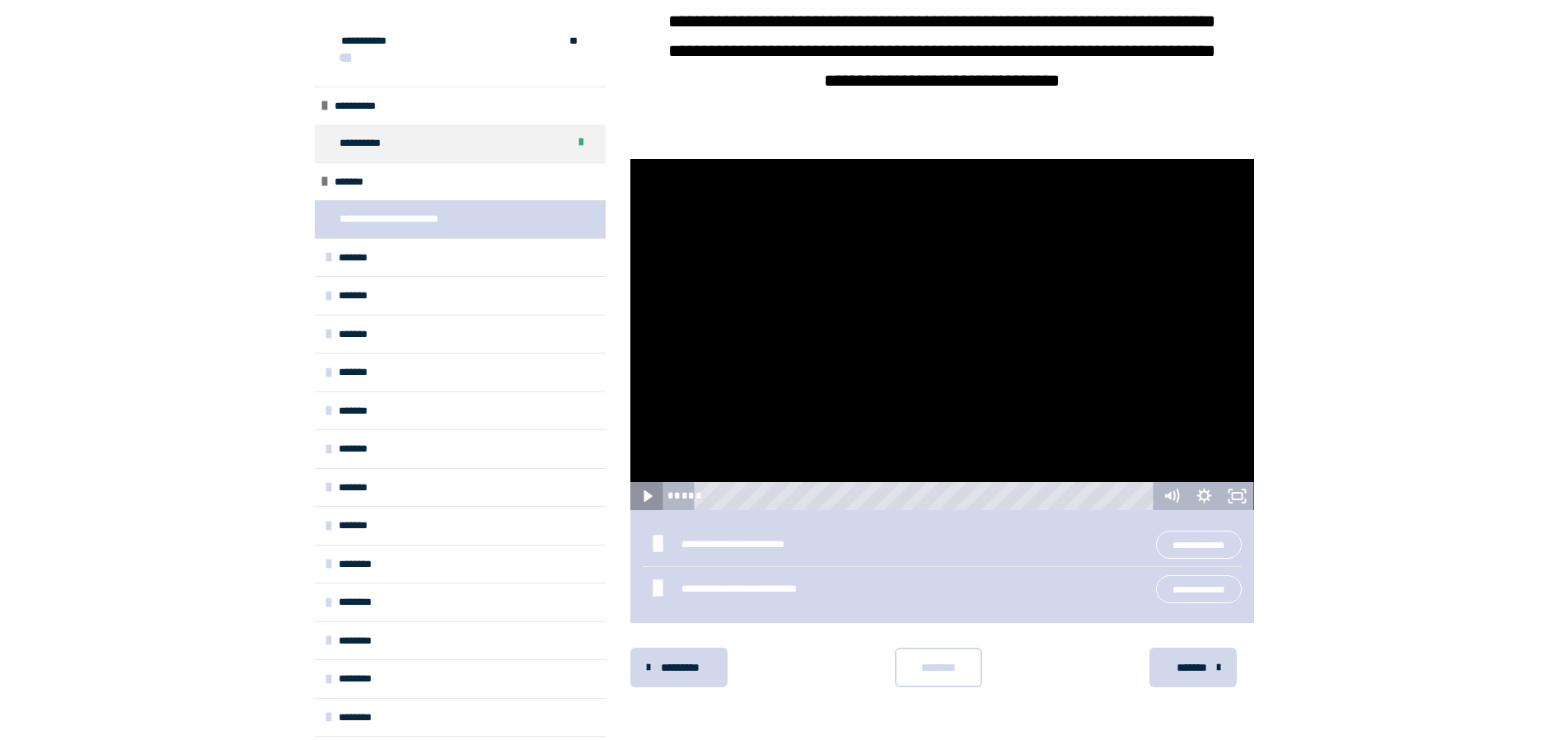 click 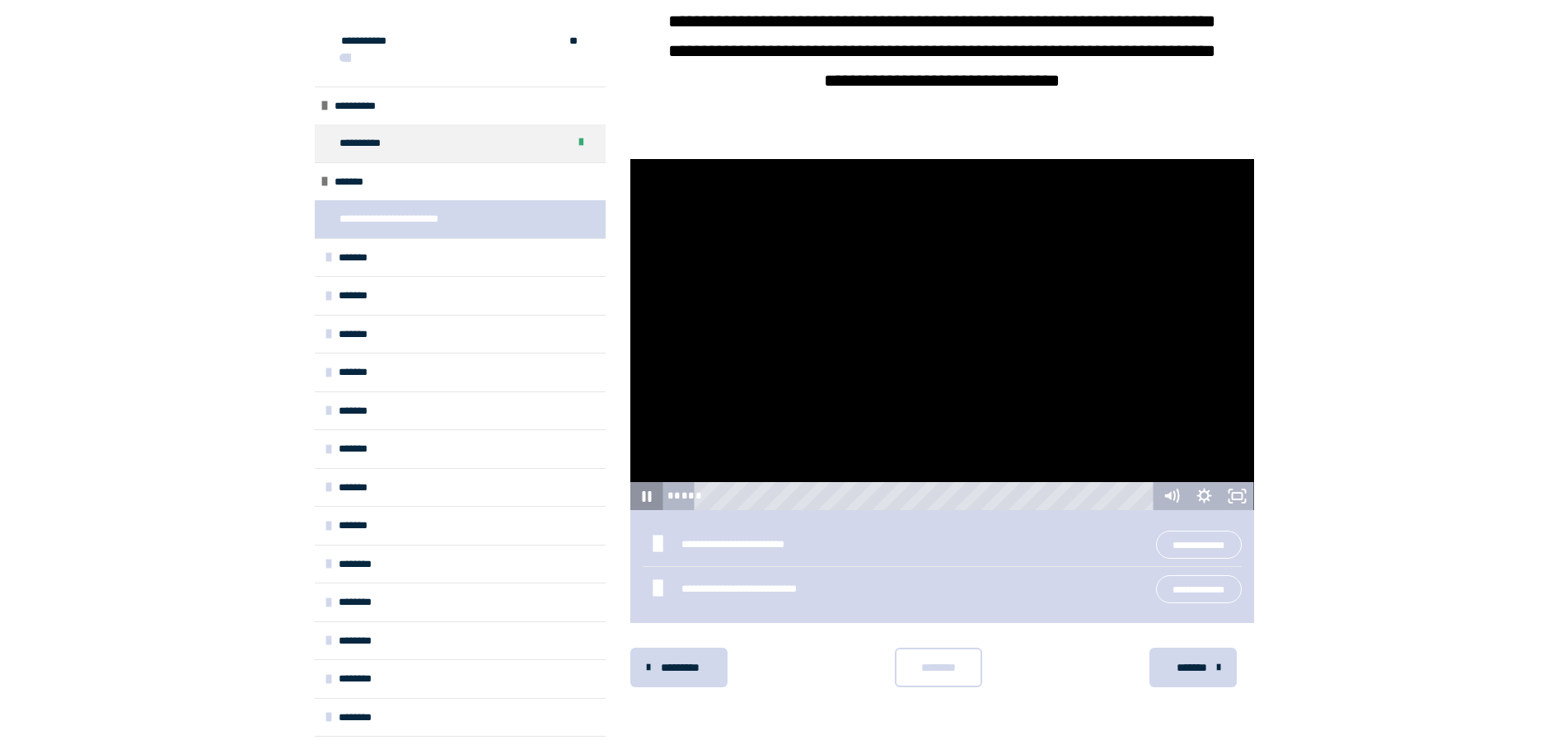 click 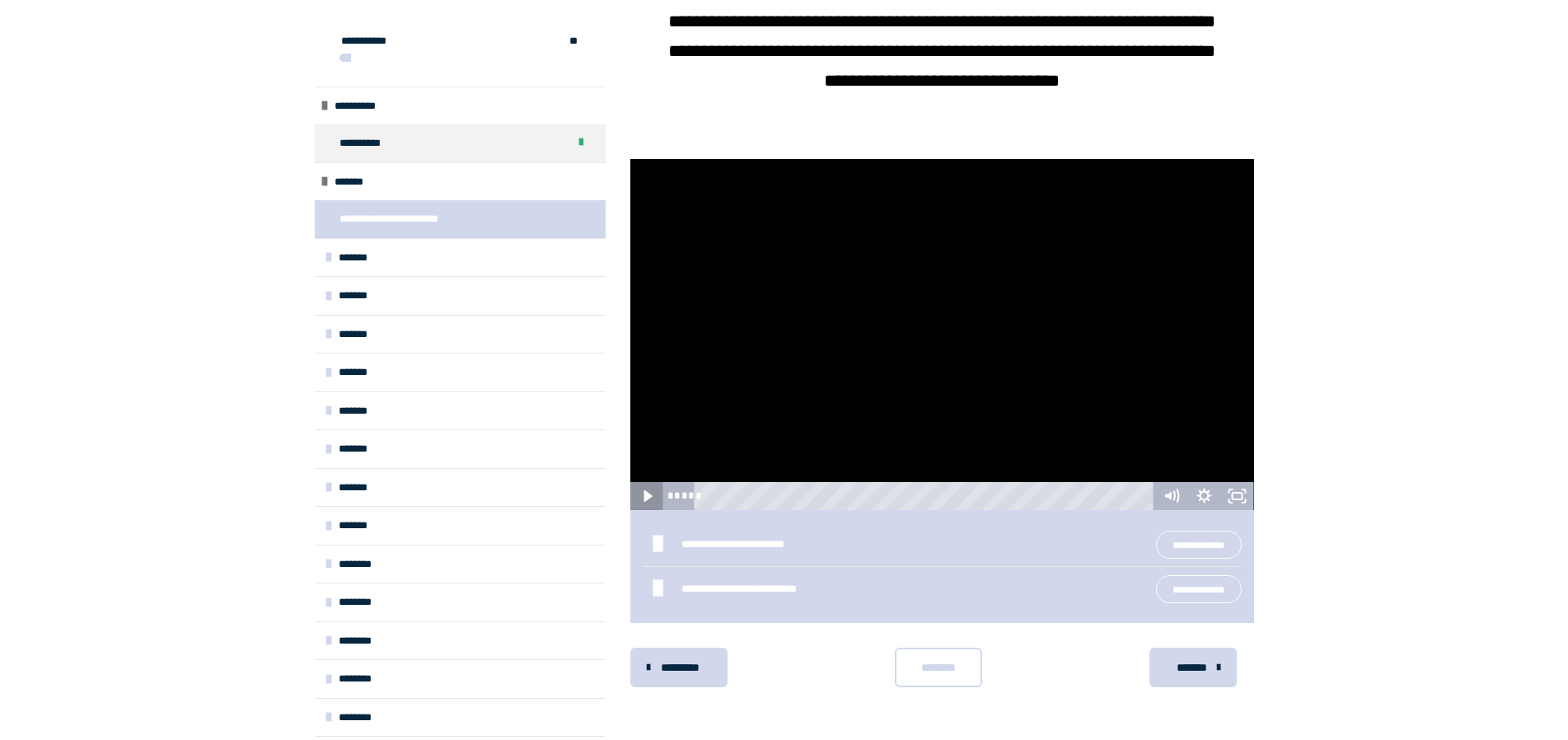 click 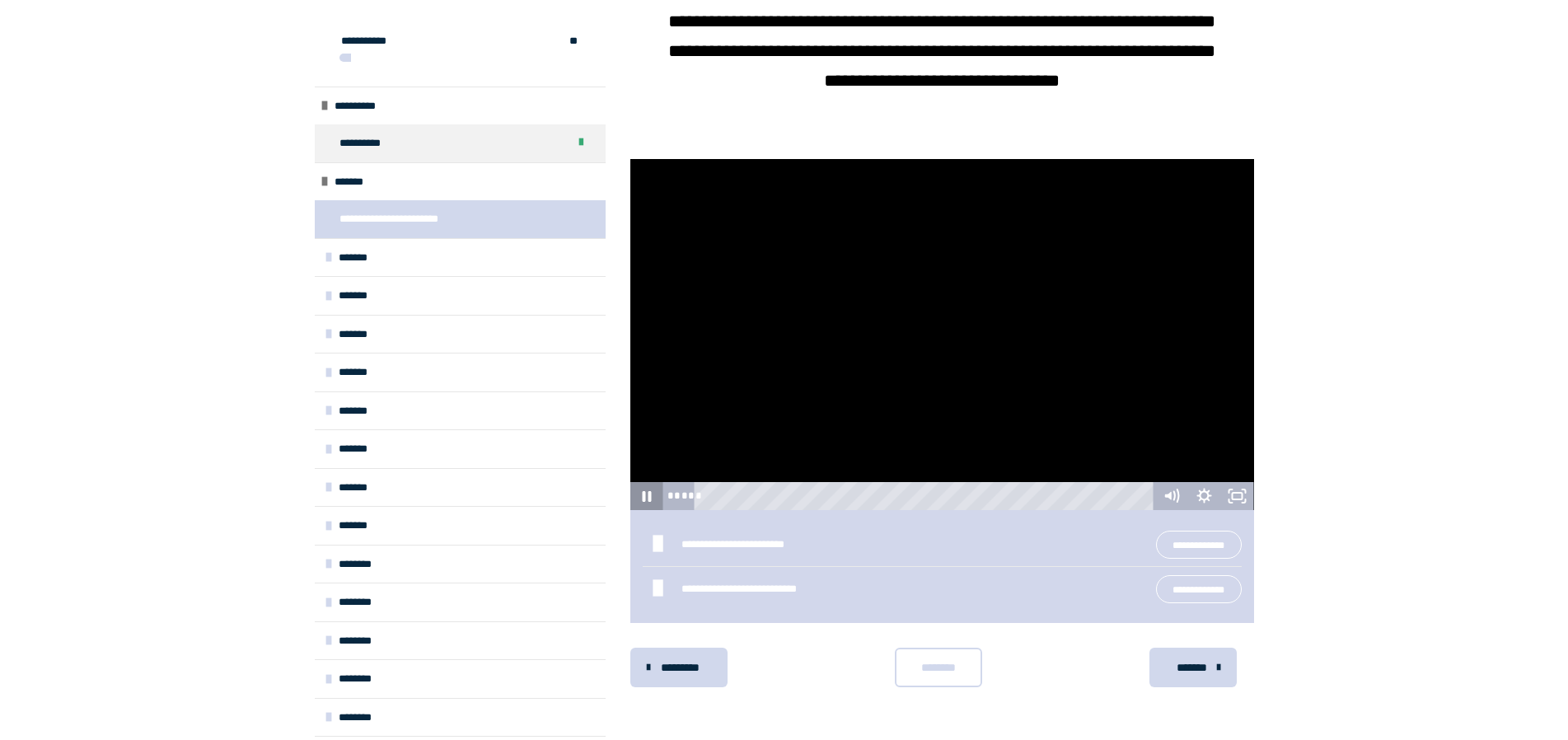 click 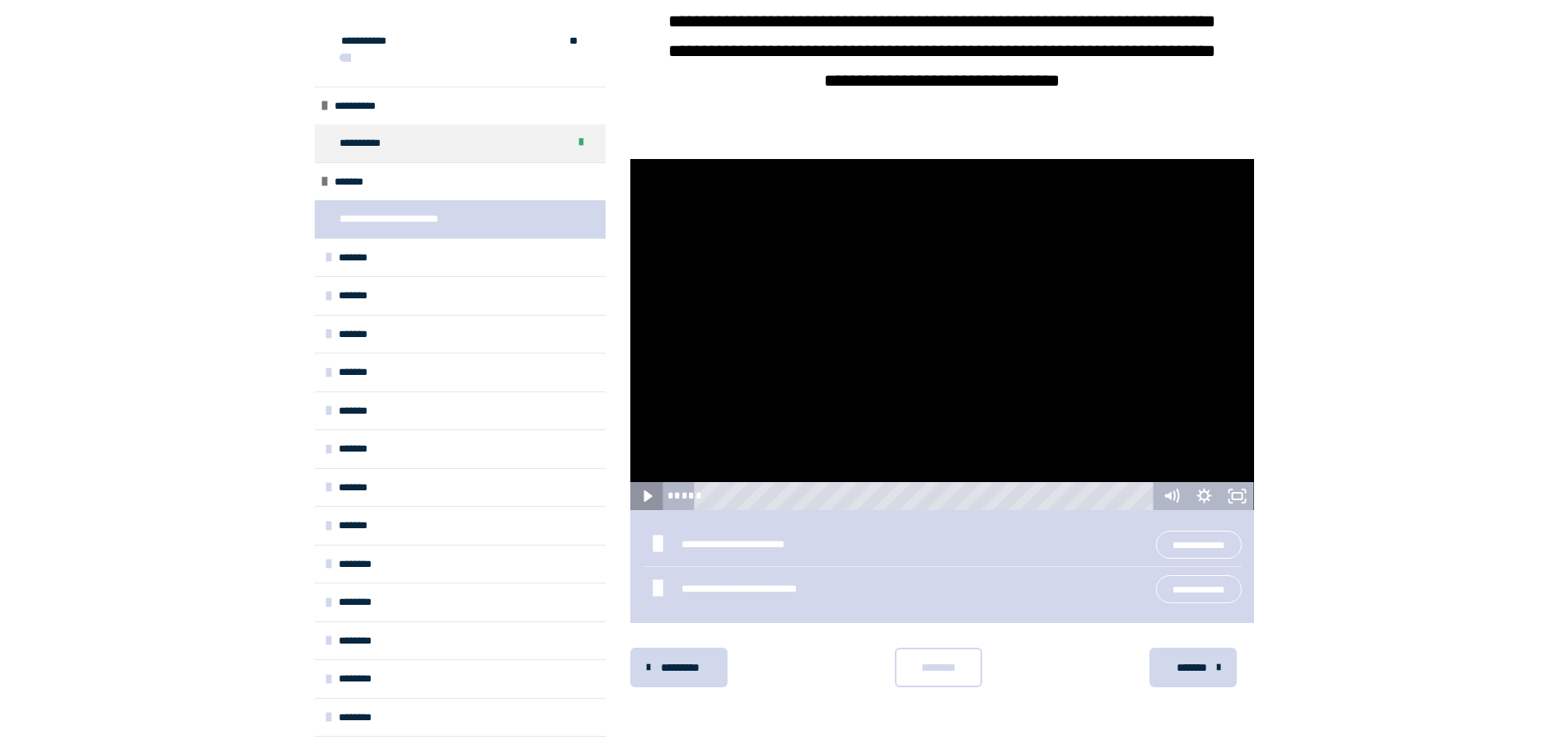 click 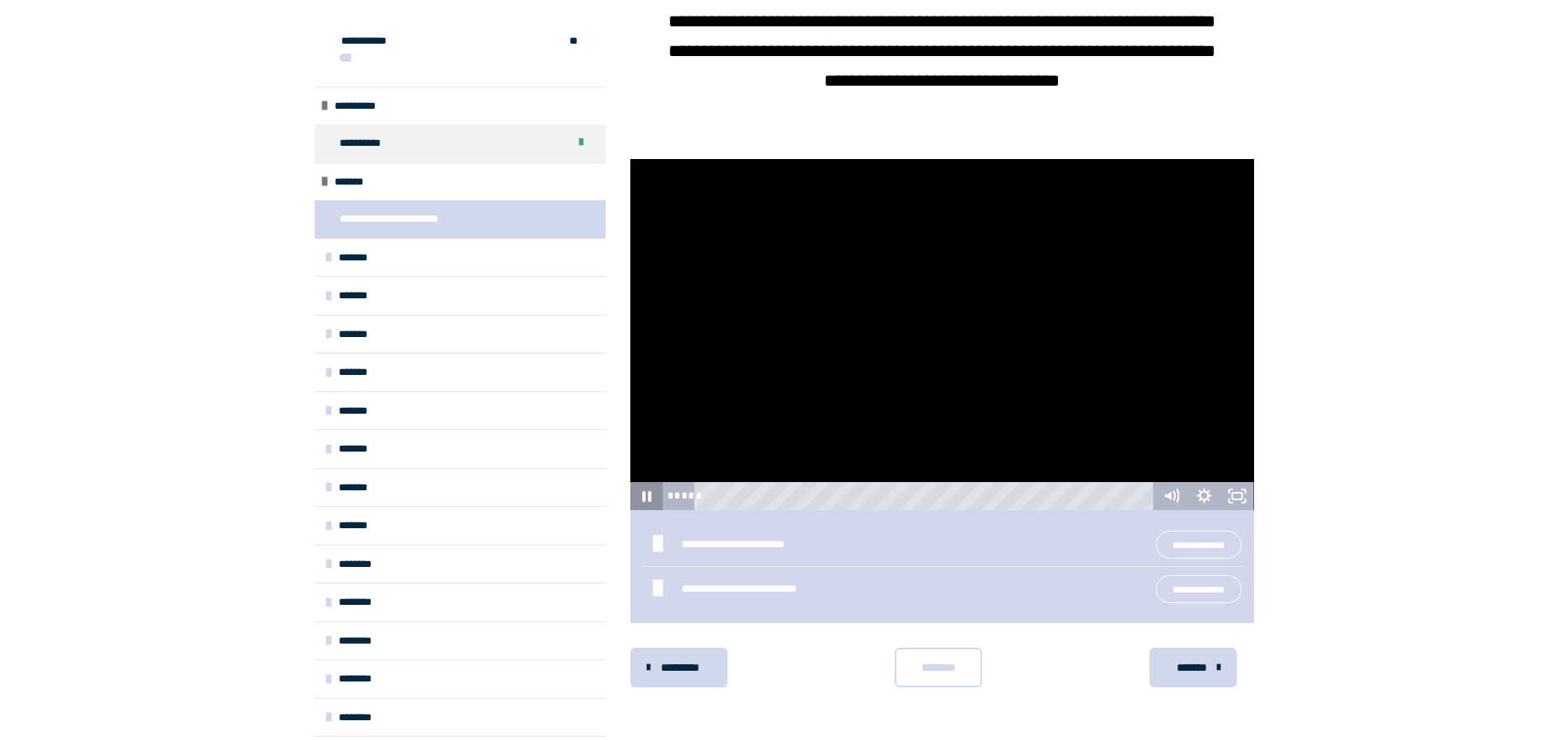 click 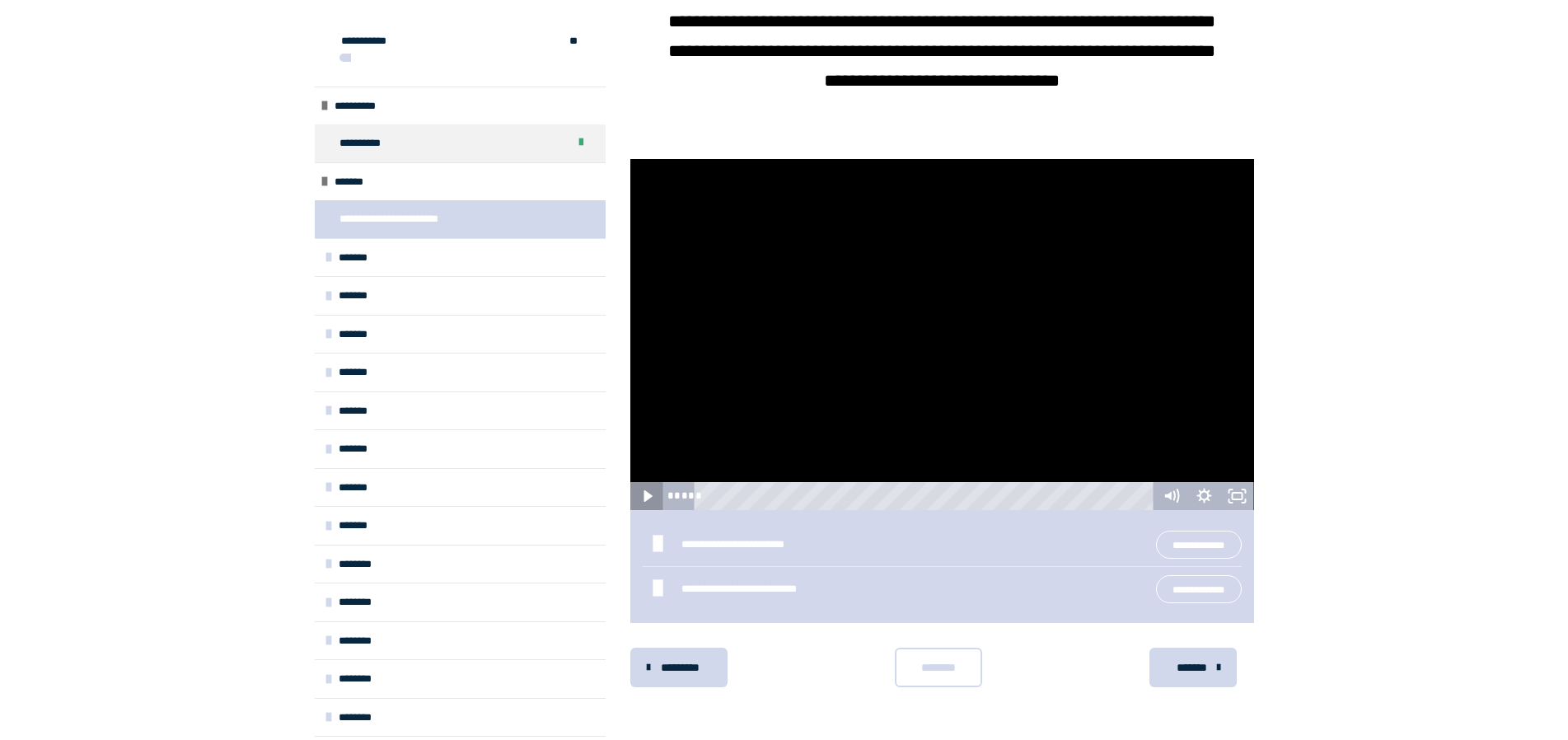 click 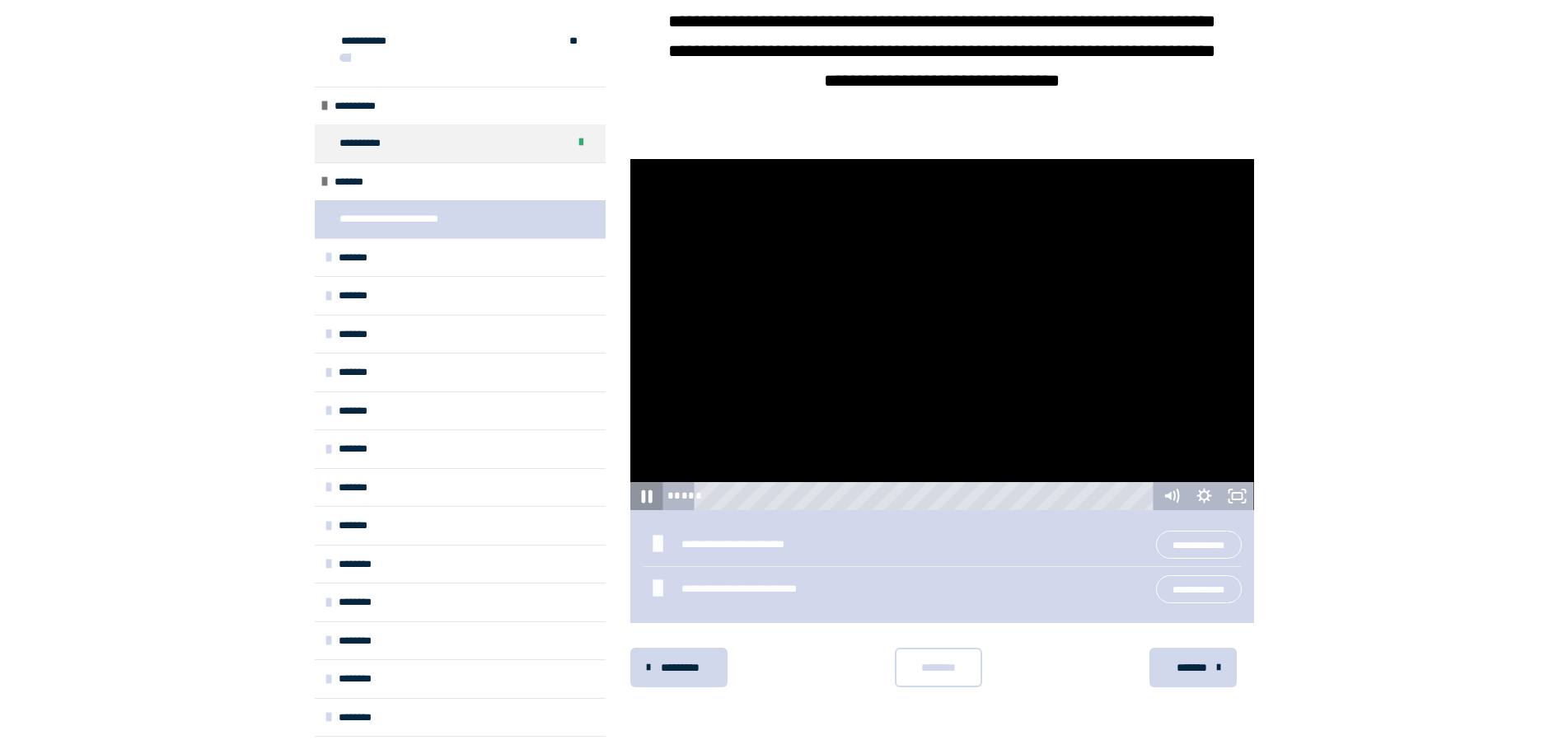 click 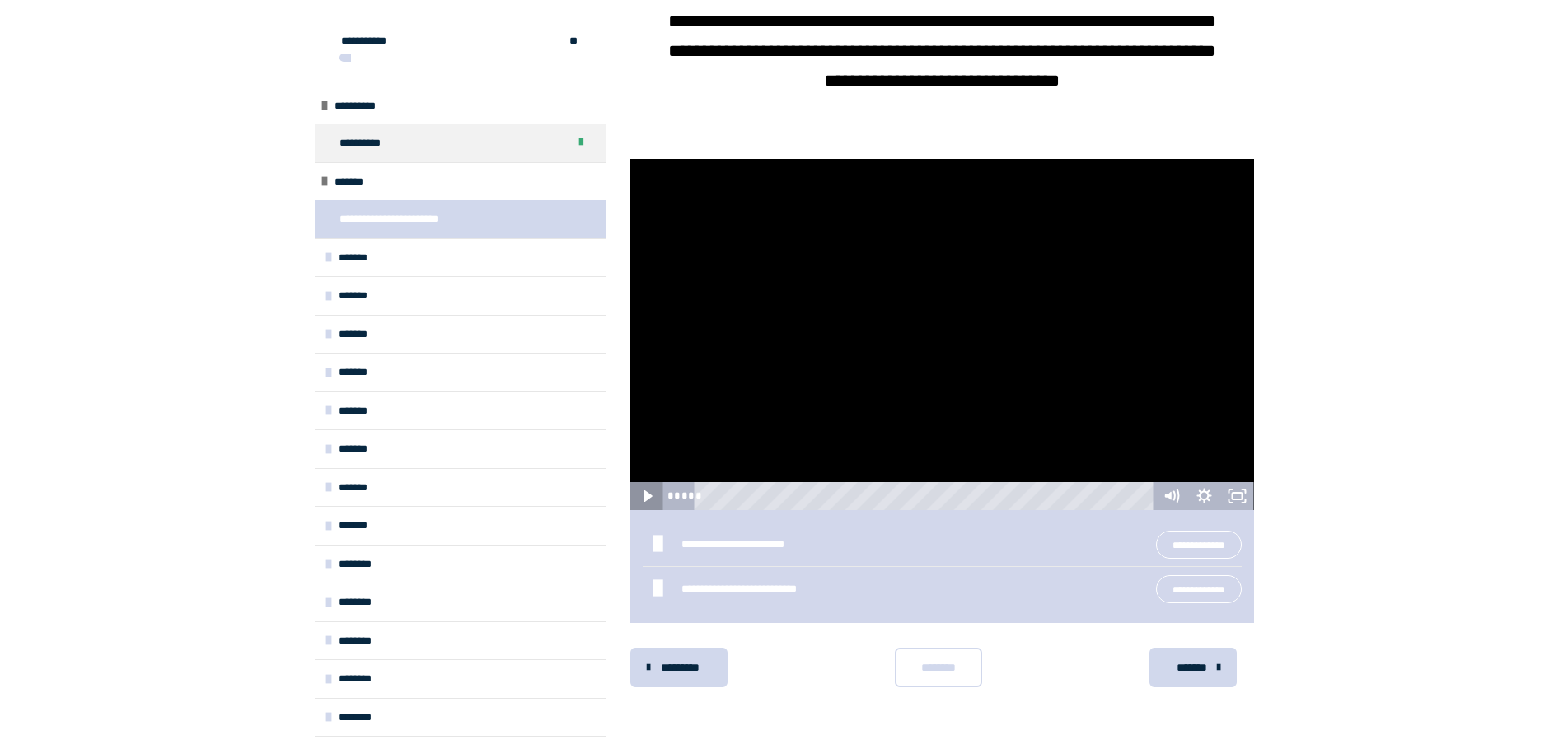 click 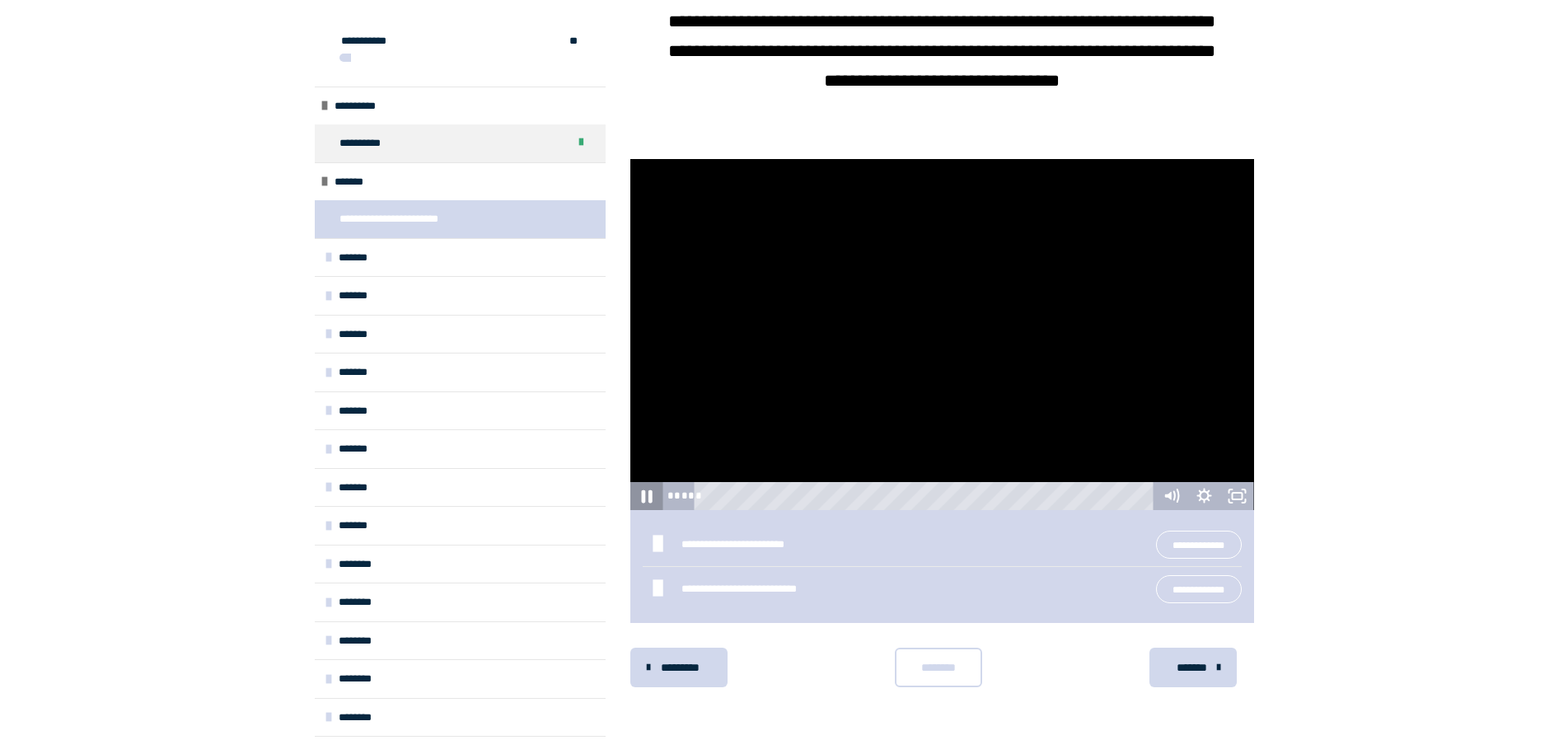 click 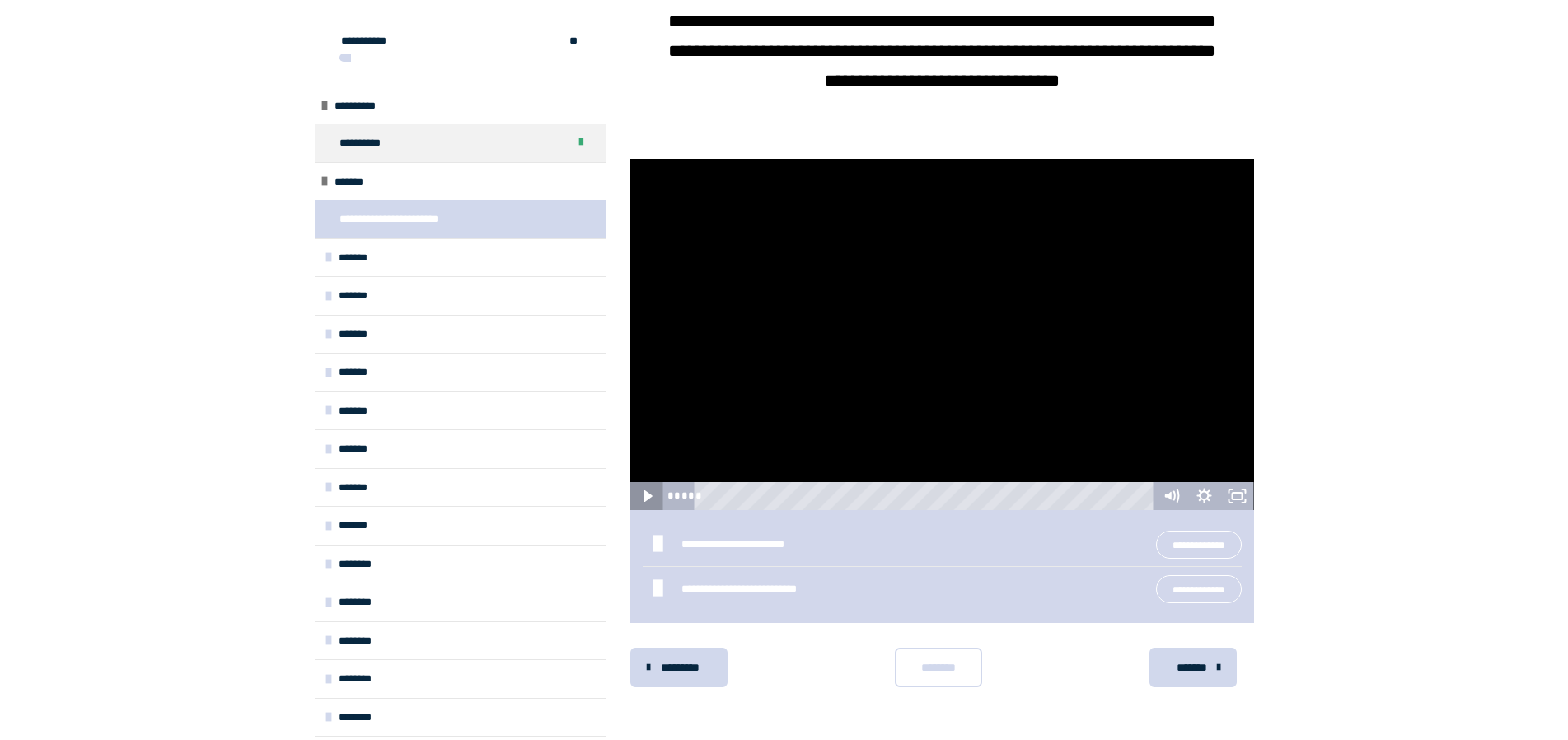 click 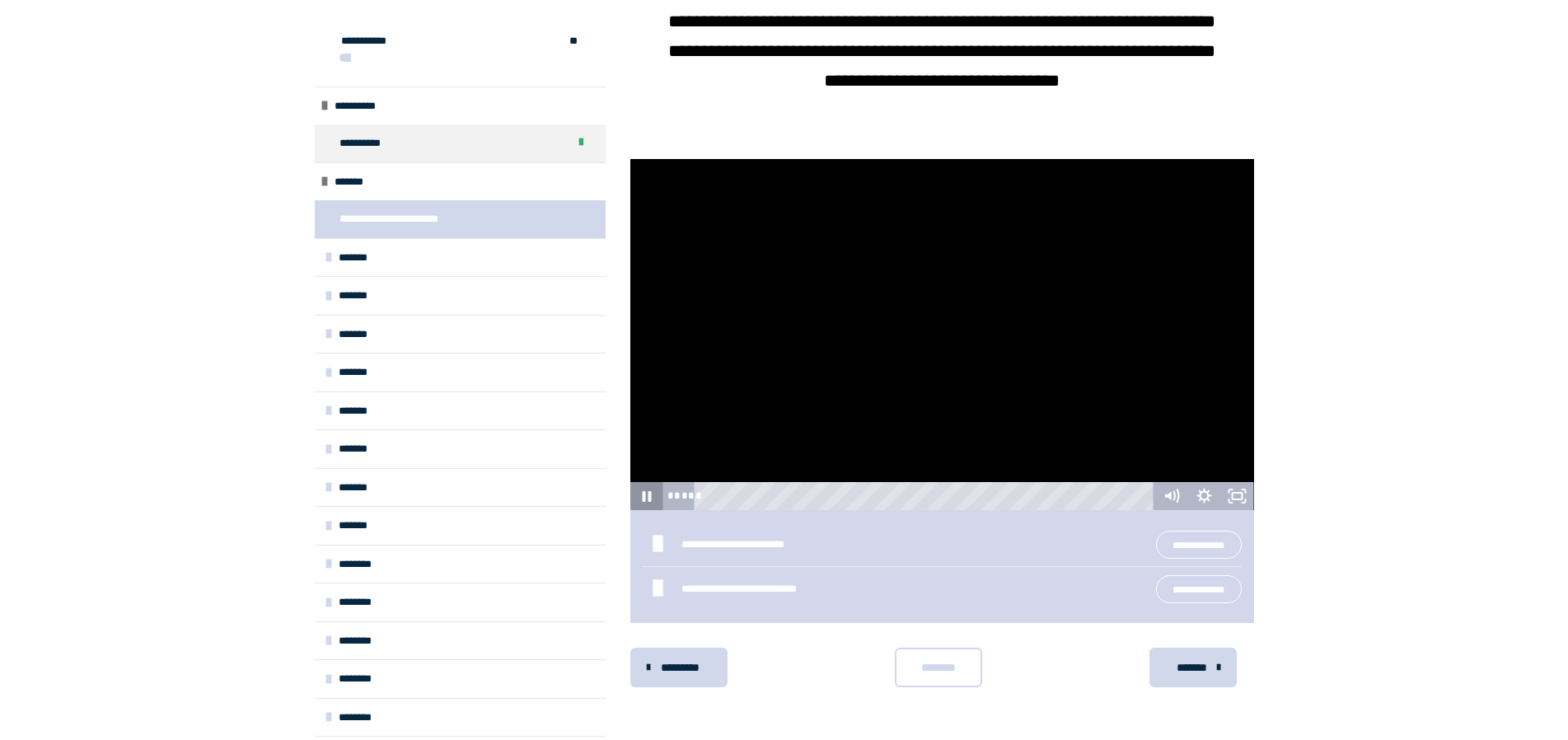 click 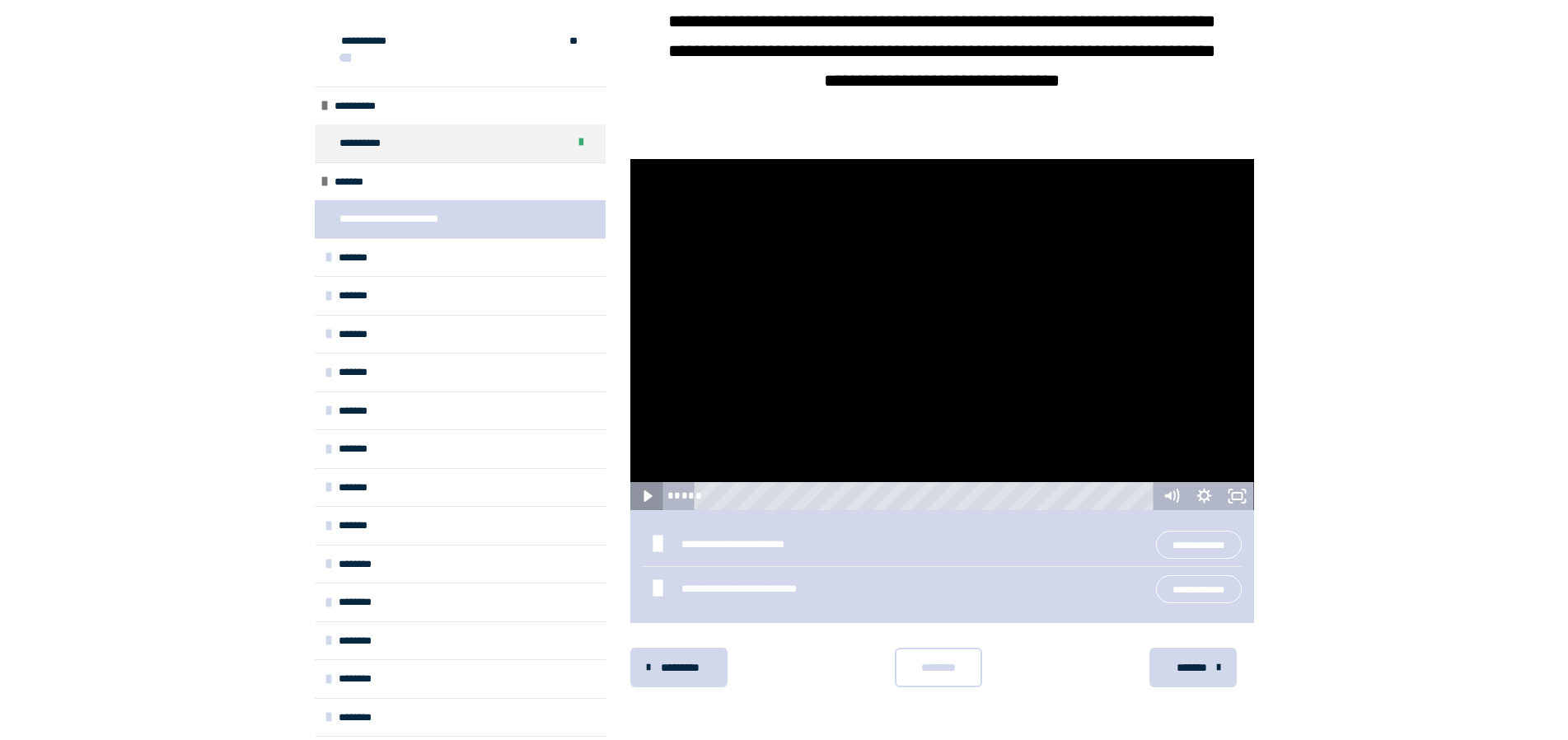 click 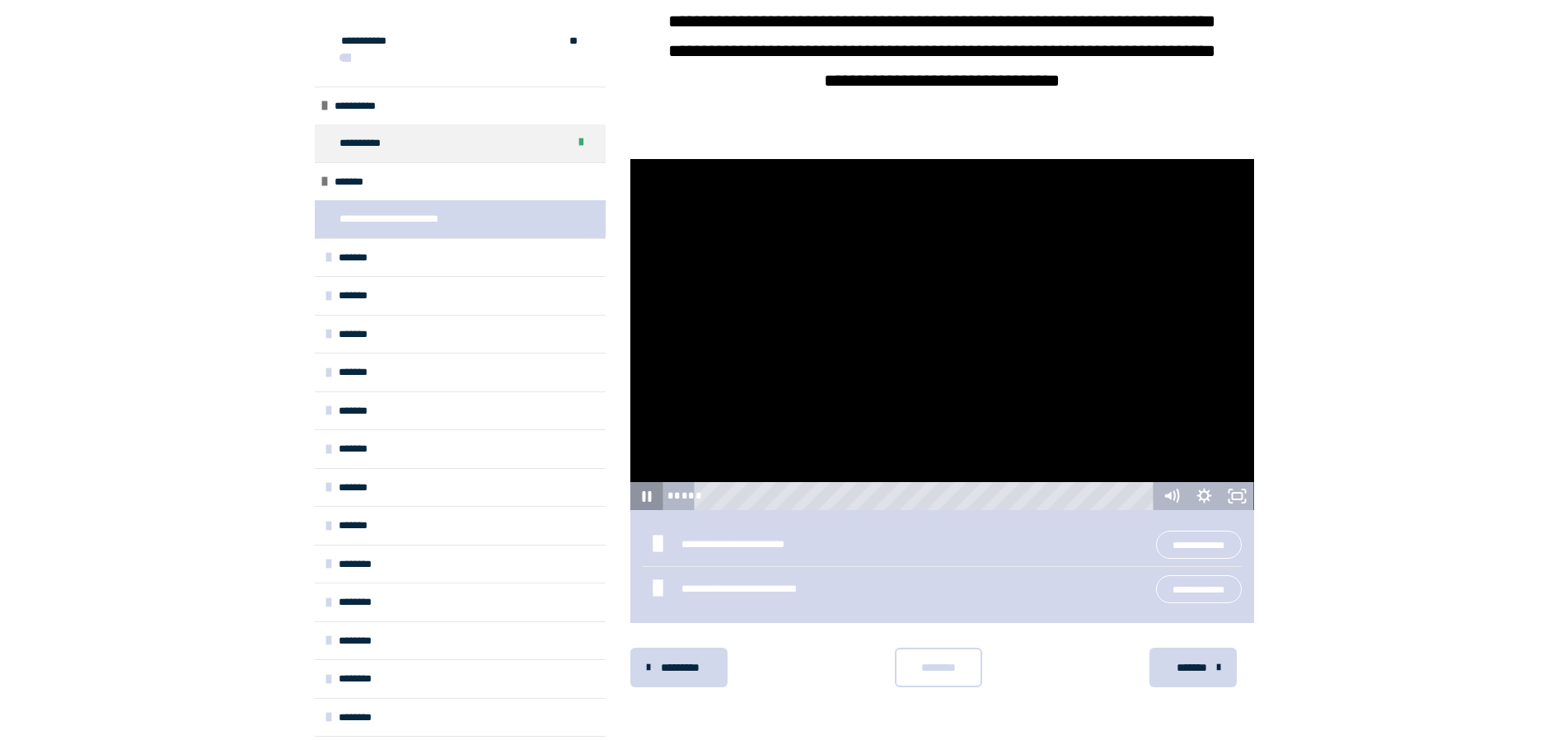 click 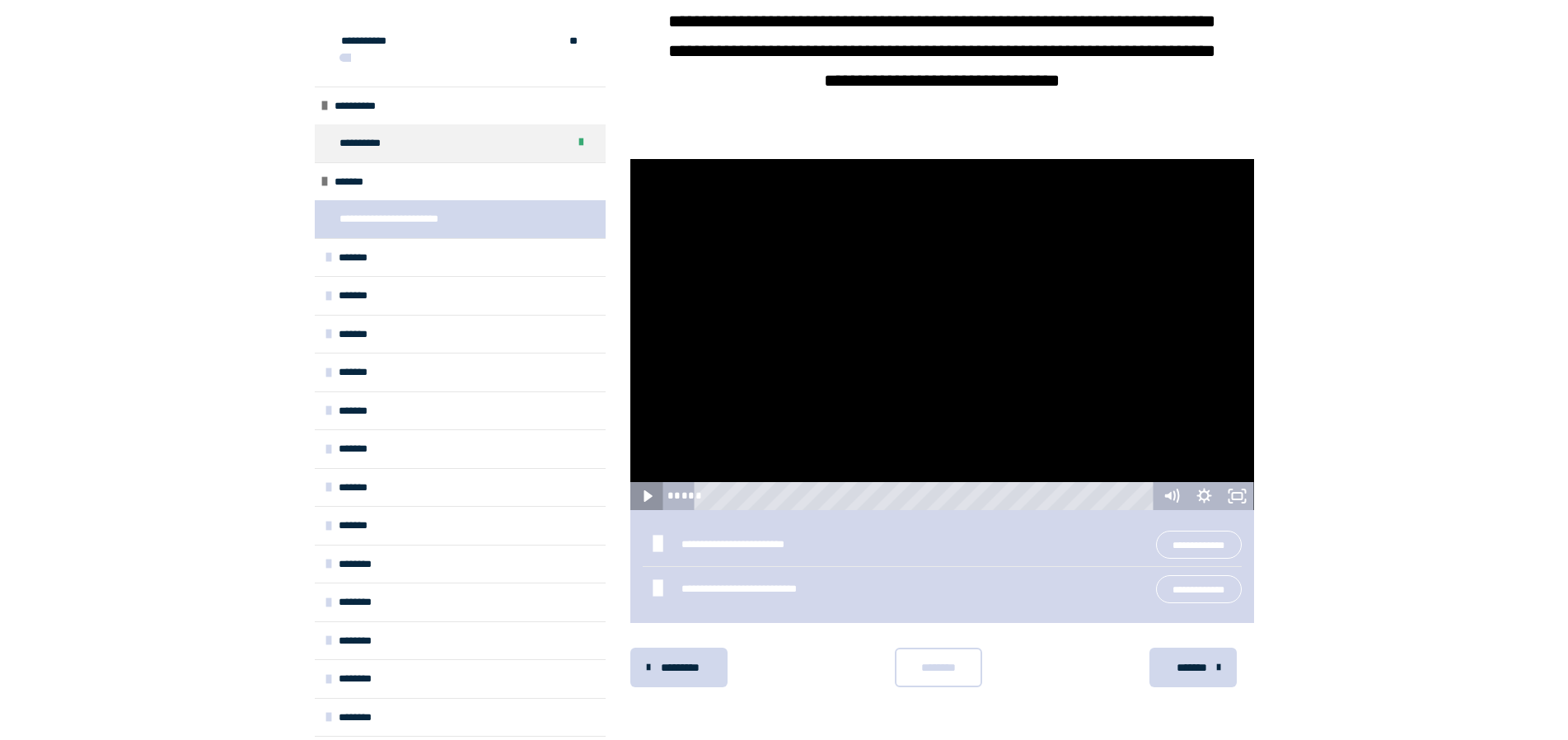 click 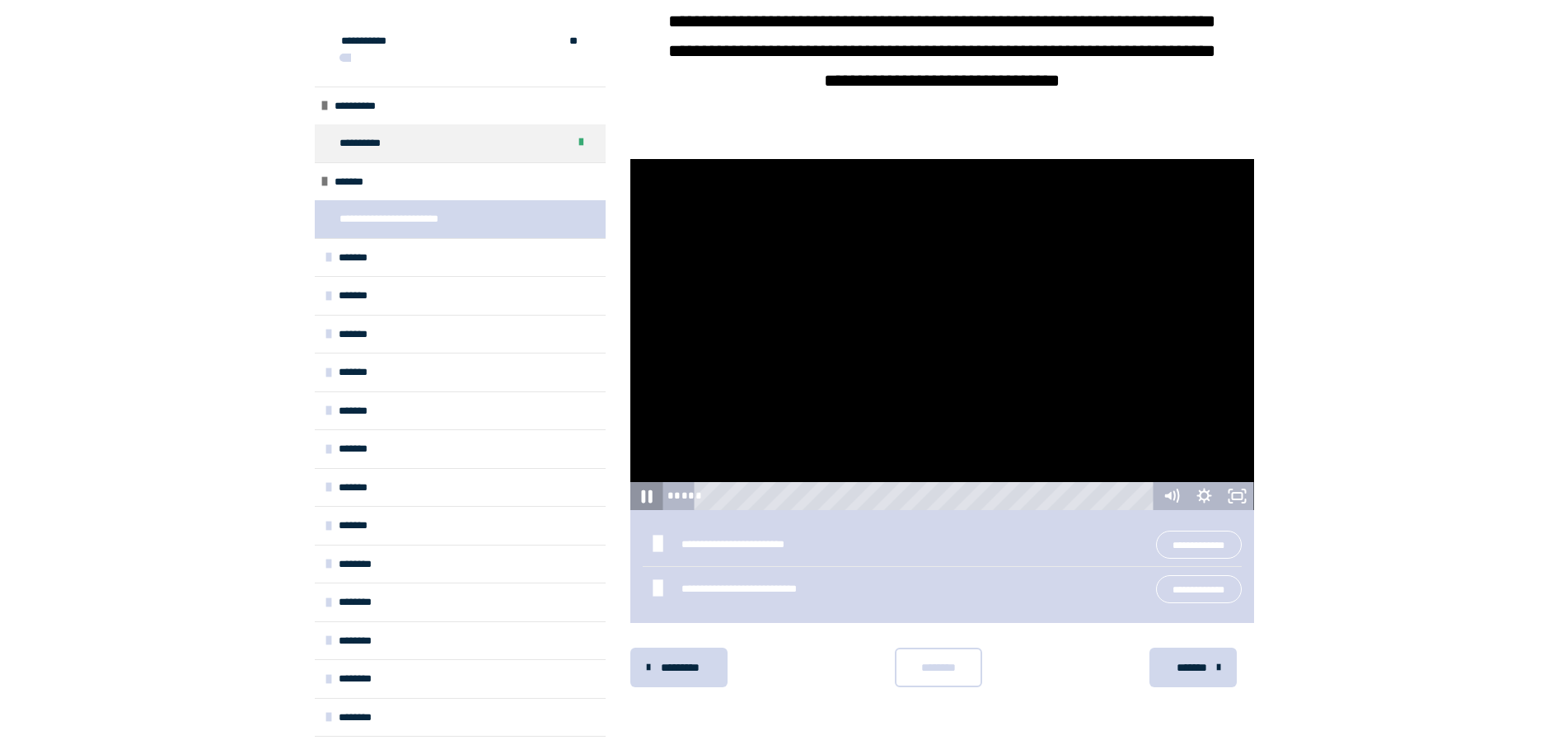 click 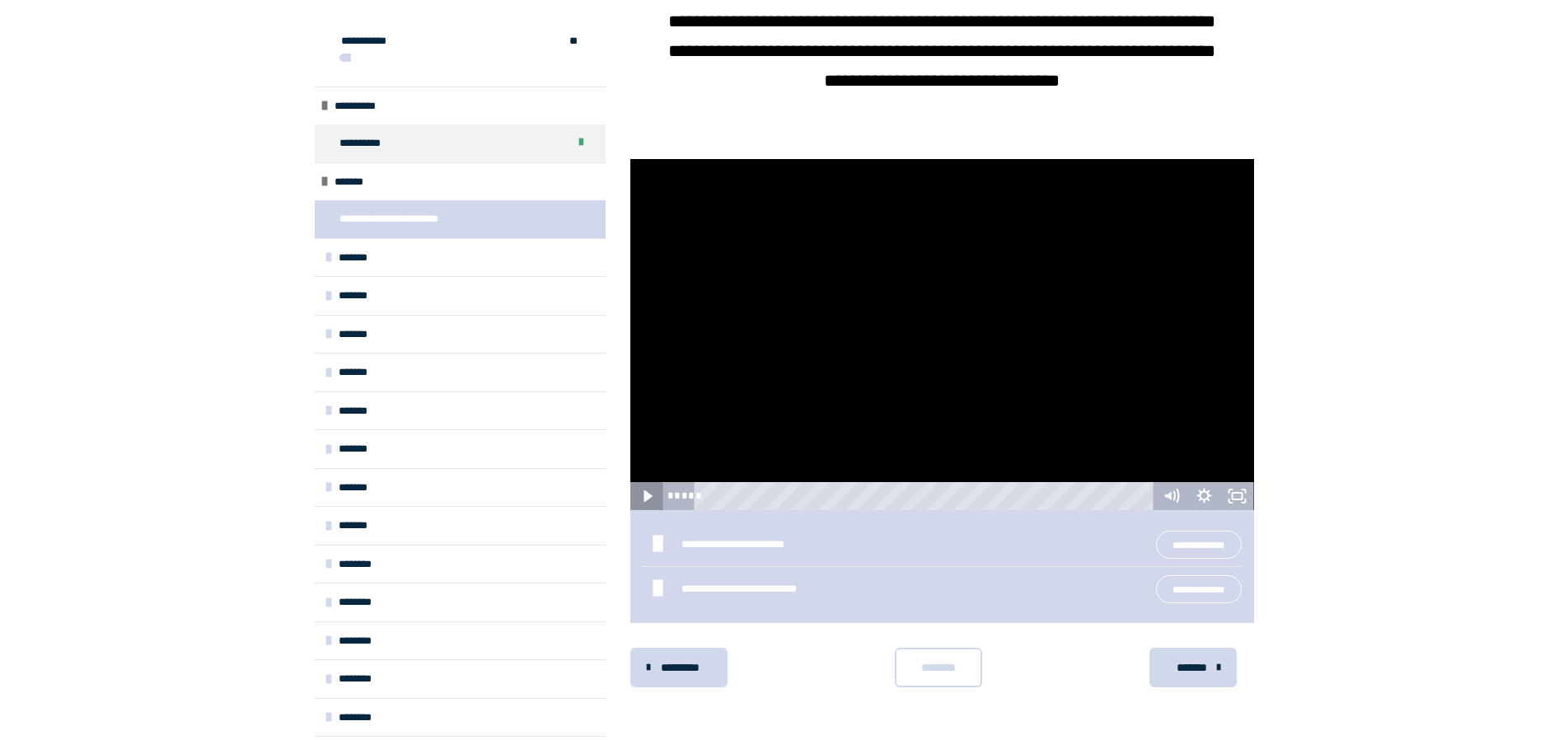 click 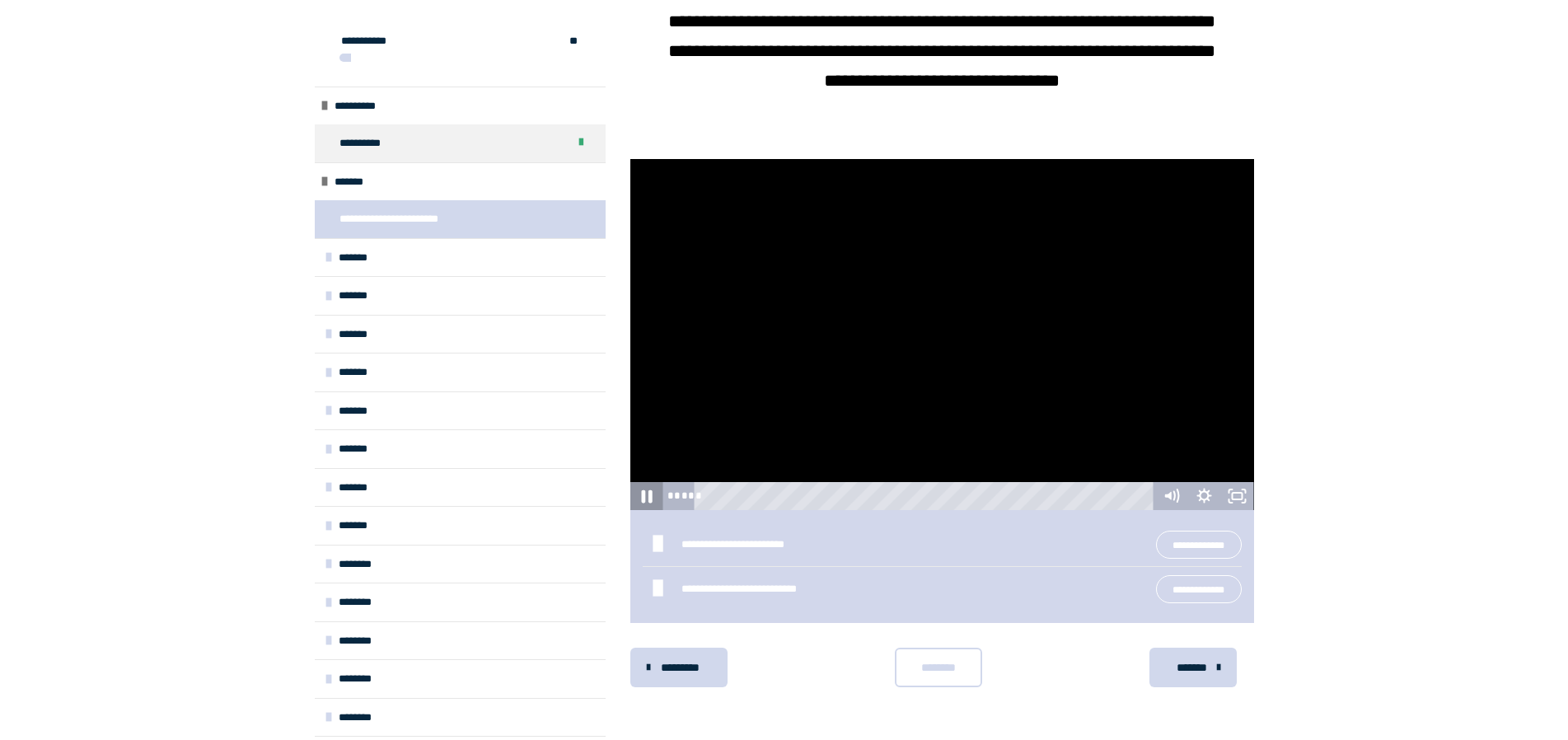 click 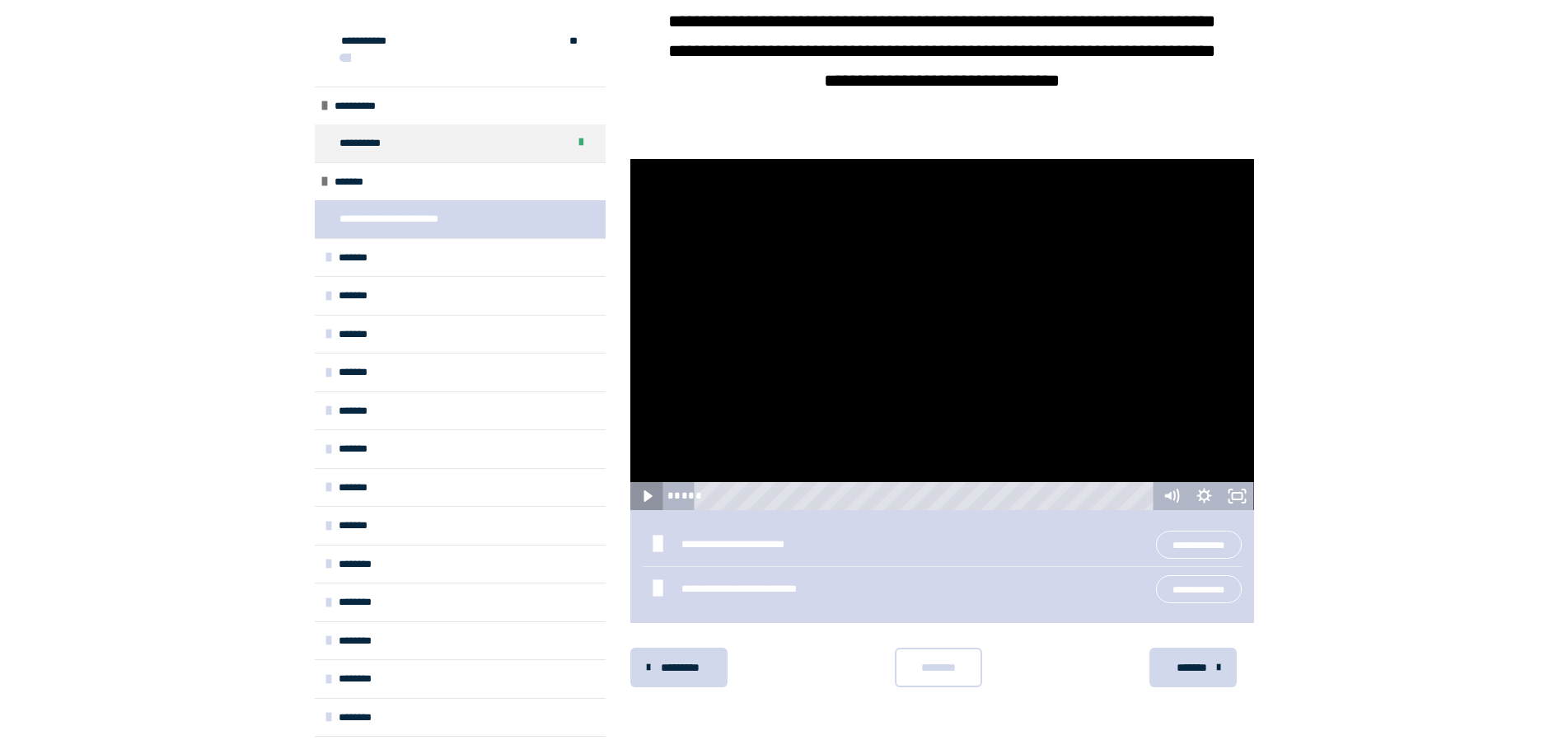 click 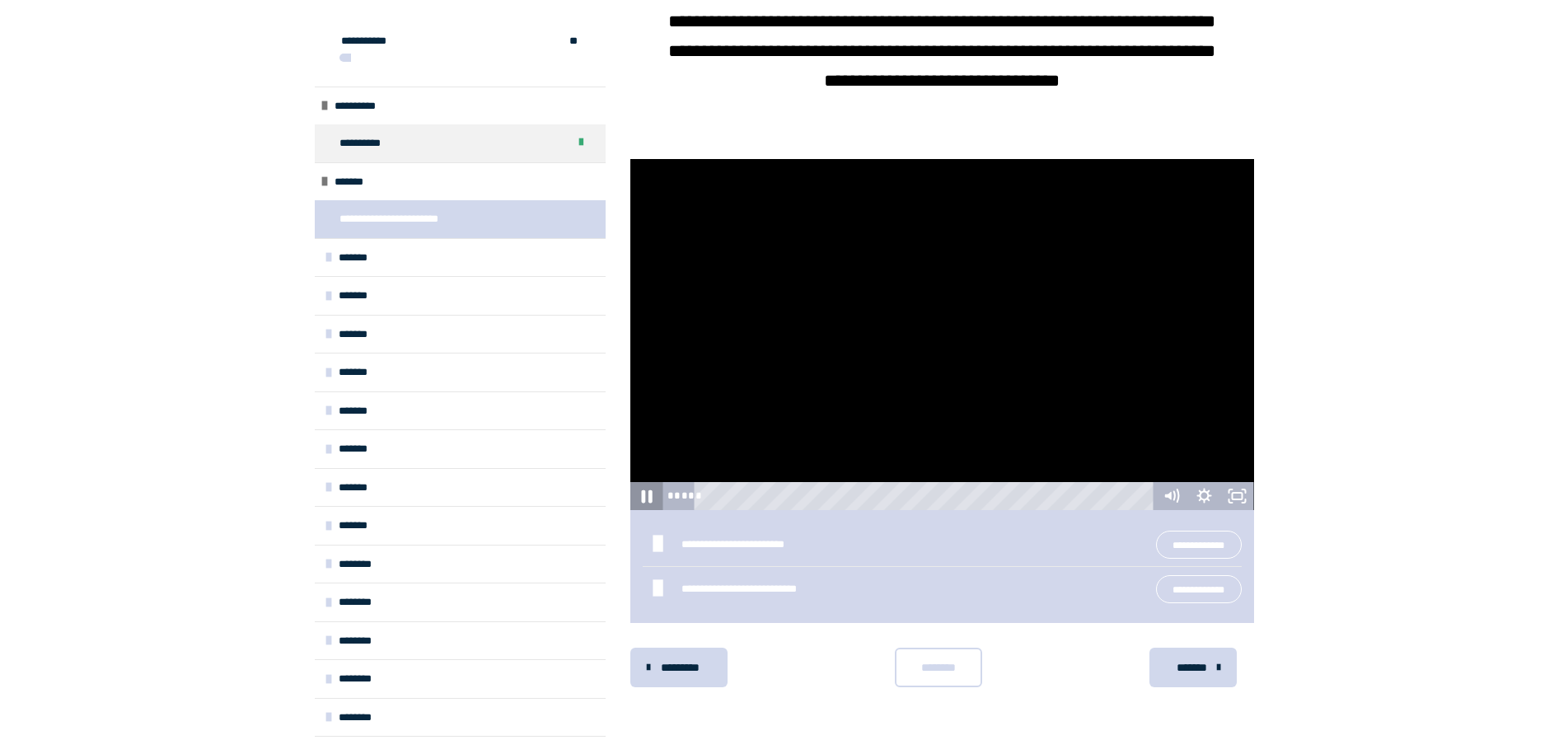 click 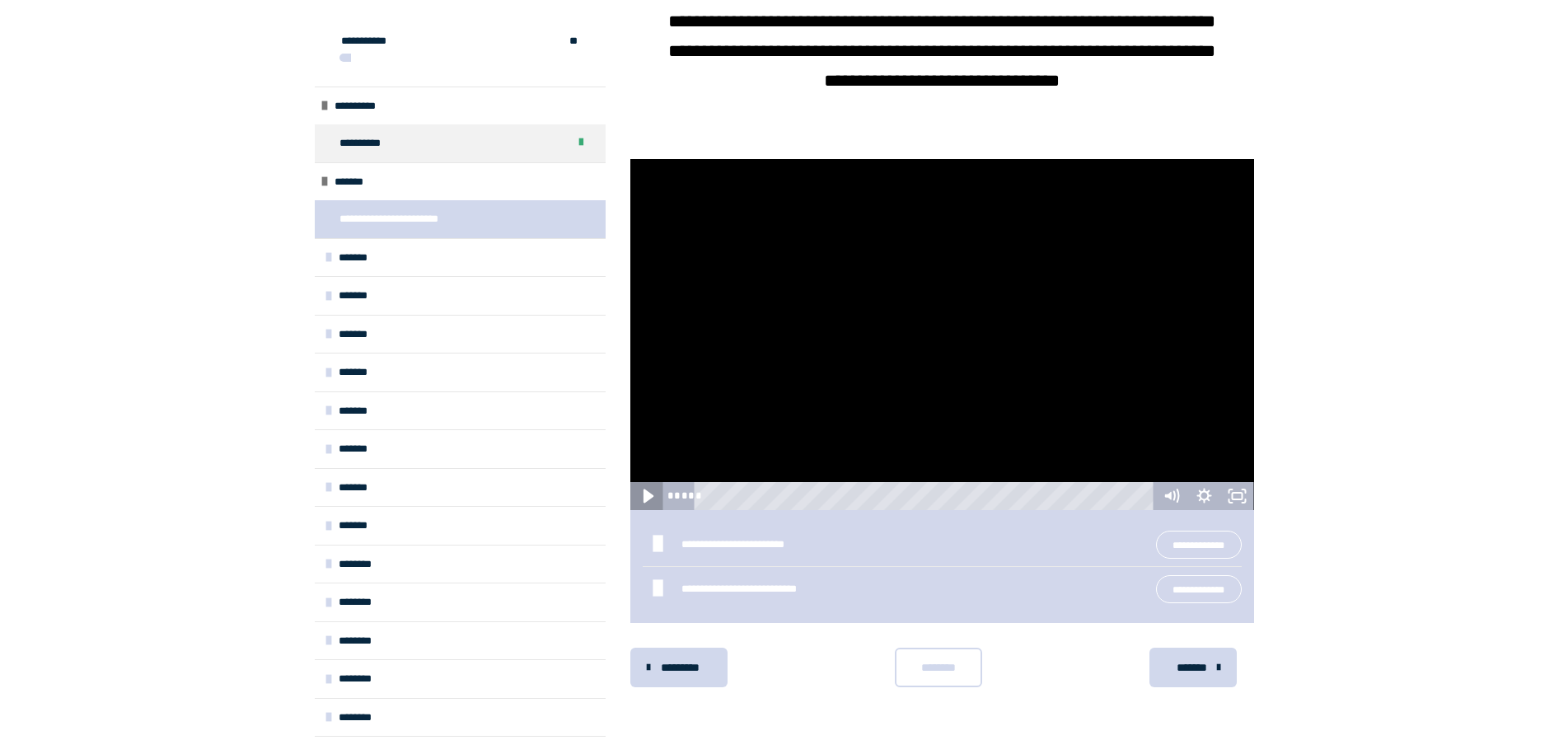 click 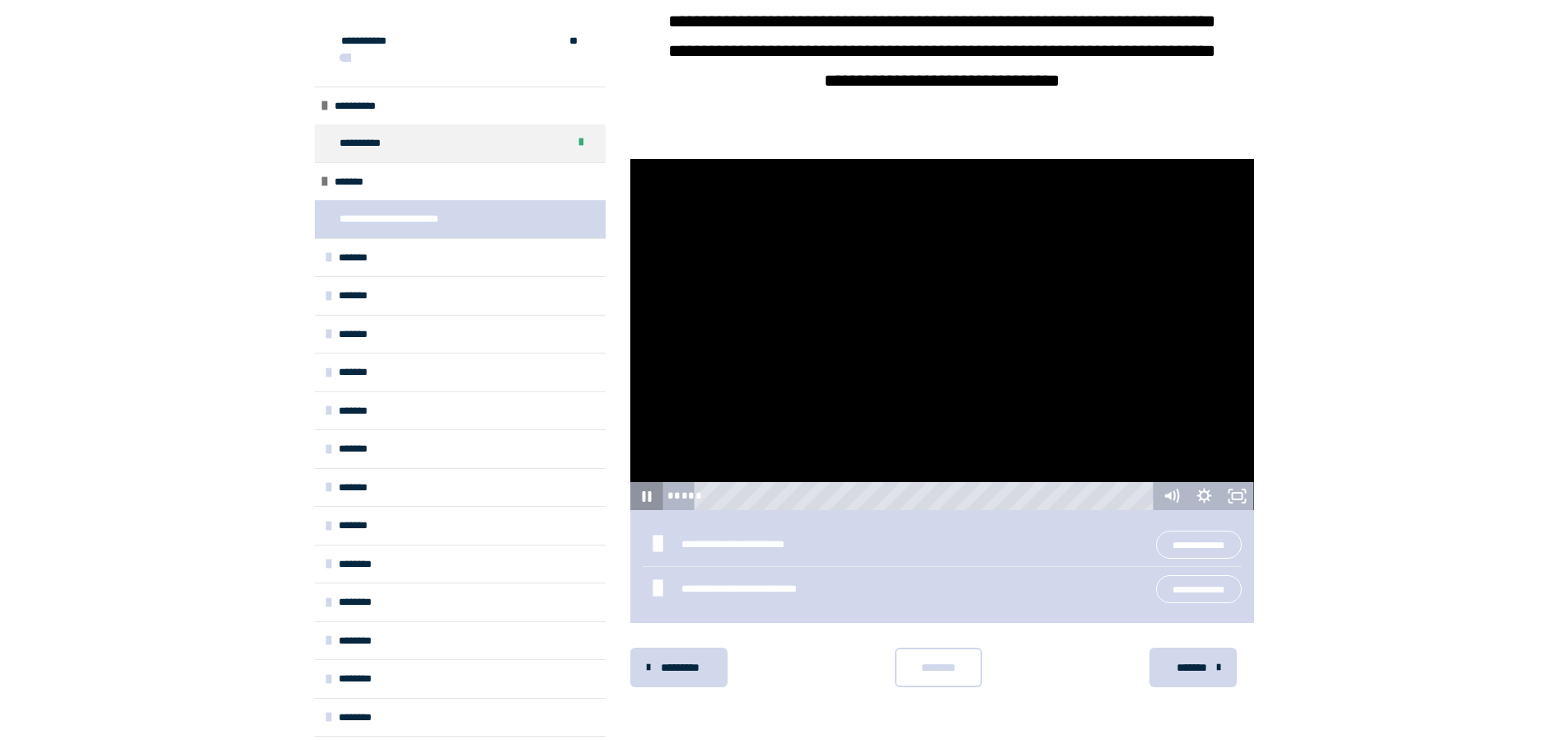 click 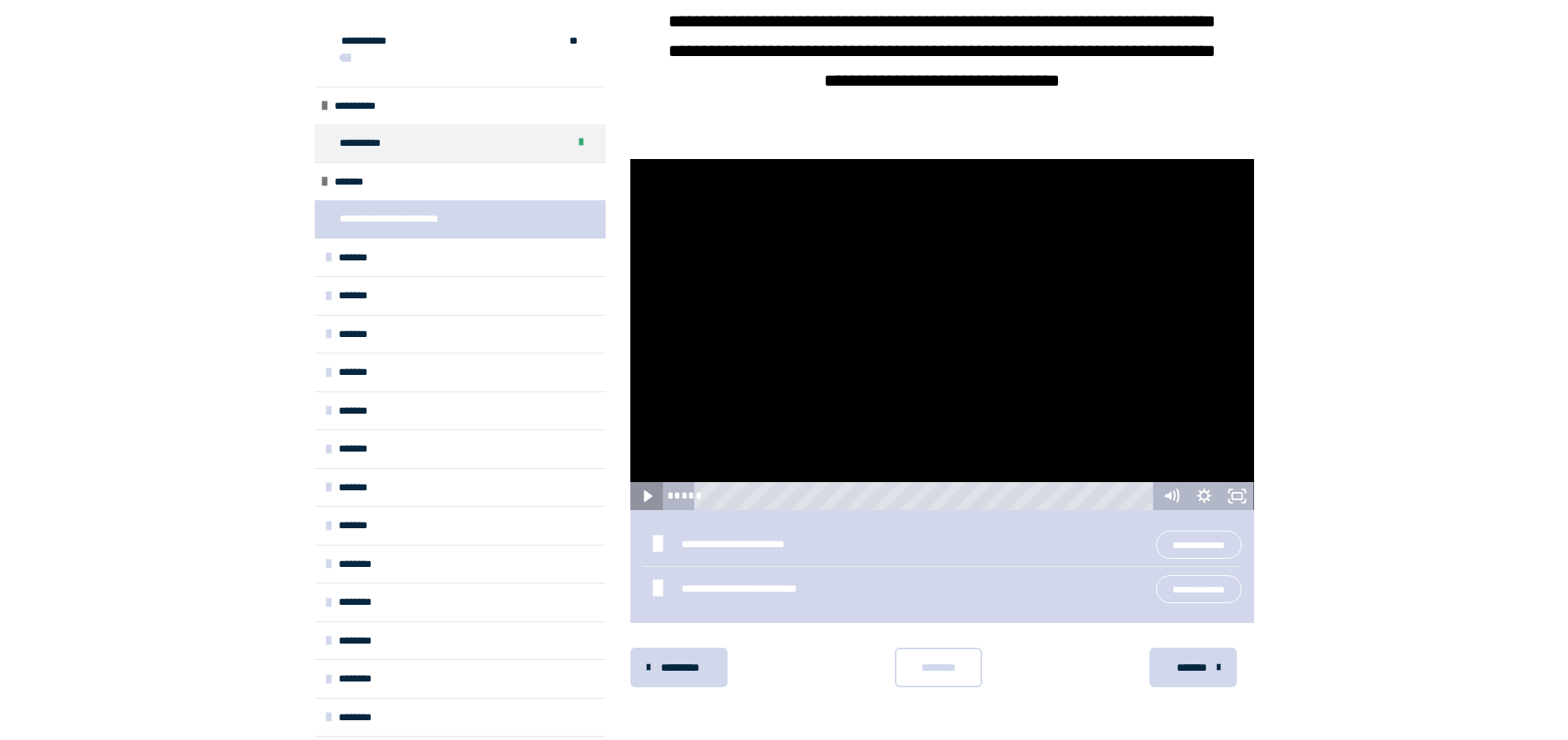 click 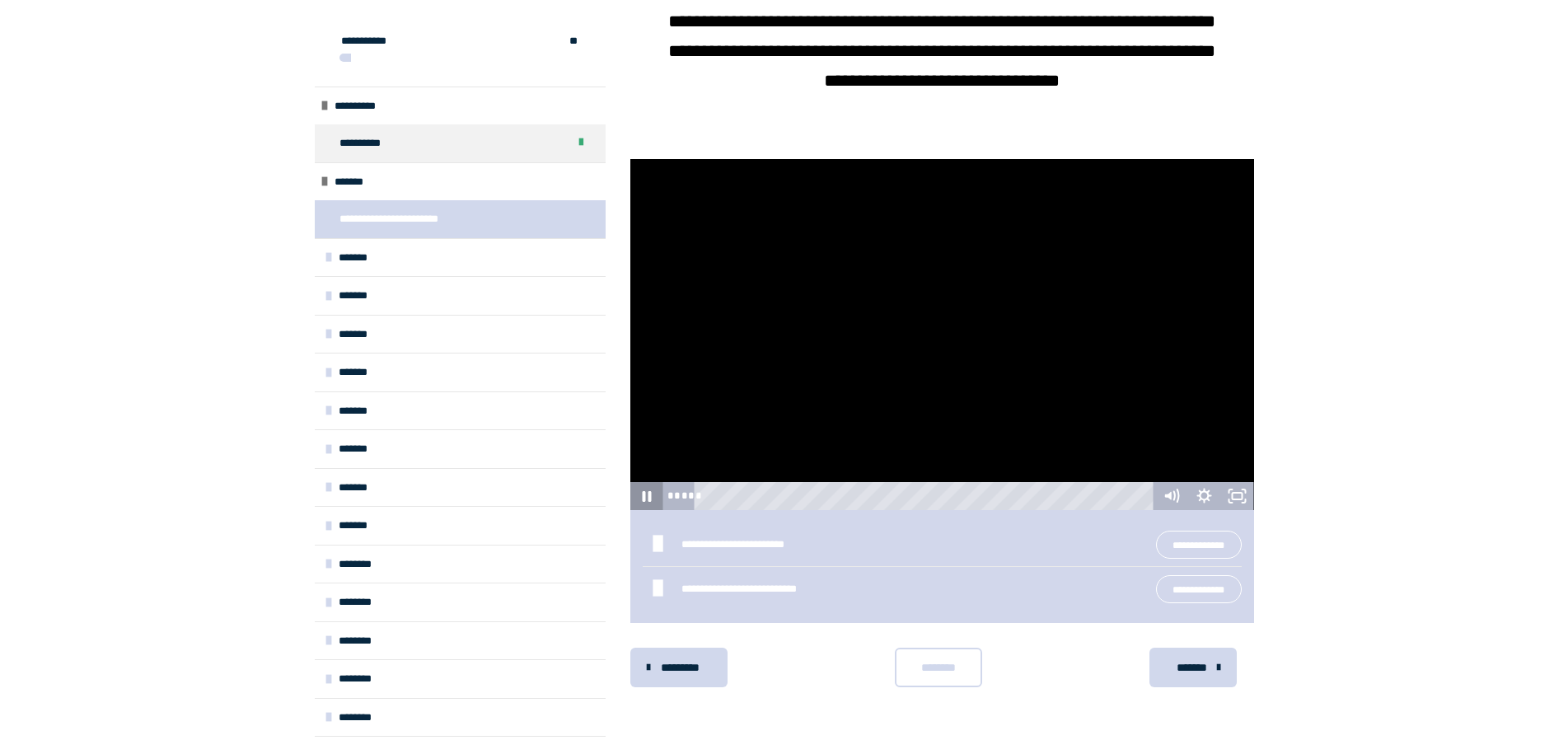 click 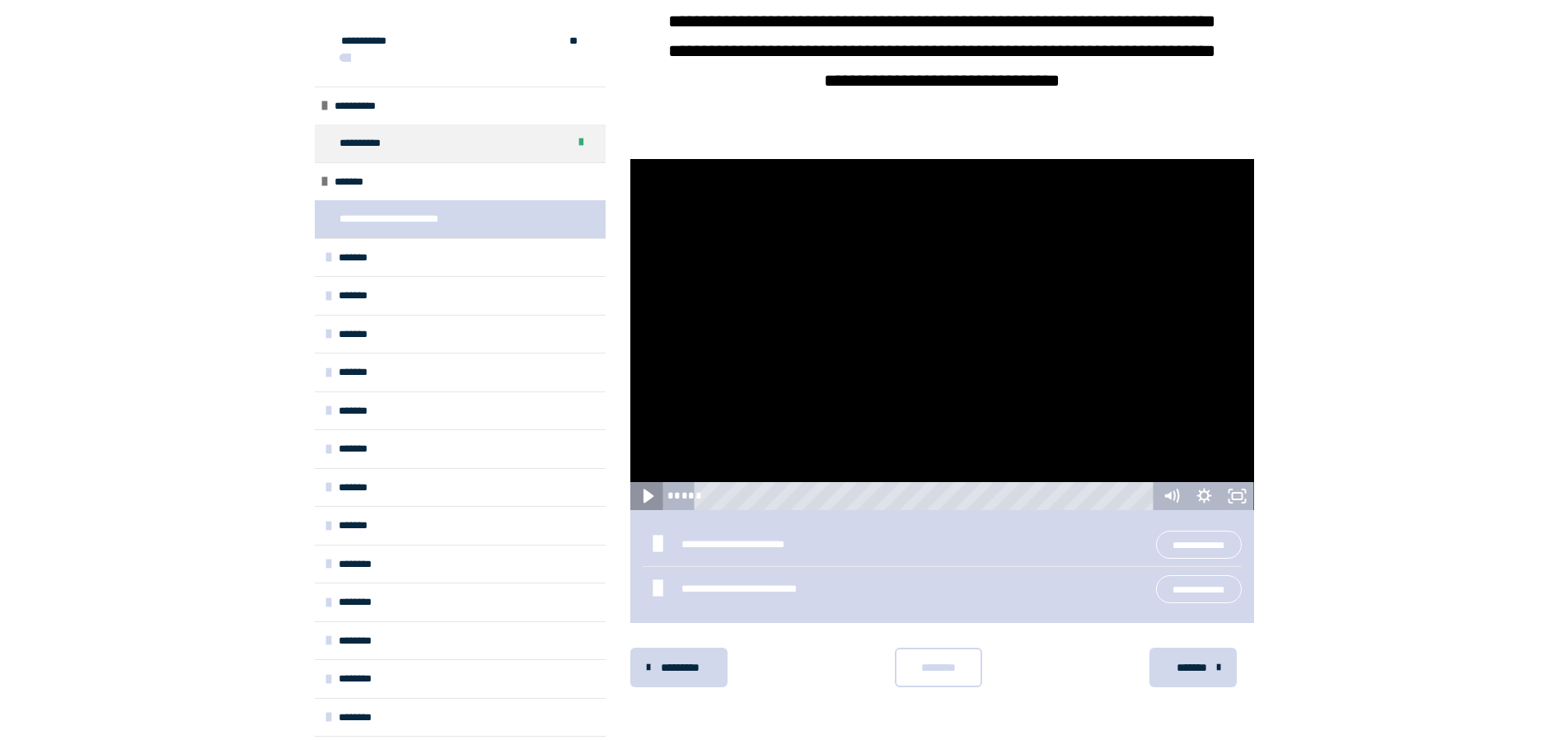 click 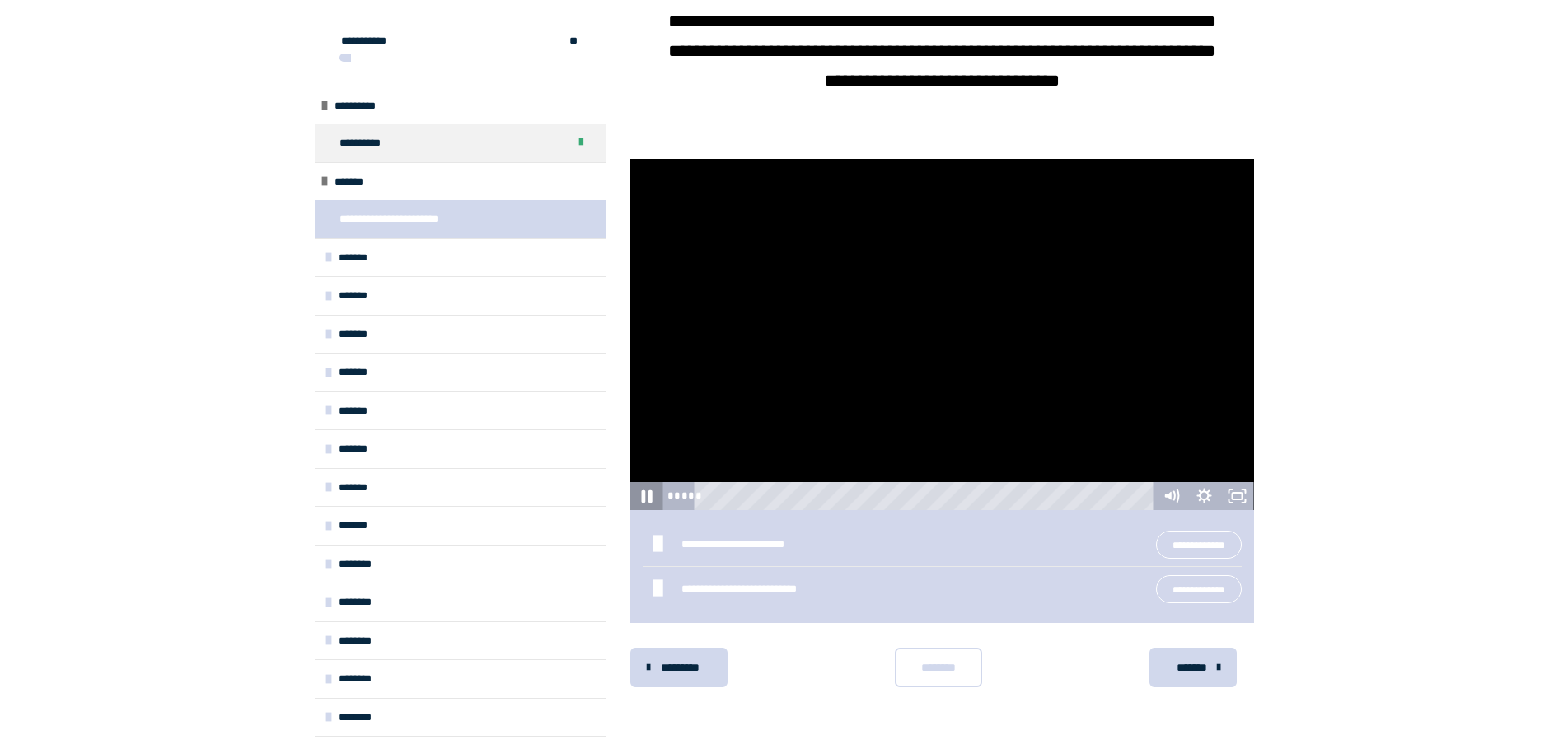 click 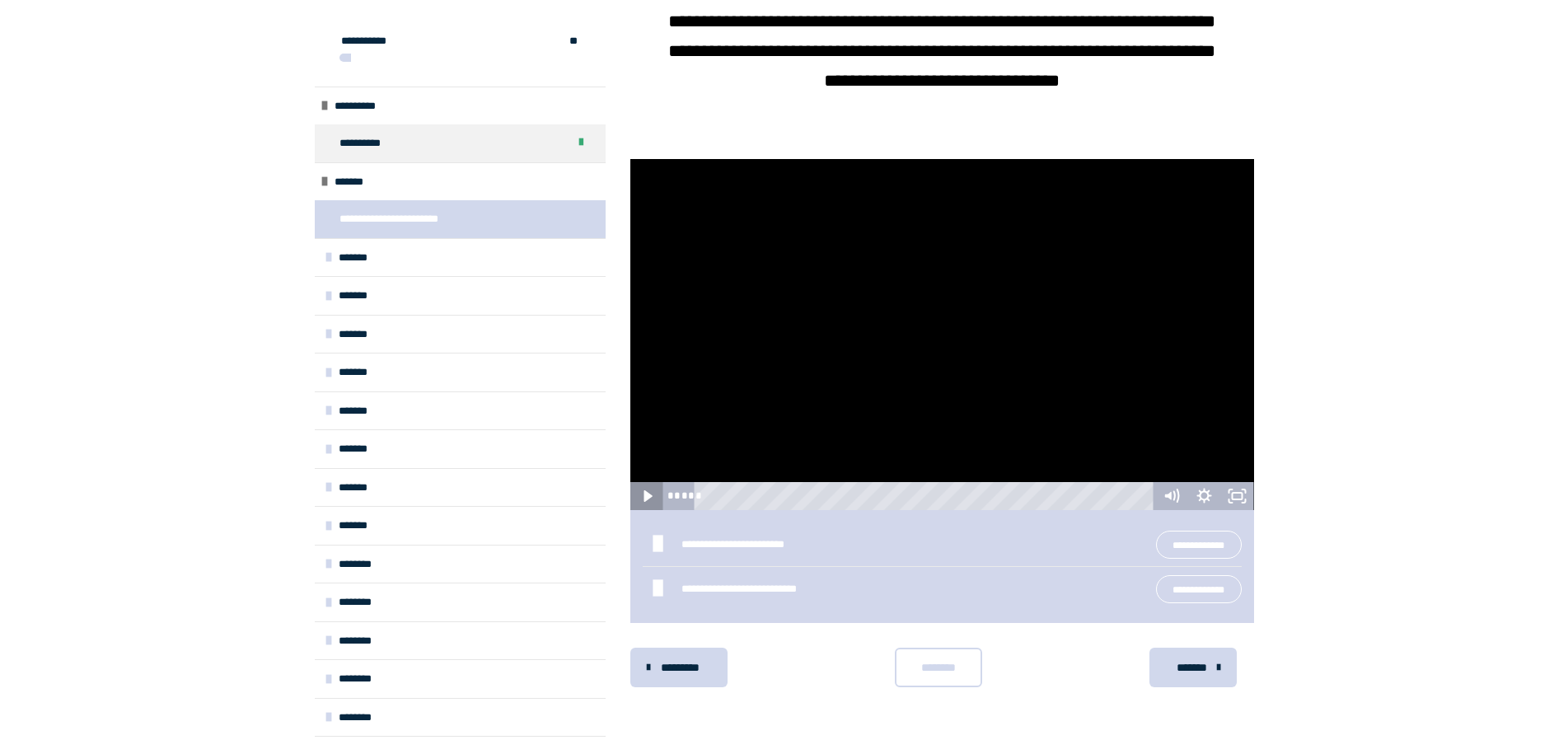 click 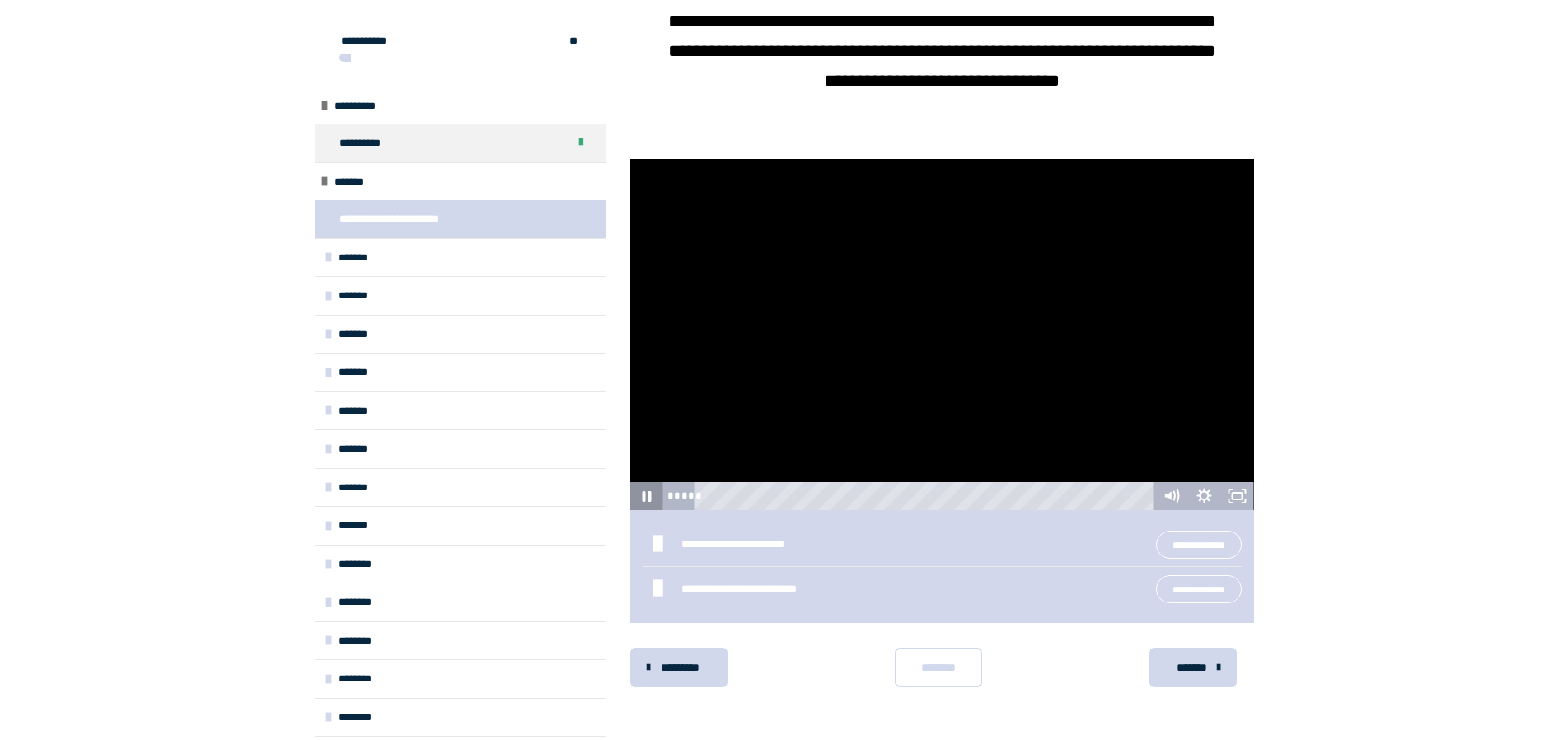 click 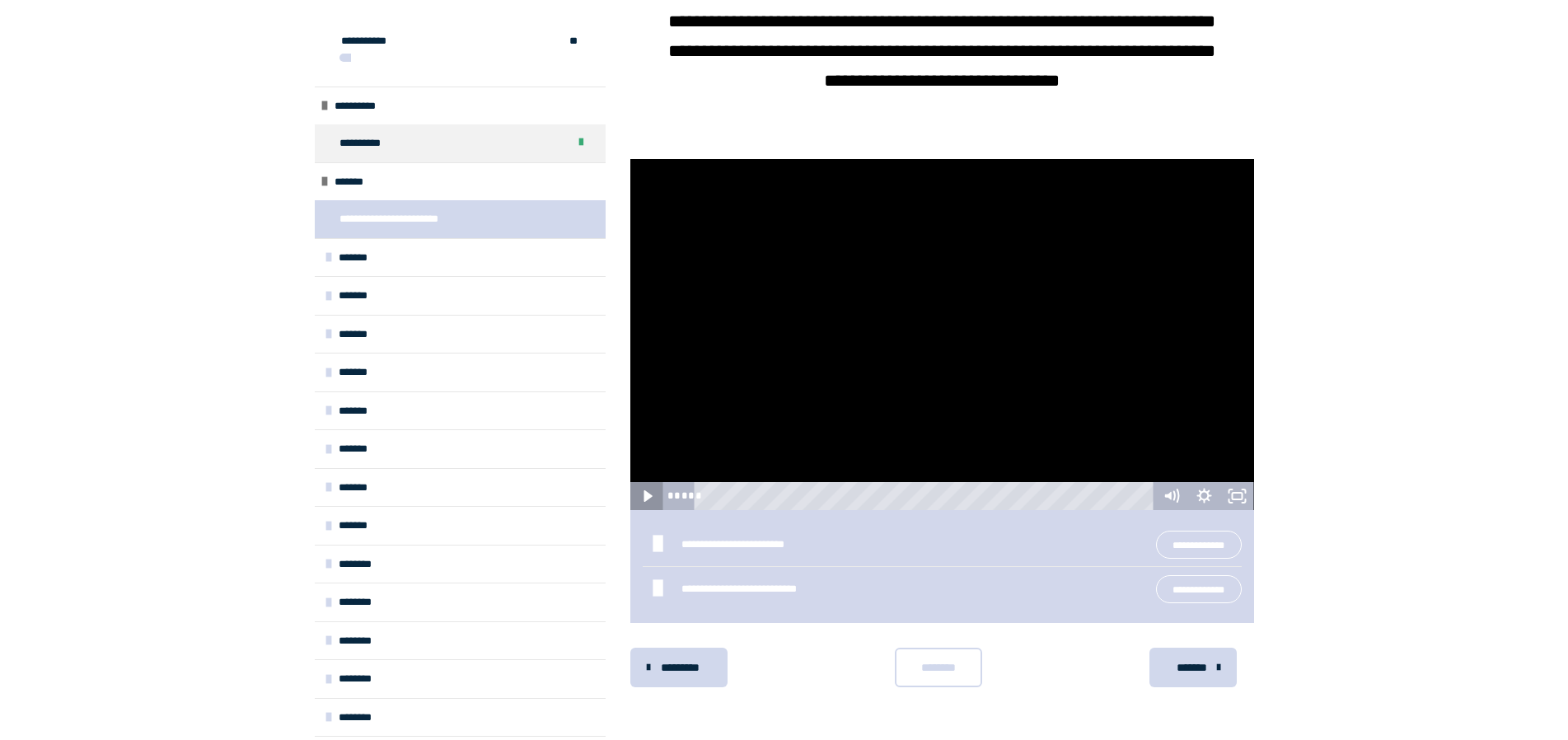 click 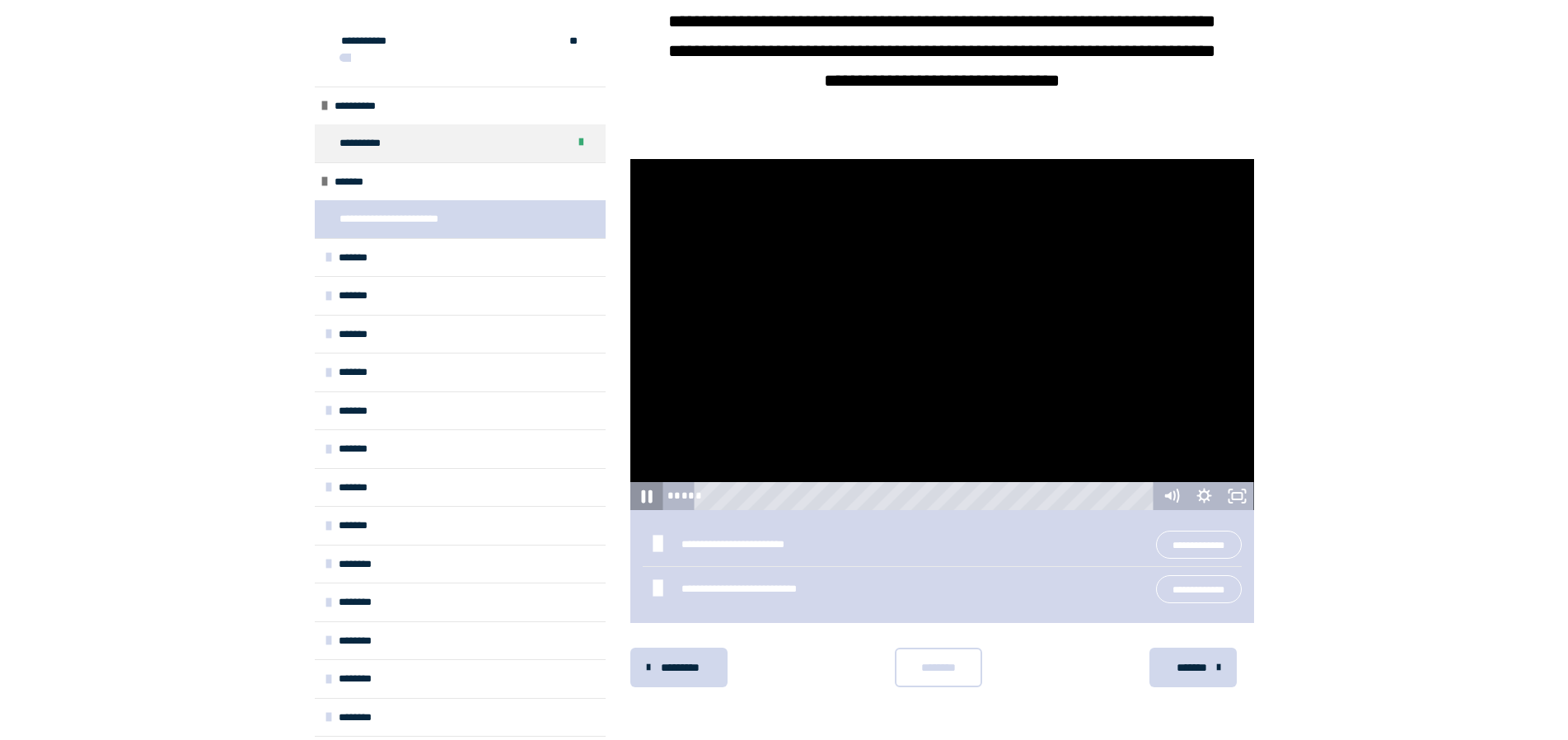 click 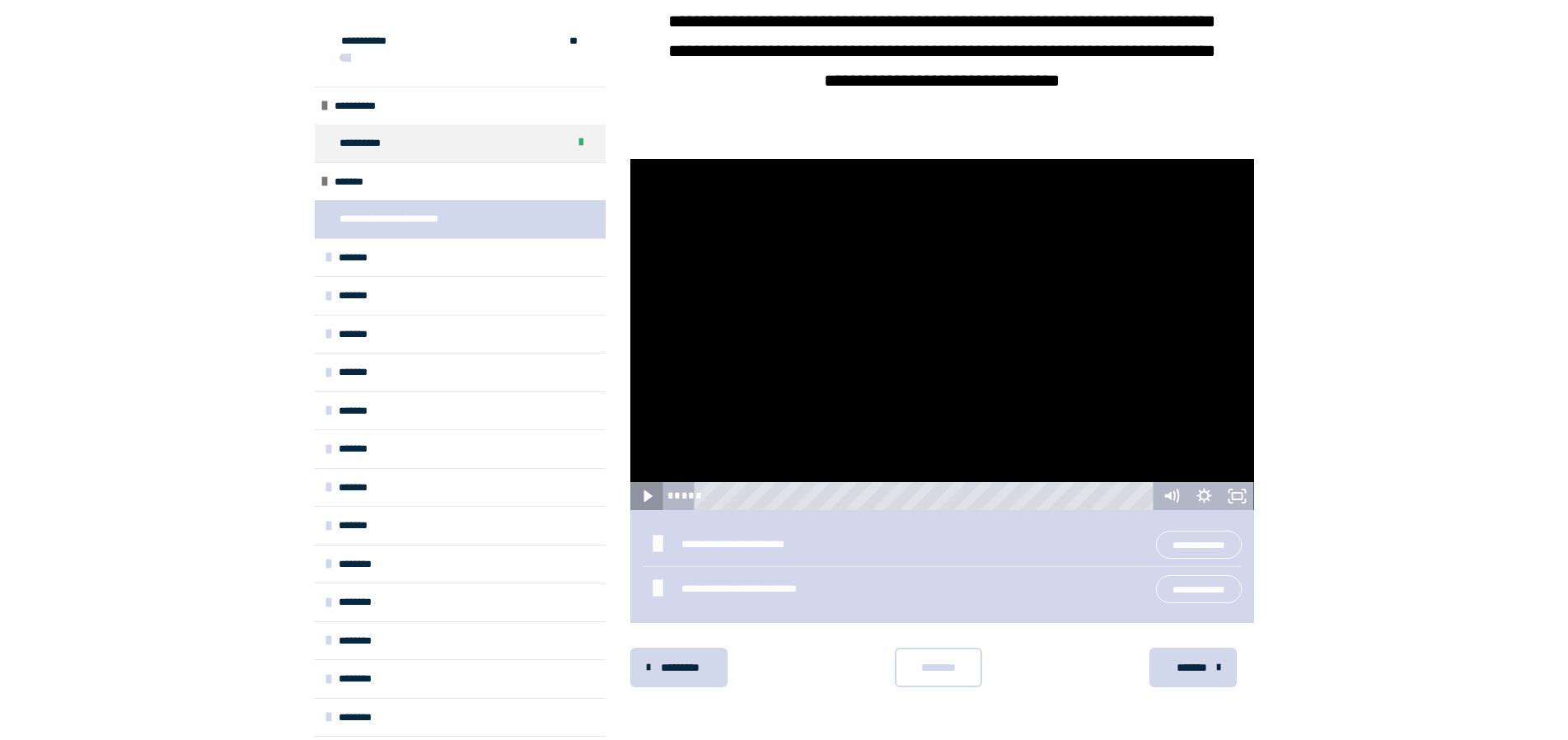 click 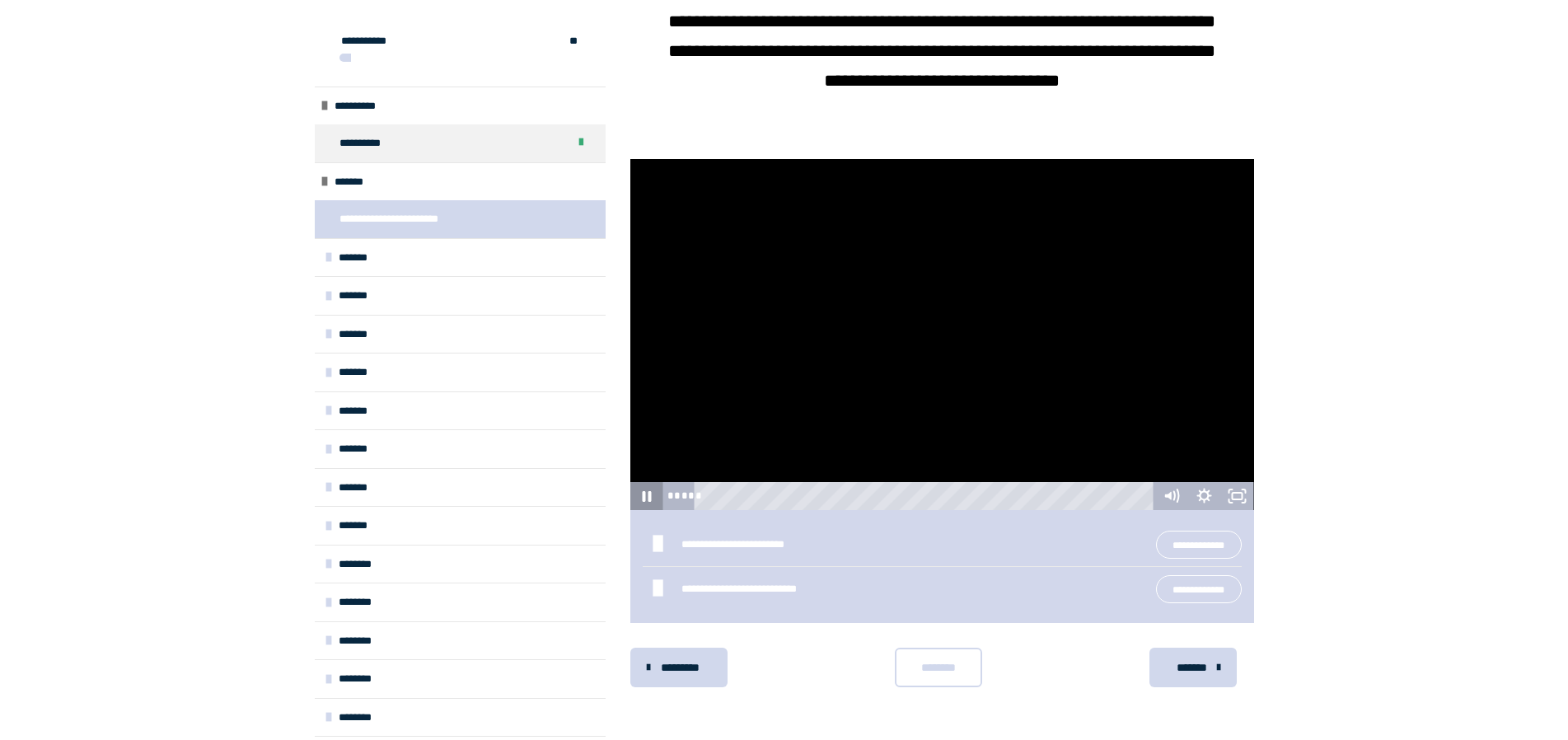 click 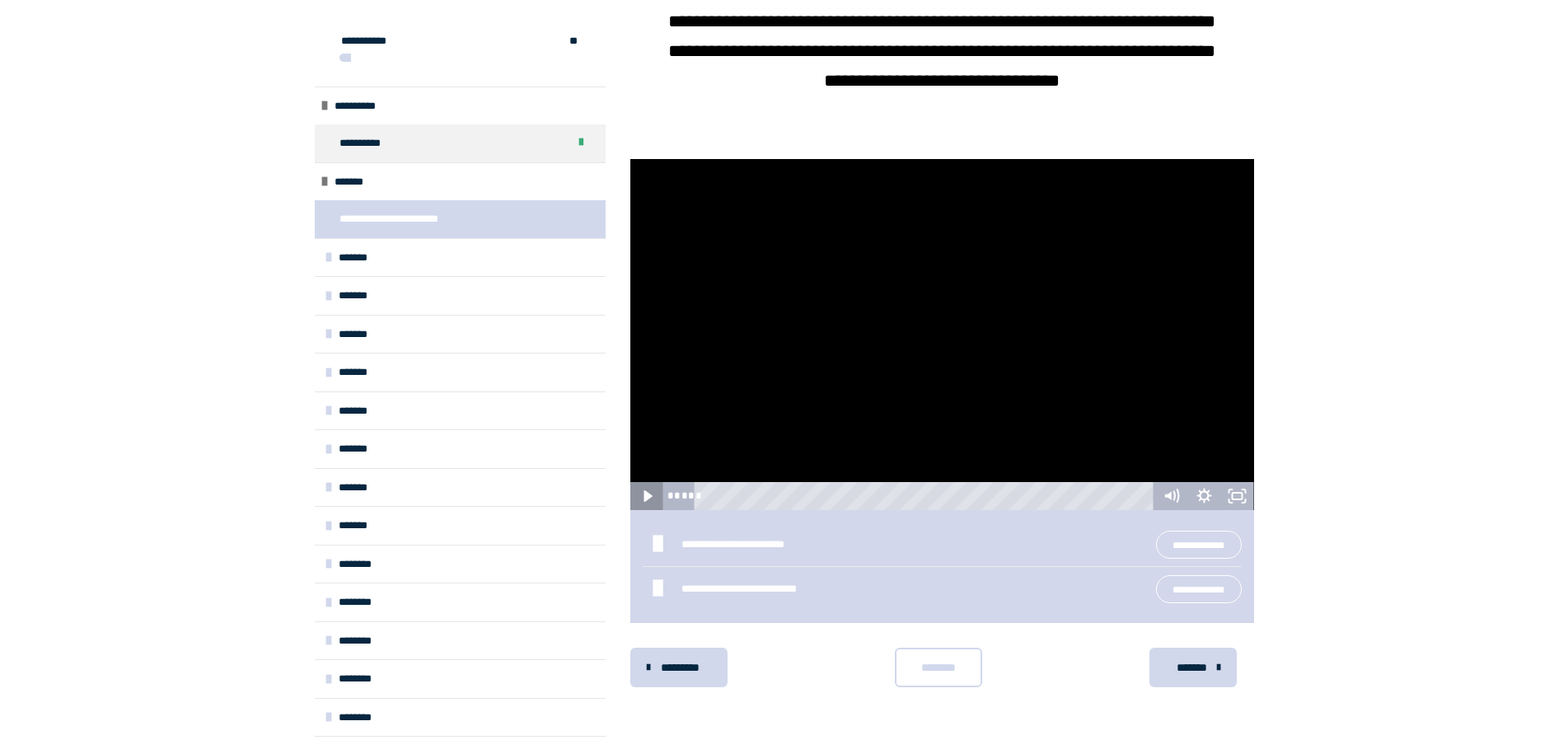 click 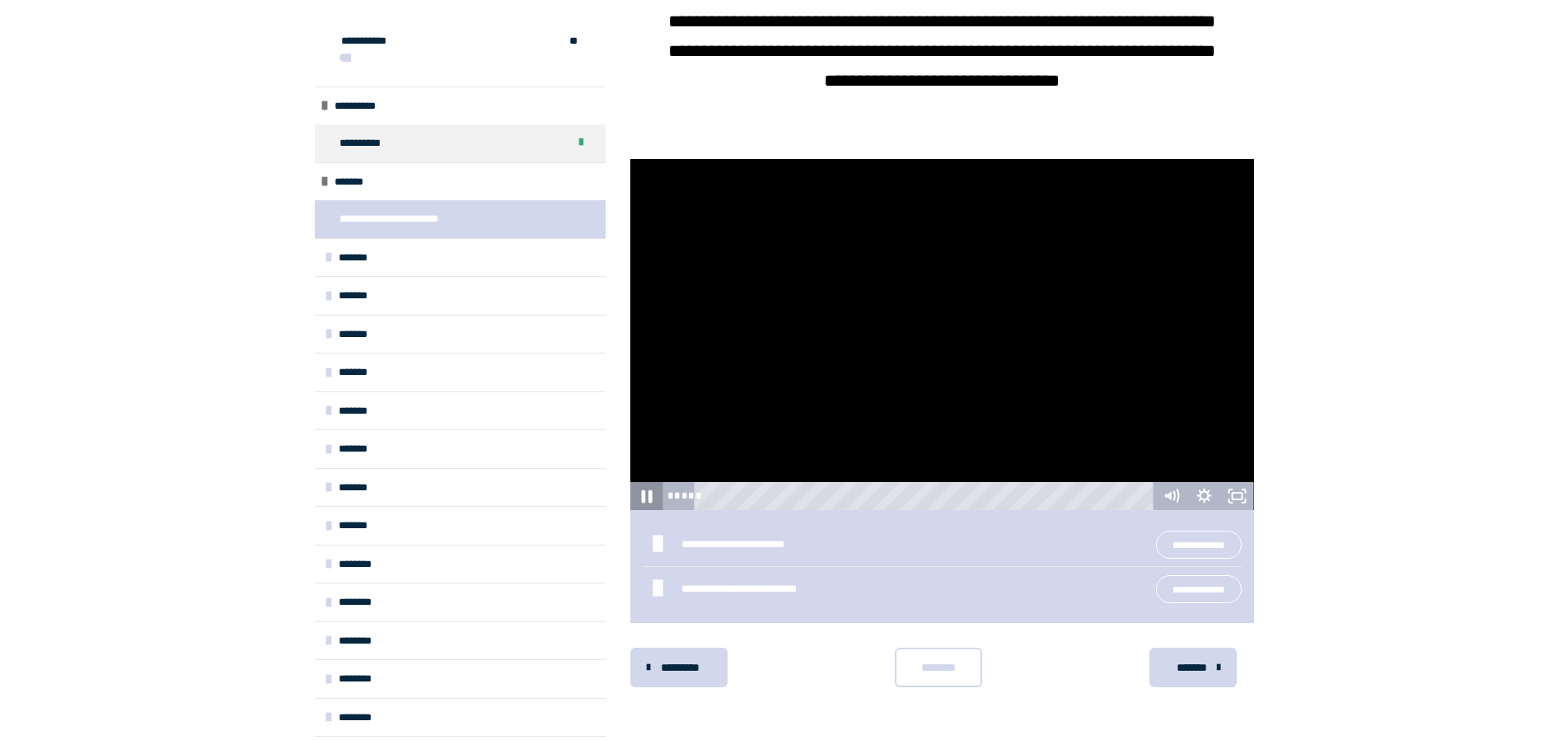 click 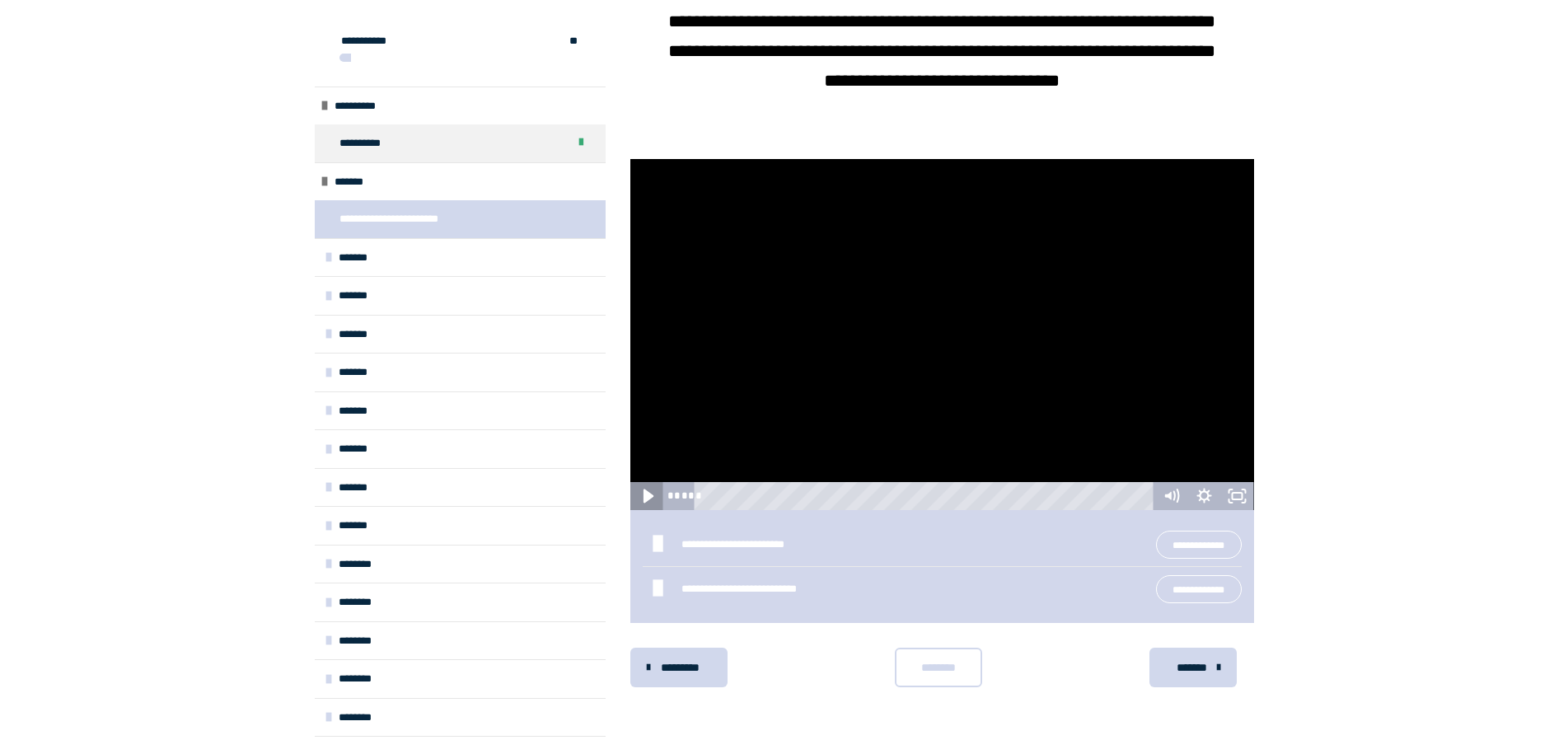 click 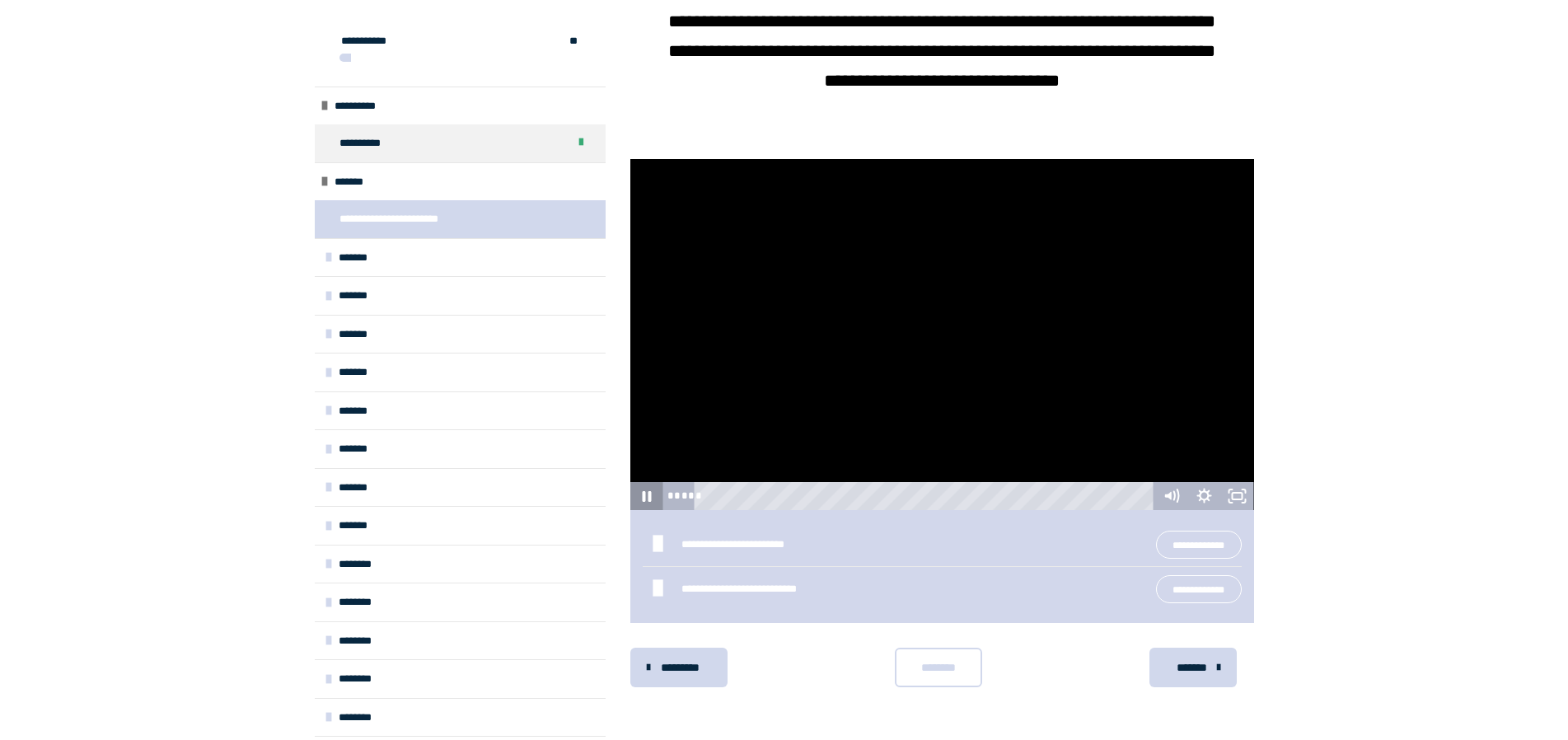 click 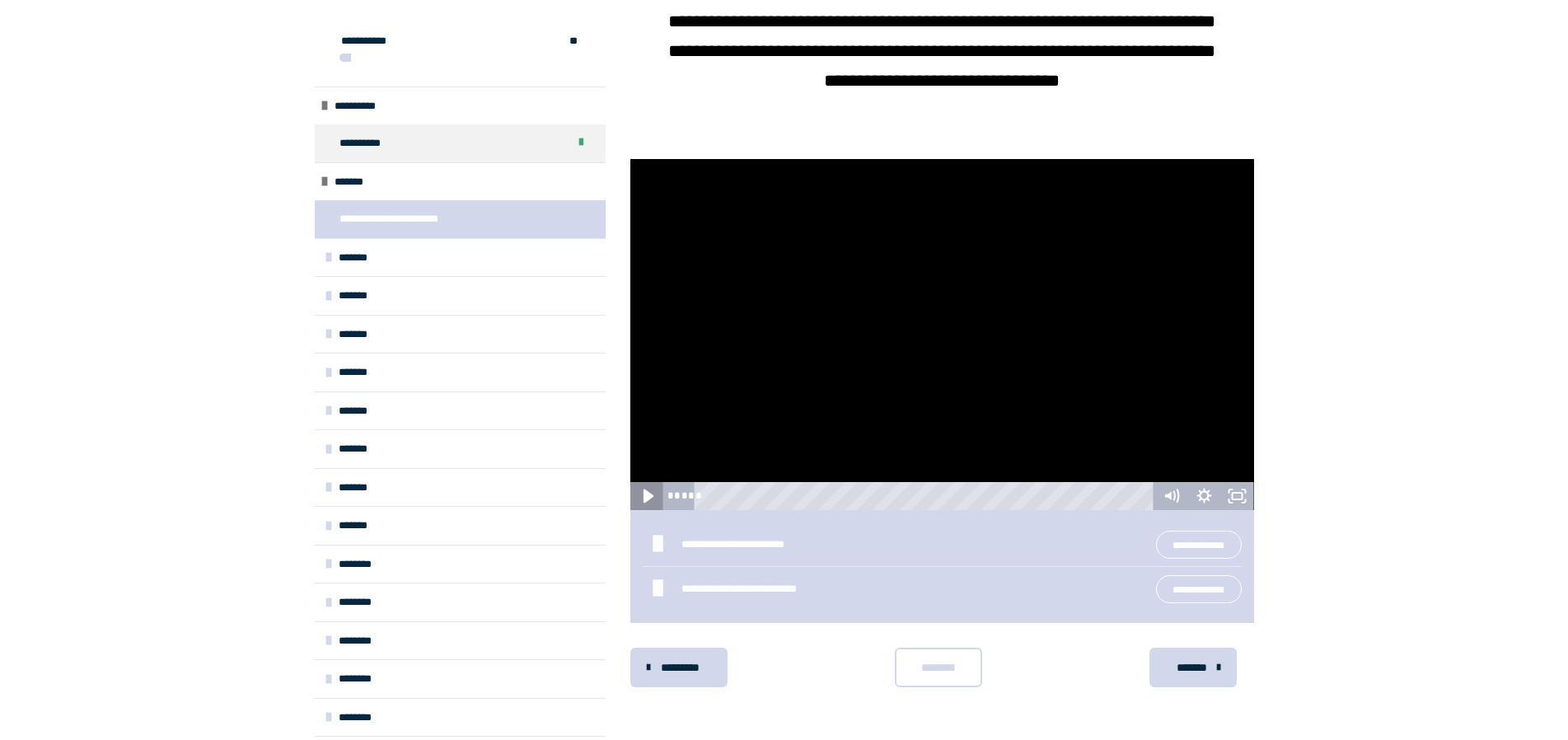 click 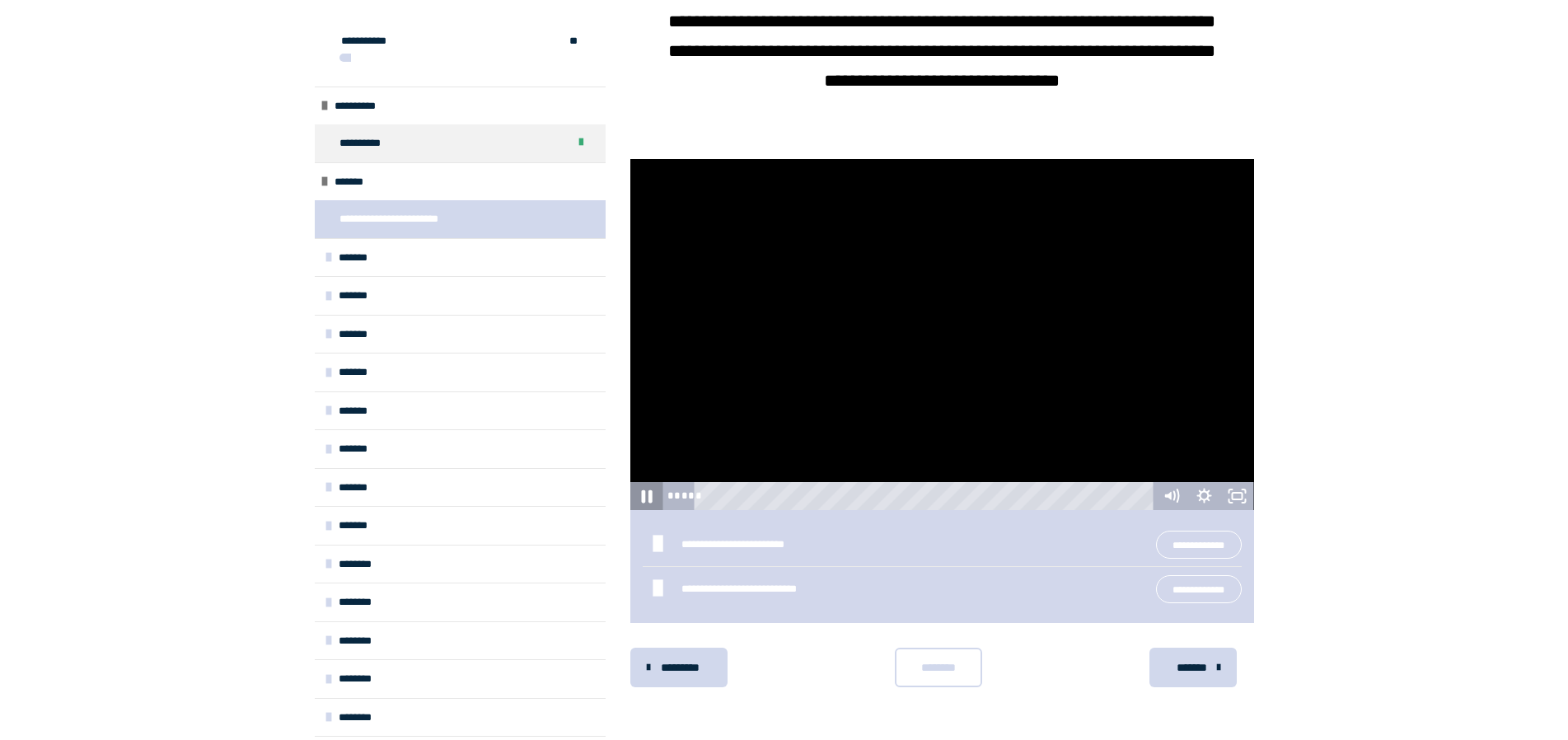 click 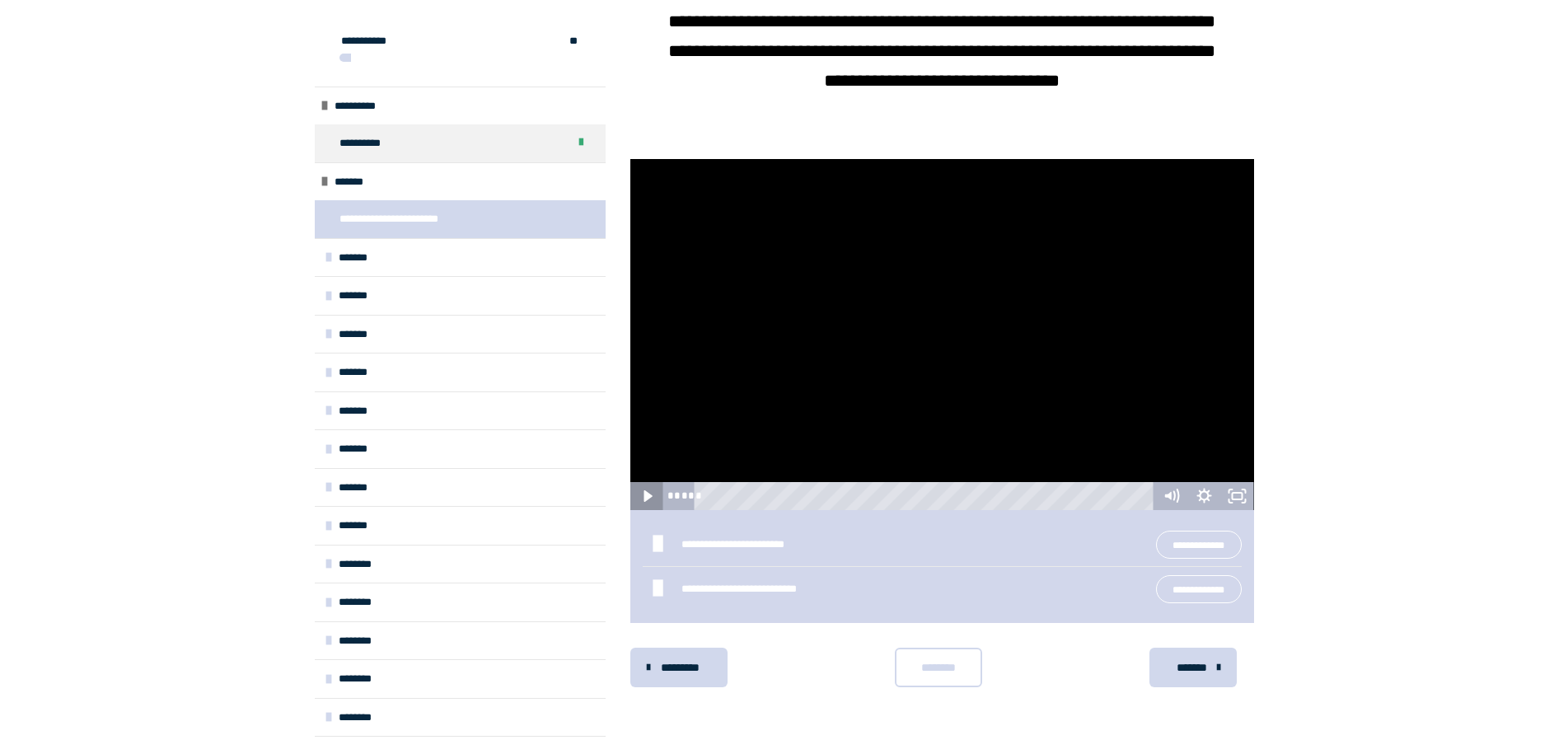 click 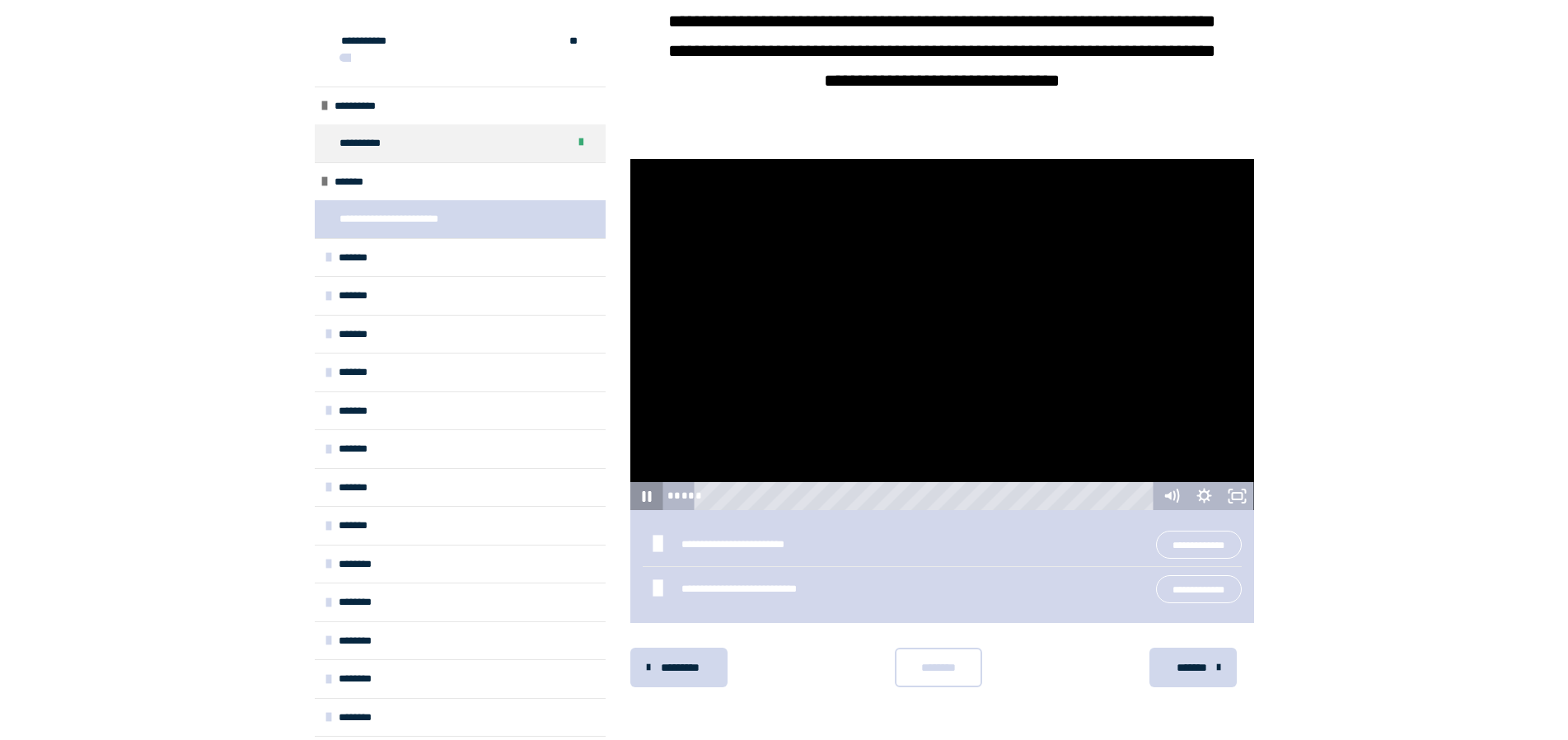 click 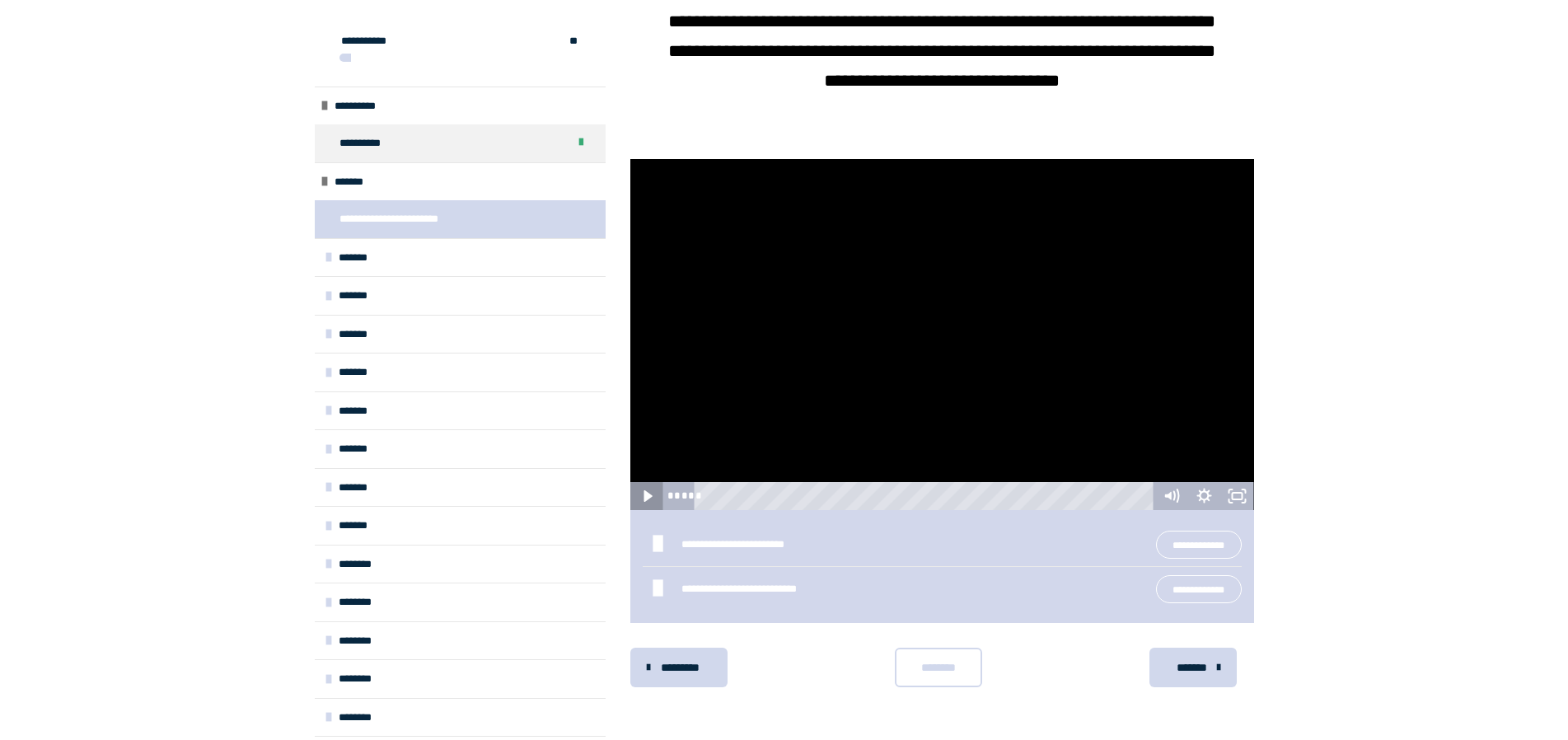 click 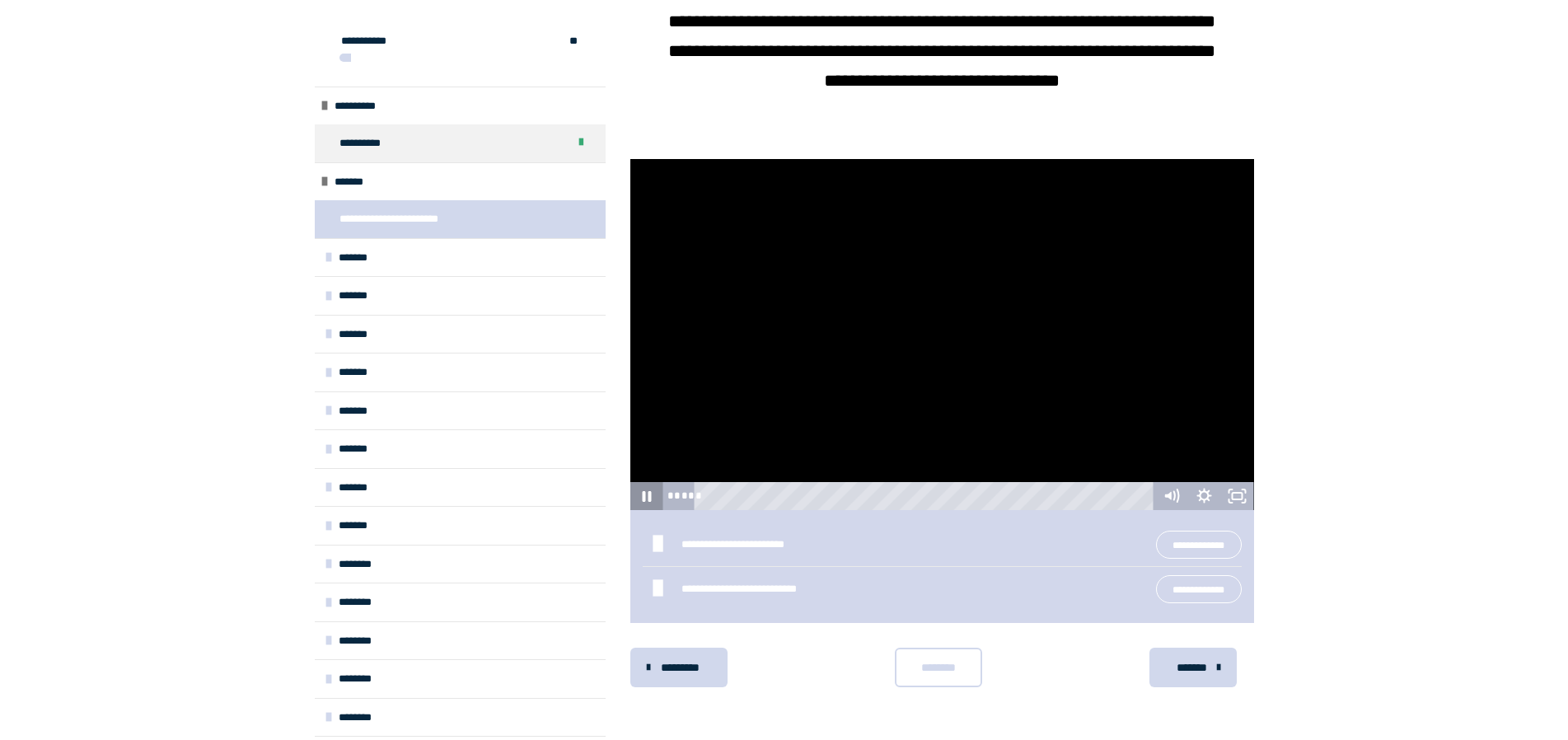 click 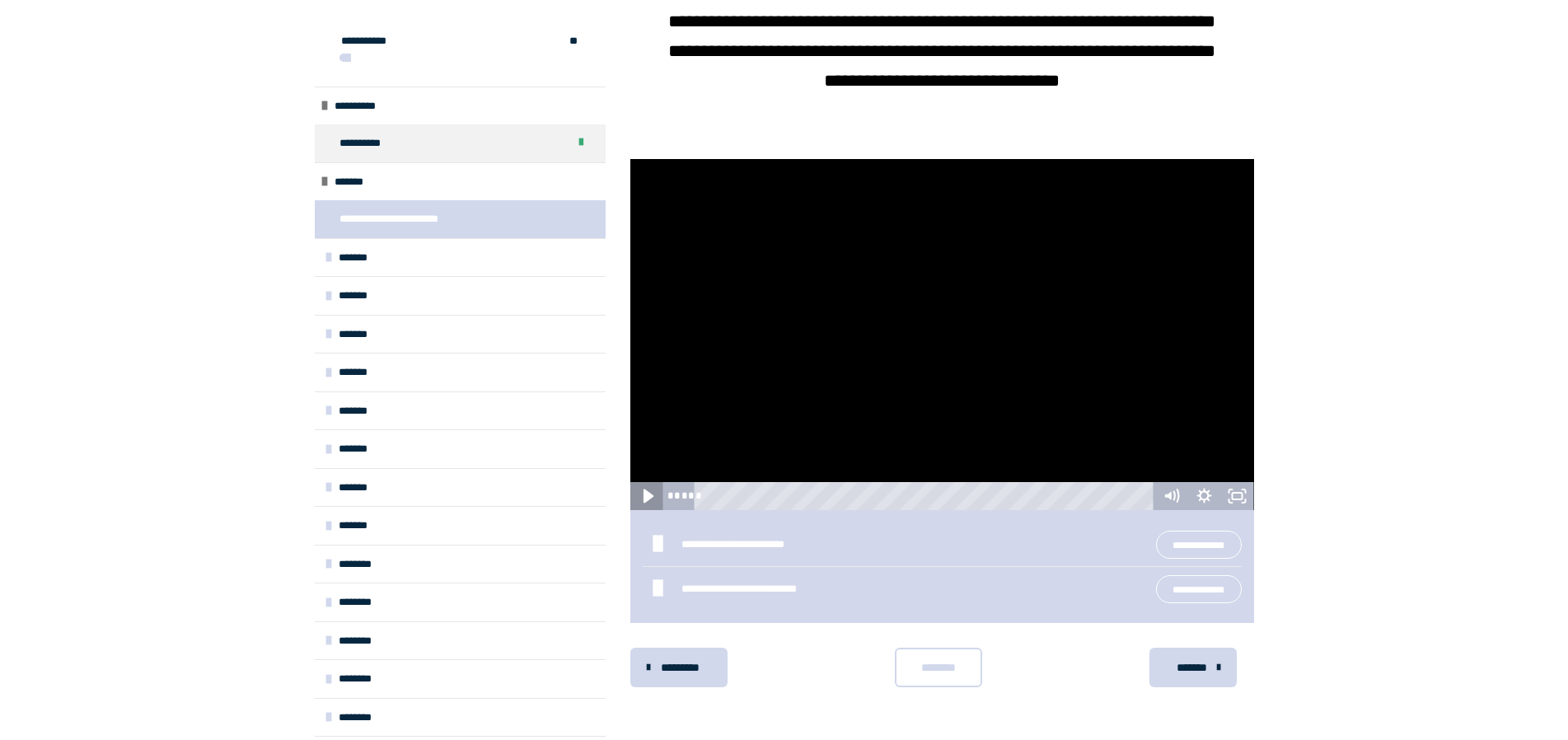 click 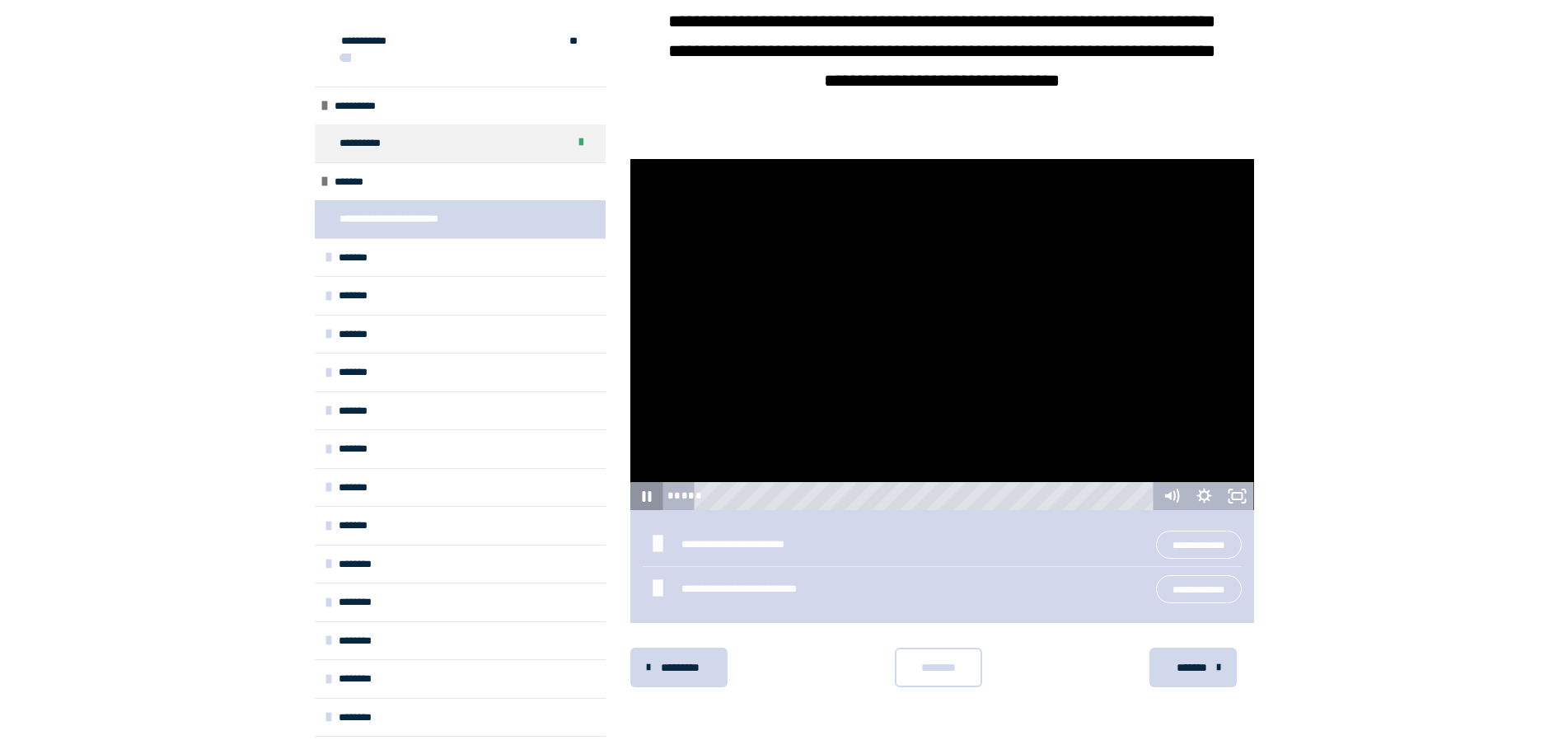 click 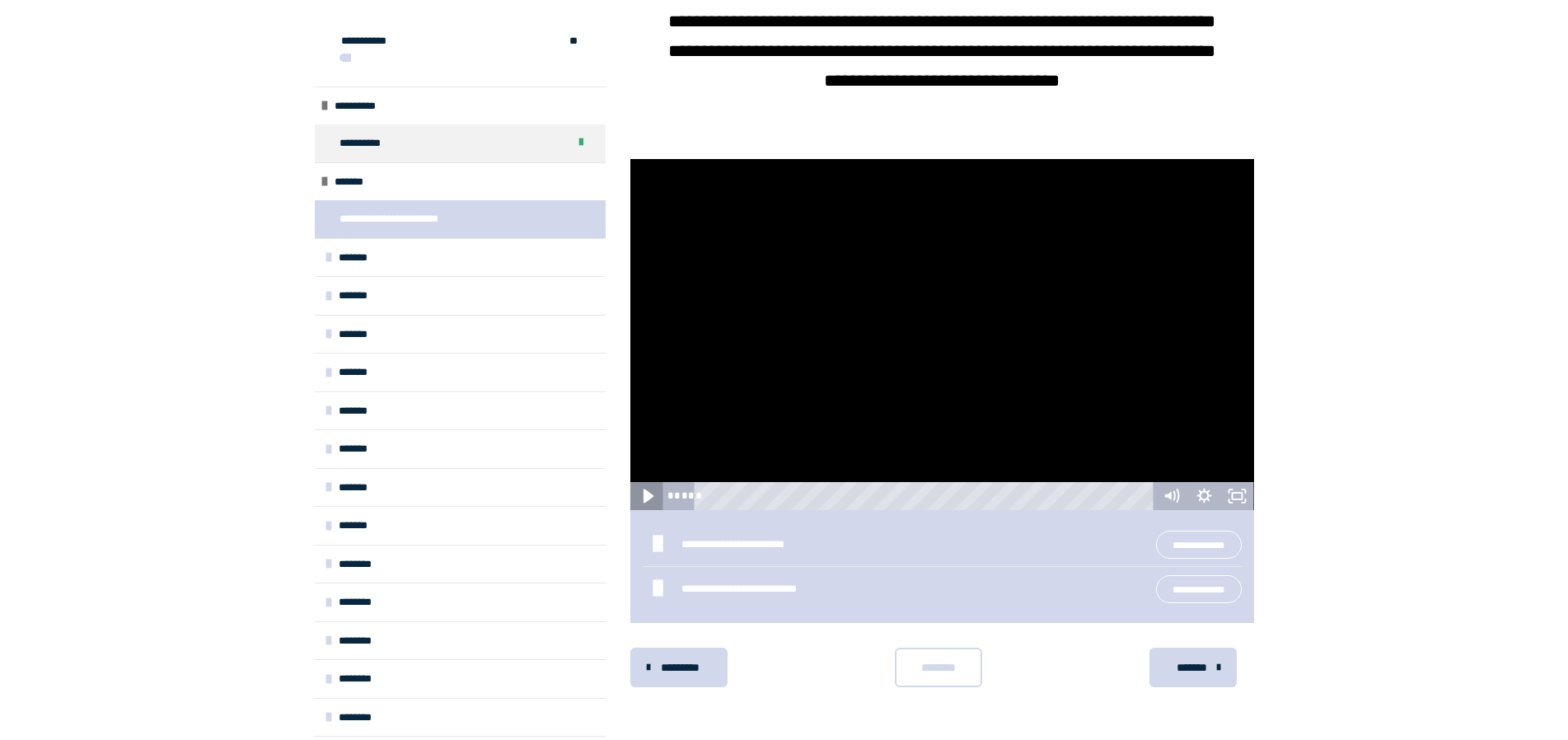 click 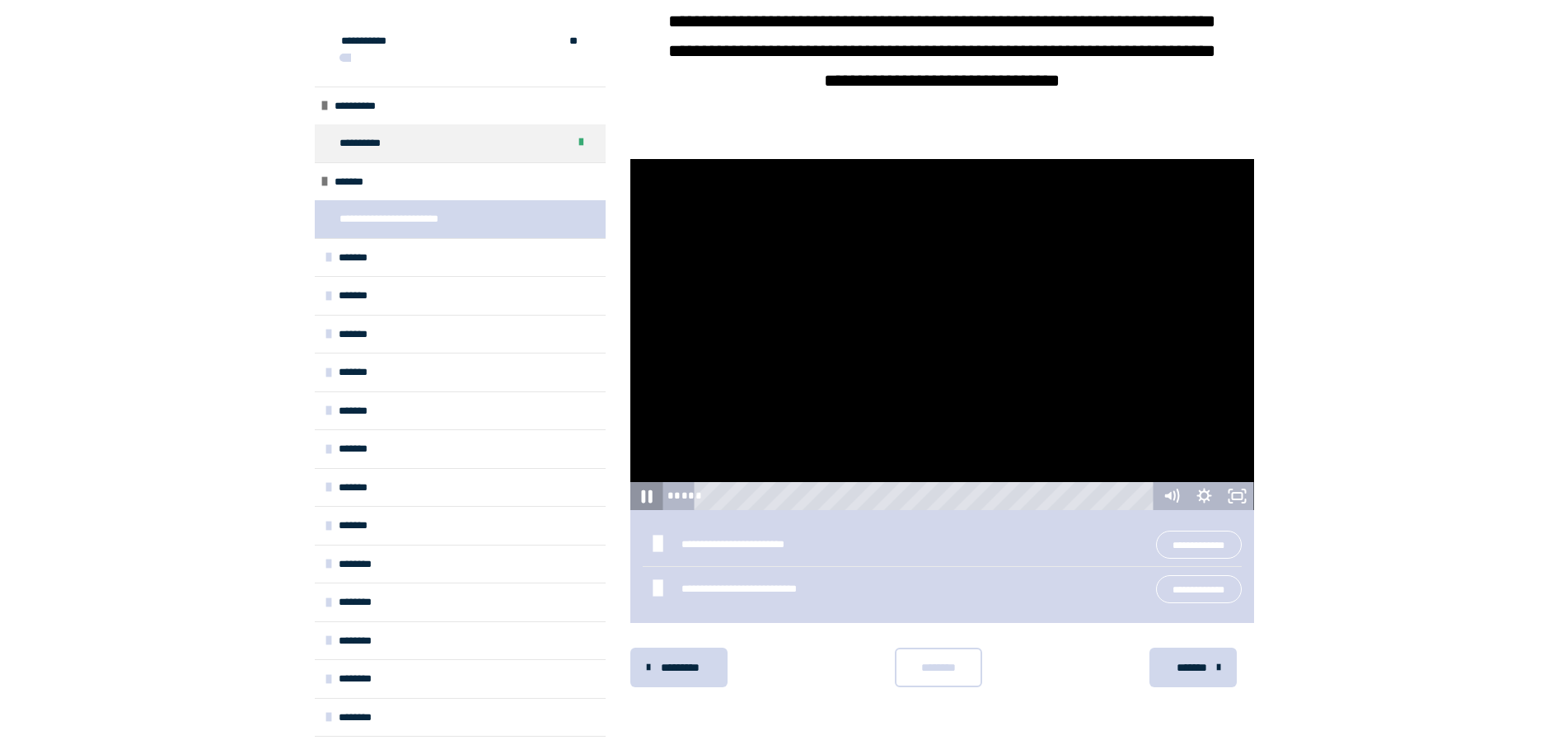 click 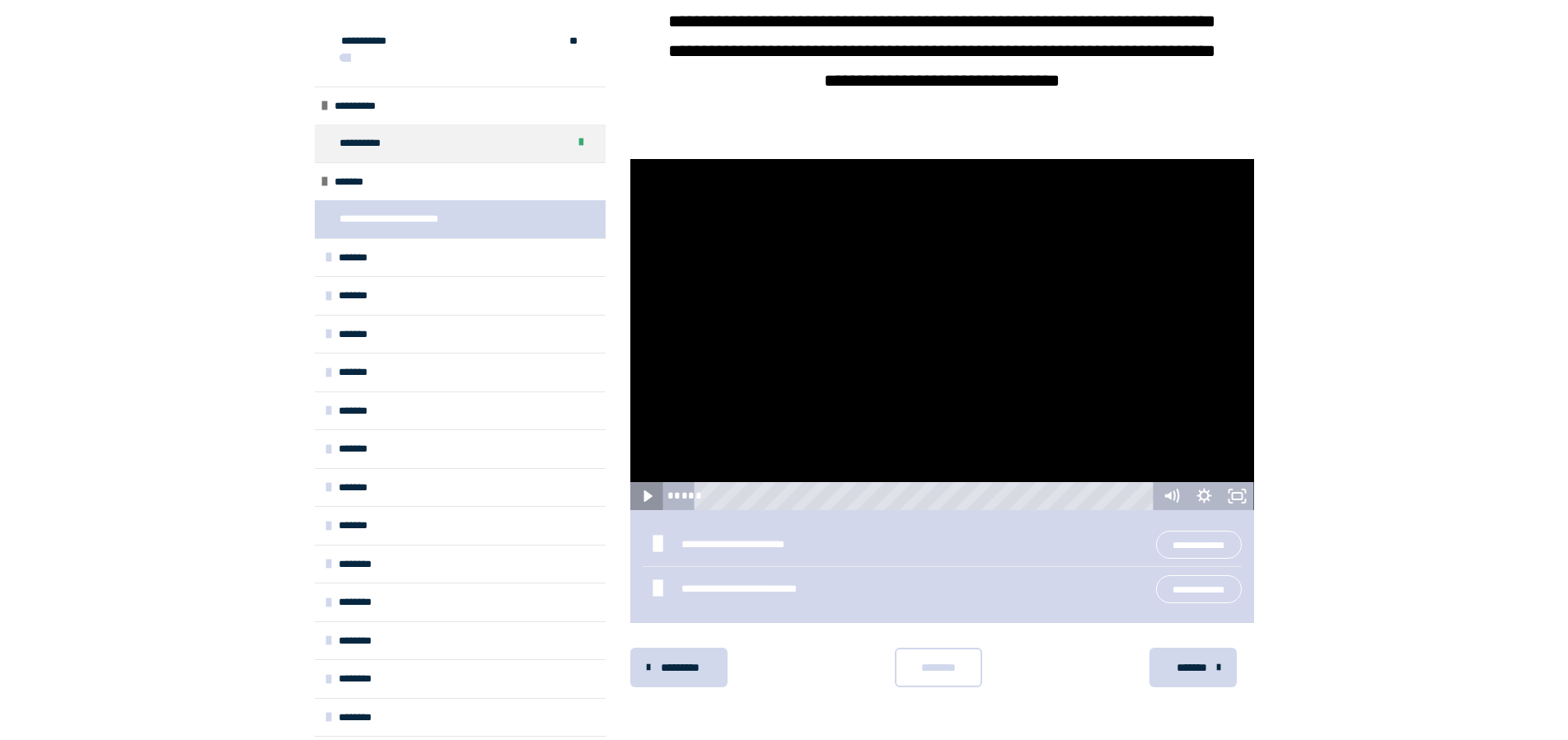 click 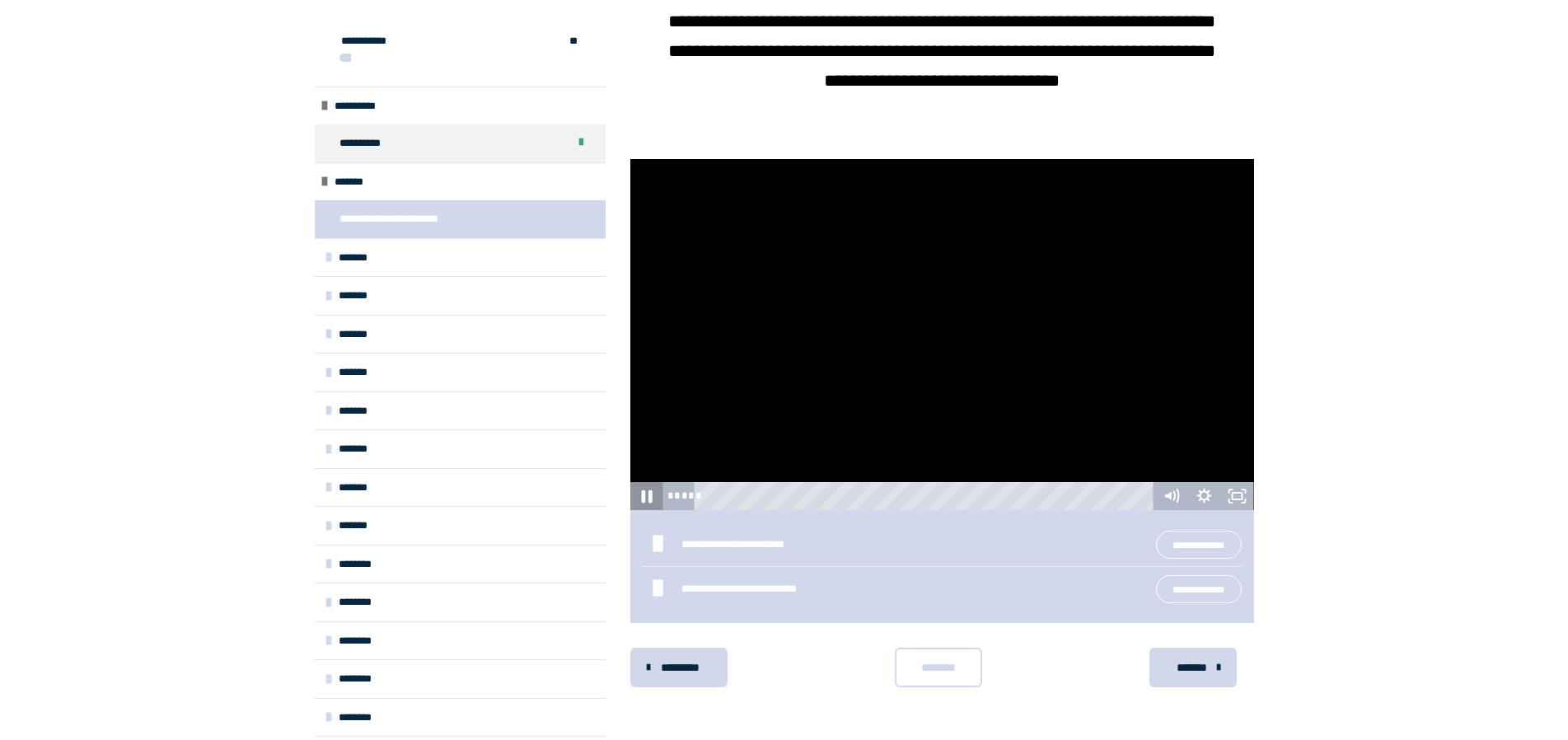 click 